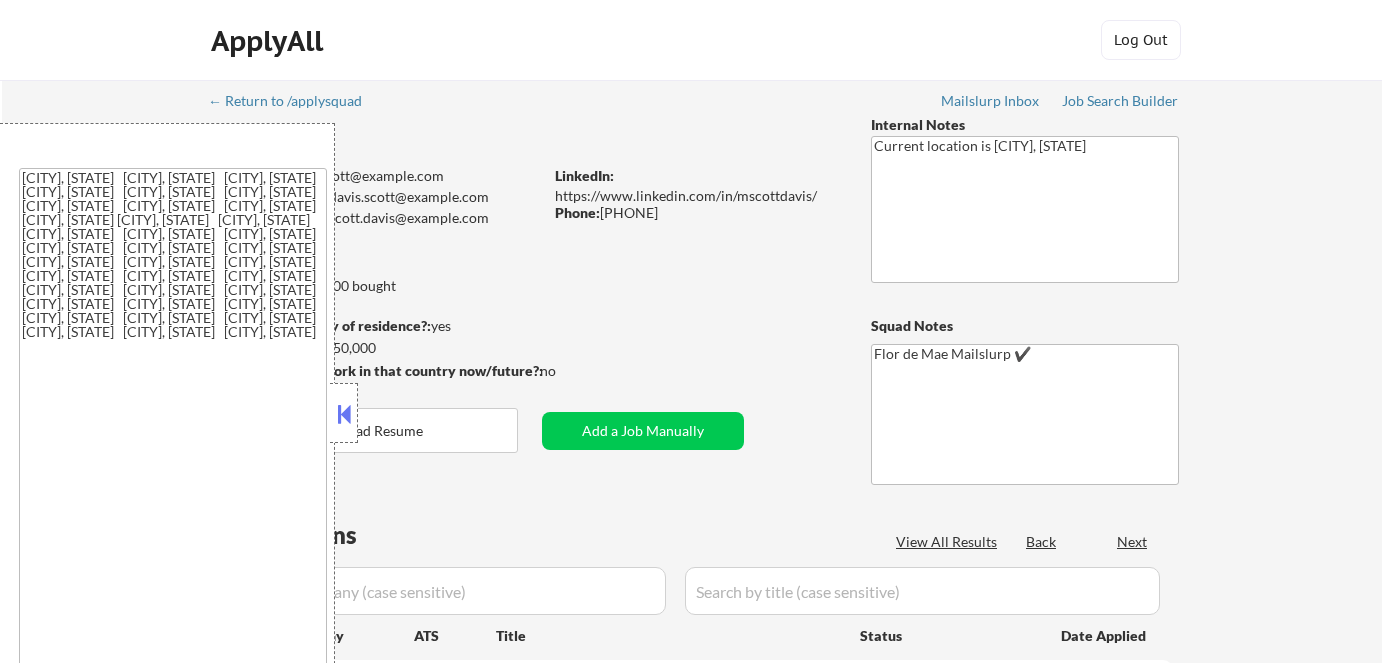 select on ""applied"" 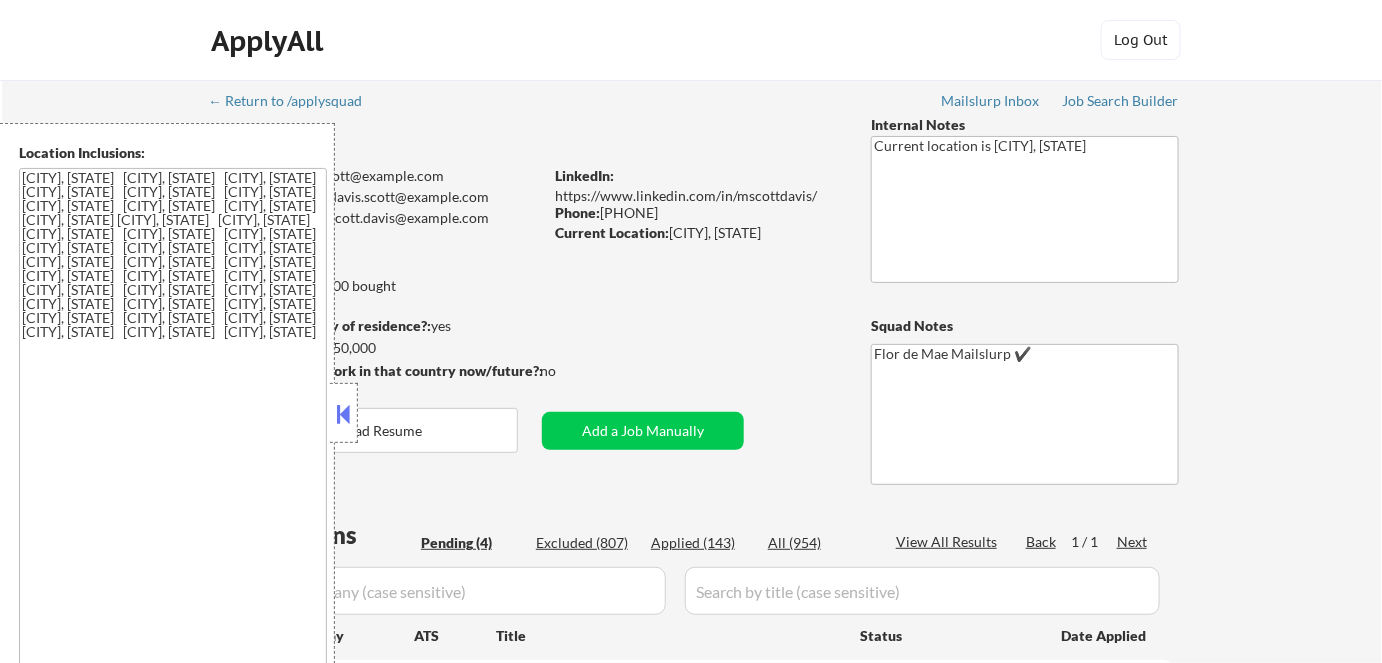 select on ""pending"" 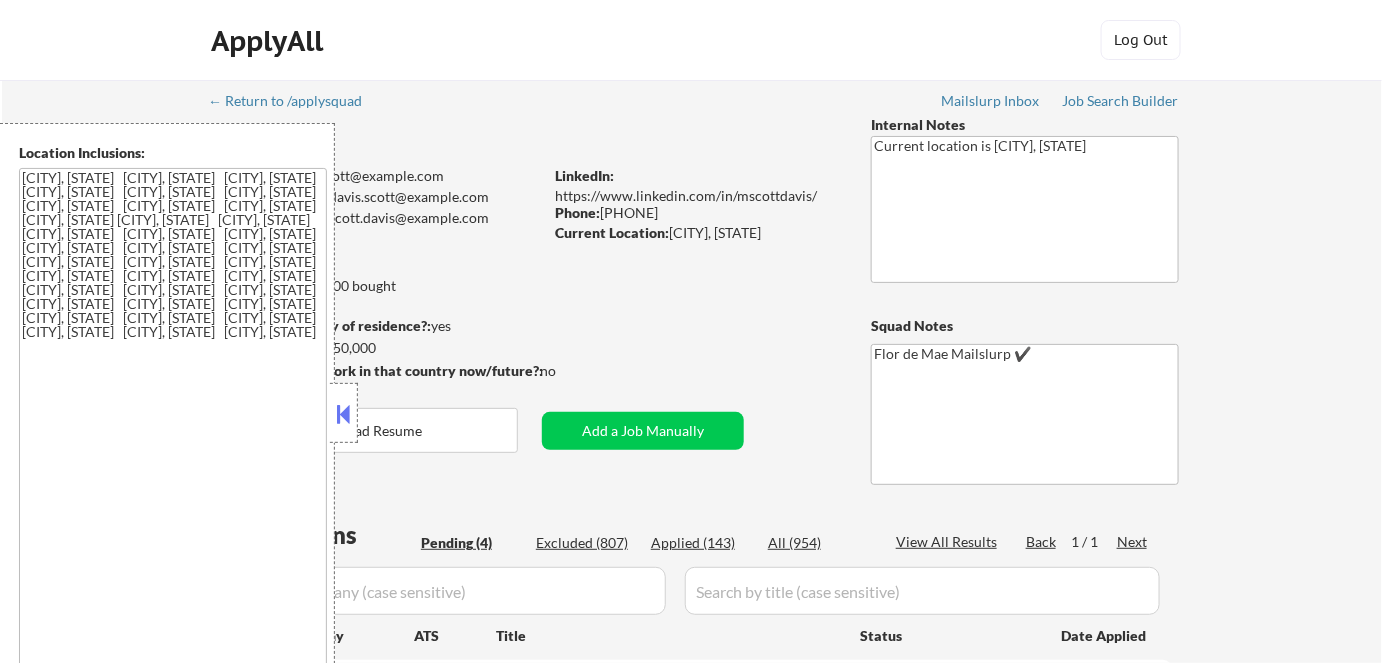 select on ""pending"" 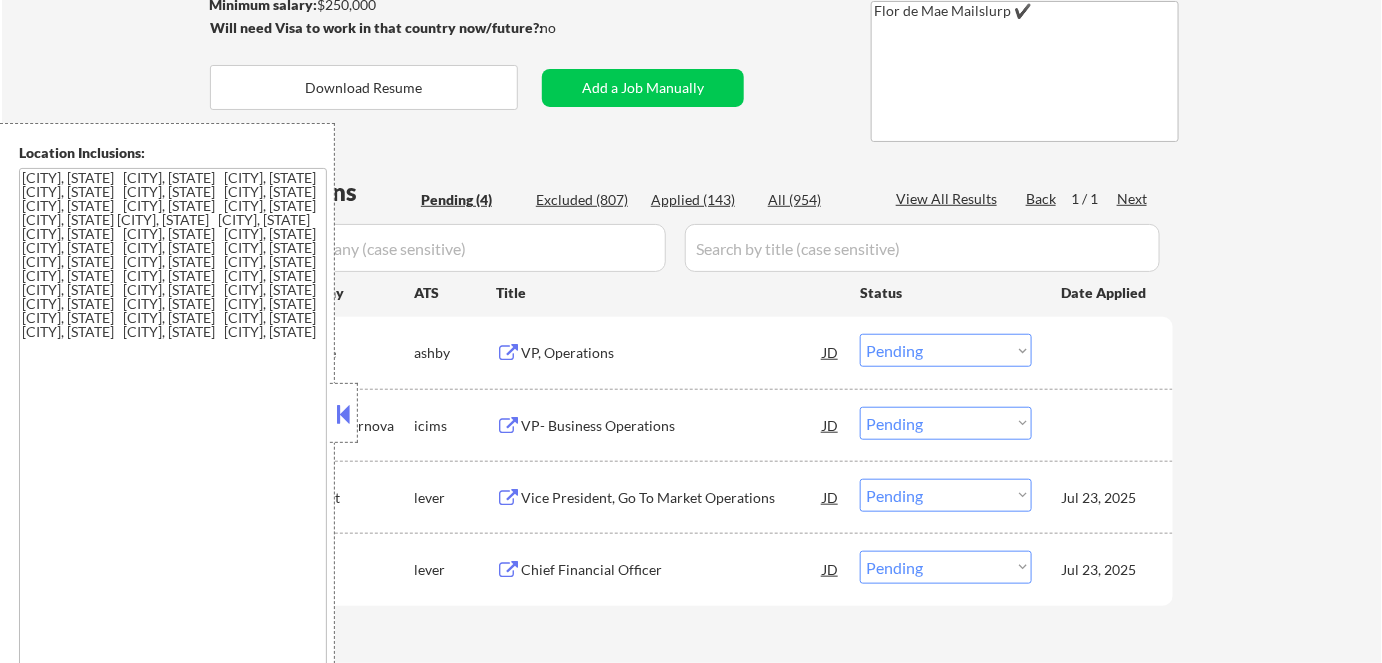 scroll, scrollTop: 363, scrollLeft: 0, axis: vertical 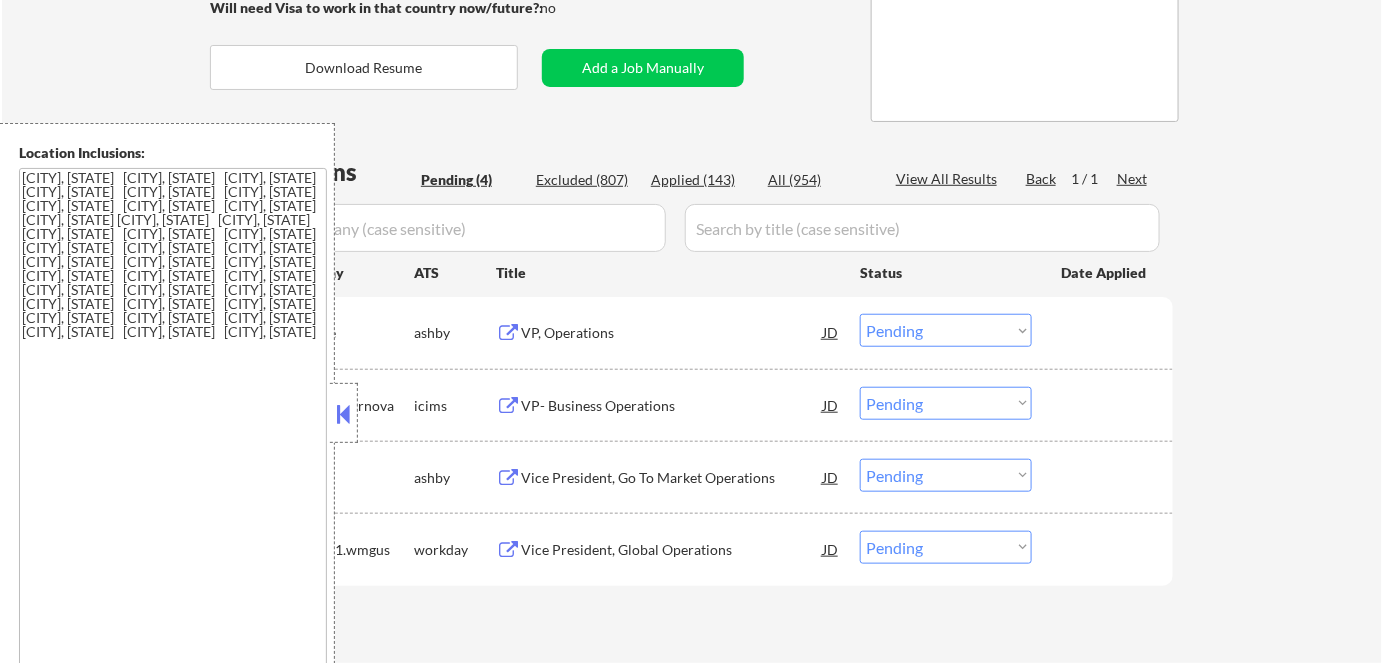 click at bounding box center (344, 414) 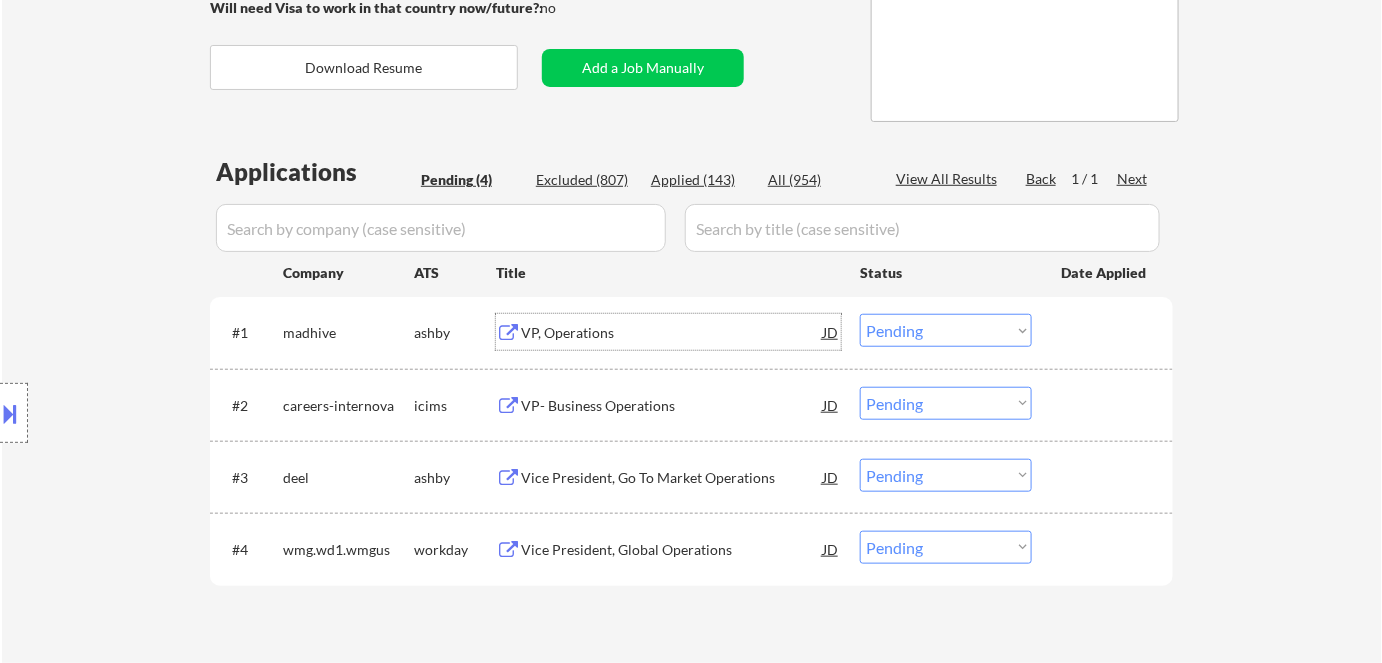 click on "VP, Operations" at bounding box center (672, 333) 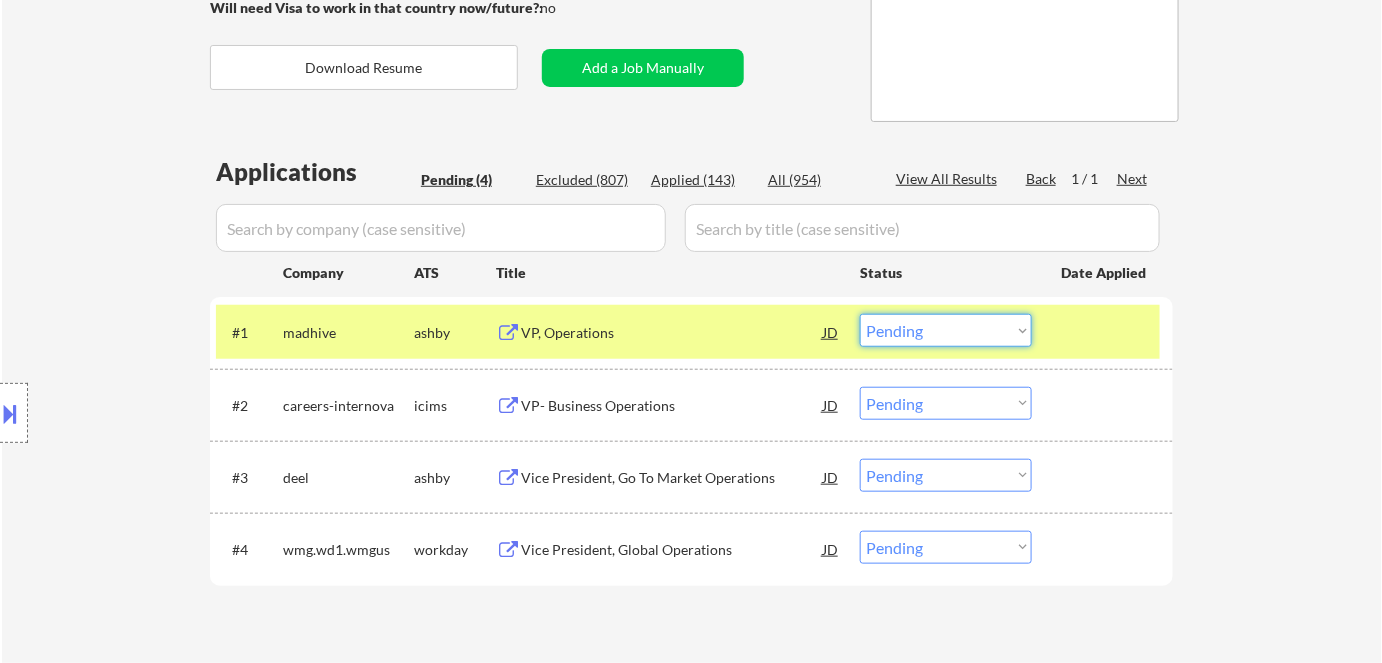 click on "Choose an option... Pending Applied Excluded (Questions) Excluded (Expired) Excluded (Location) Excluded (Bad Match) Excluded (Blocklist) Excluded (Salary) Excluded (Other)" at bounding box center [946, 330] 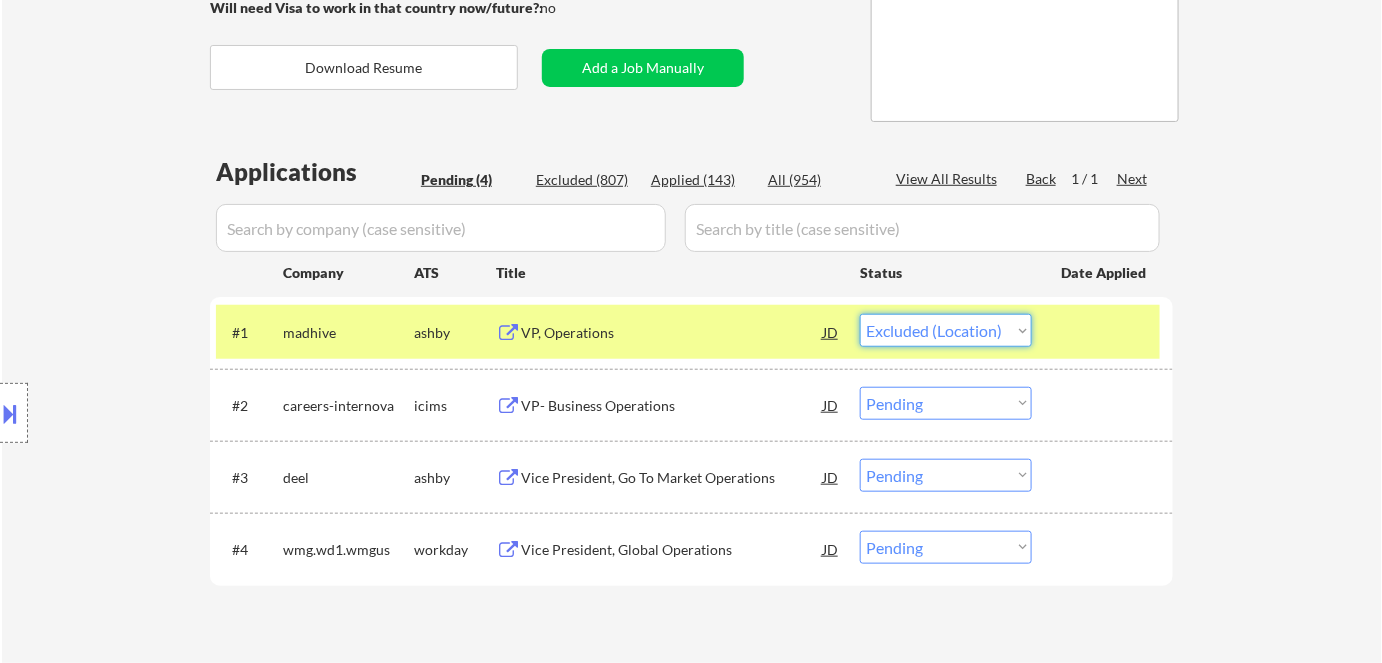 click on "Choose an option... Pending Applied Excluded (Questions) Excluded (Expired) Excluded (Location) Excluded (Bad Match) Excluded (Blocklist) Excluded (Salary) Excluded (Other)" at bounding box center (946, 330) 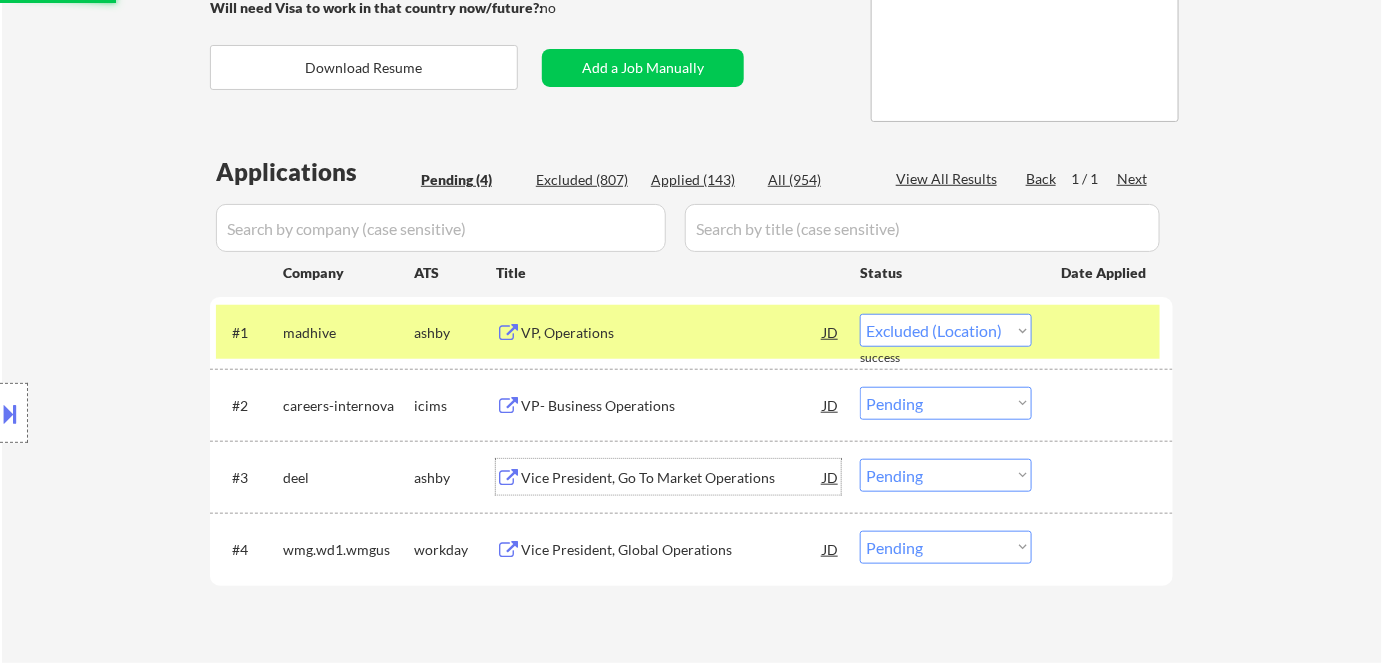 click on "Vice President, Go To Market Operations" at bounding box center [672, 478] 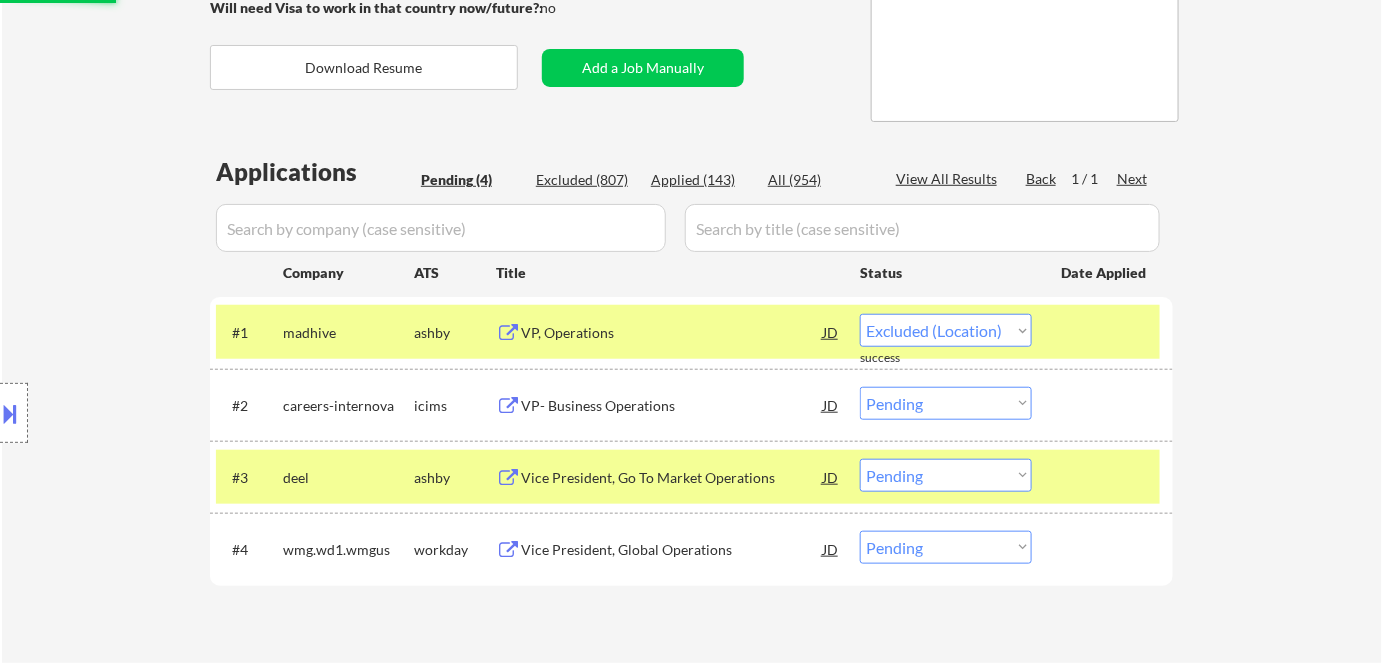select on ""pending"" 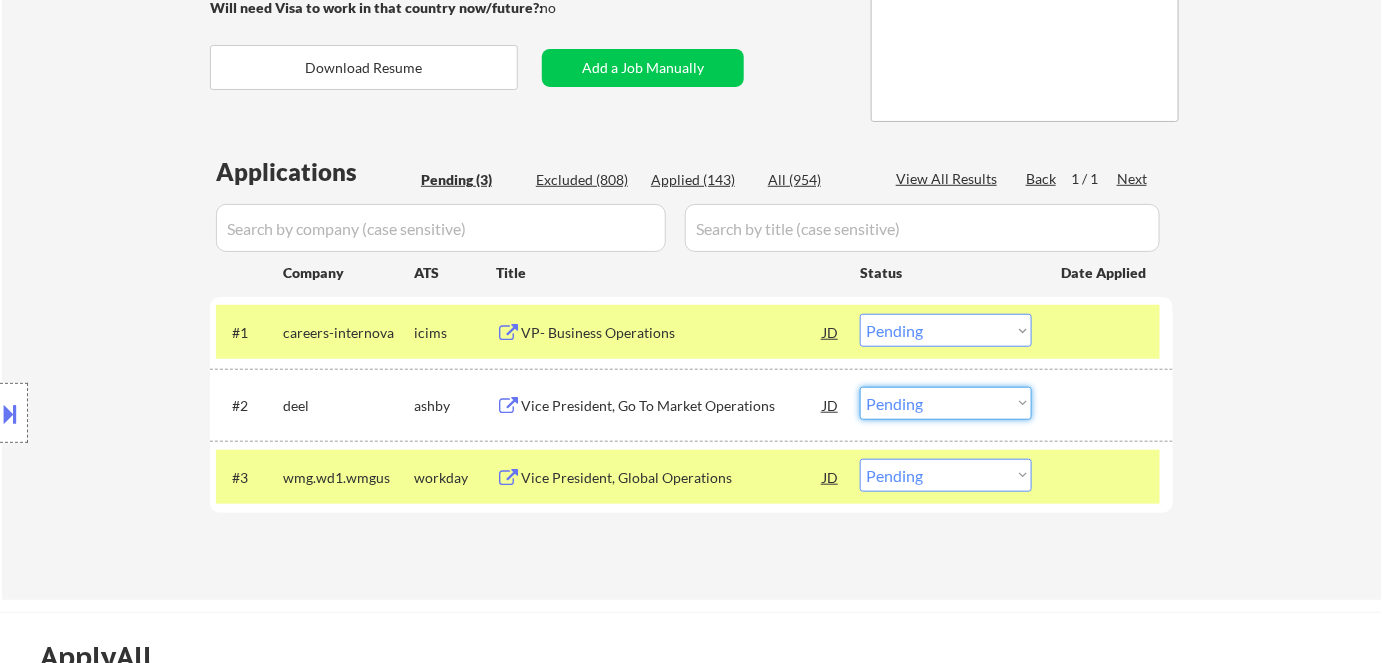 click on "Choose an option... Pending Applied Excluded (Questions) Excluded (Expired) Excluded (Location) Excluded (Bad Match) Excluded (Blocklist) Excluded (Salary) Excluded (Other)" at bounding box center (946, 403) 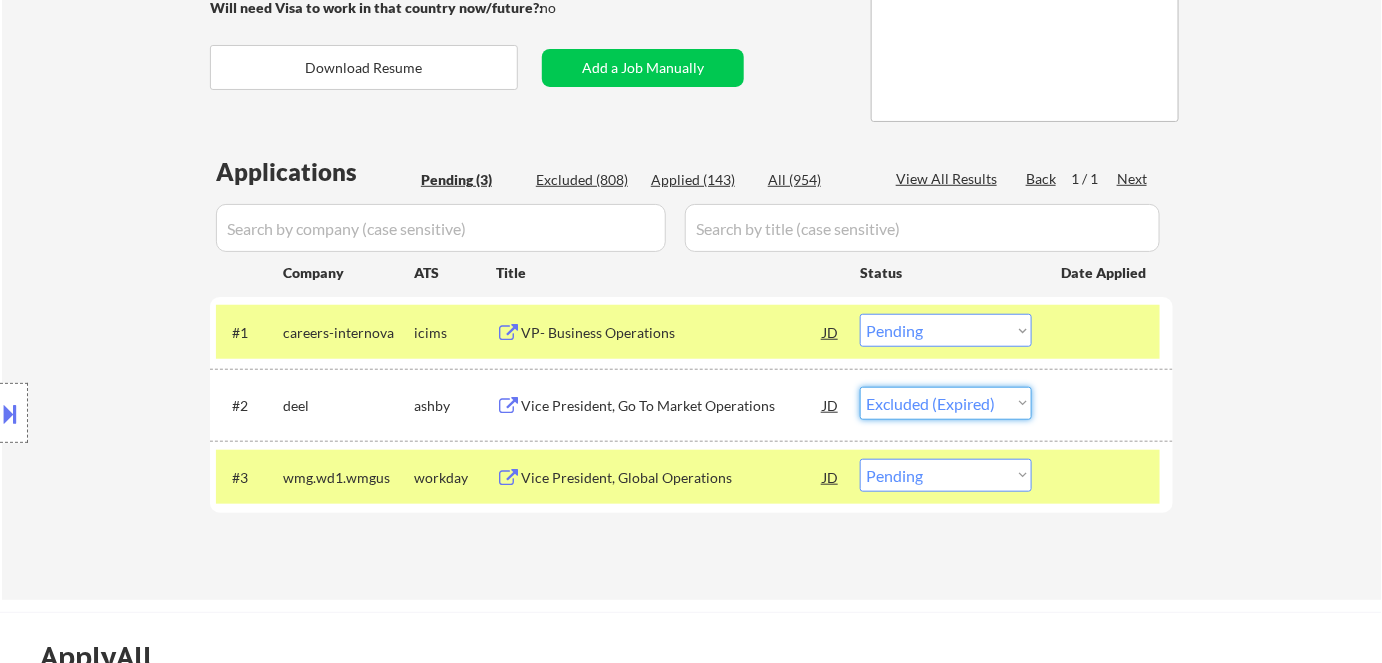 click on "Choose an option... Pending Applied Excluded (Questions) Excluded (Expired) Excluded (Location) Excluded (Bad Match) Excluded (Blocklist) Excluded (Salary) Excluded (Other)" at bounding box center [946, 403] 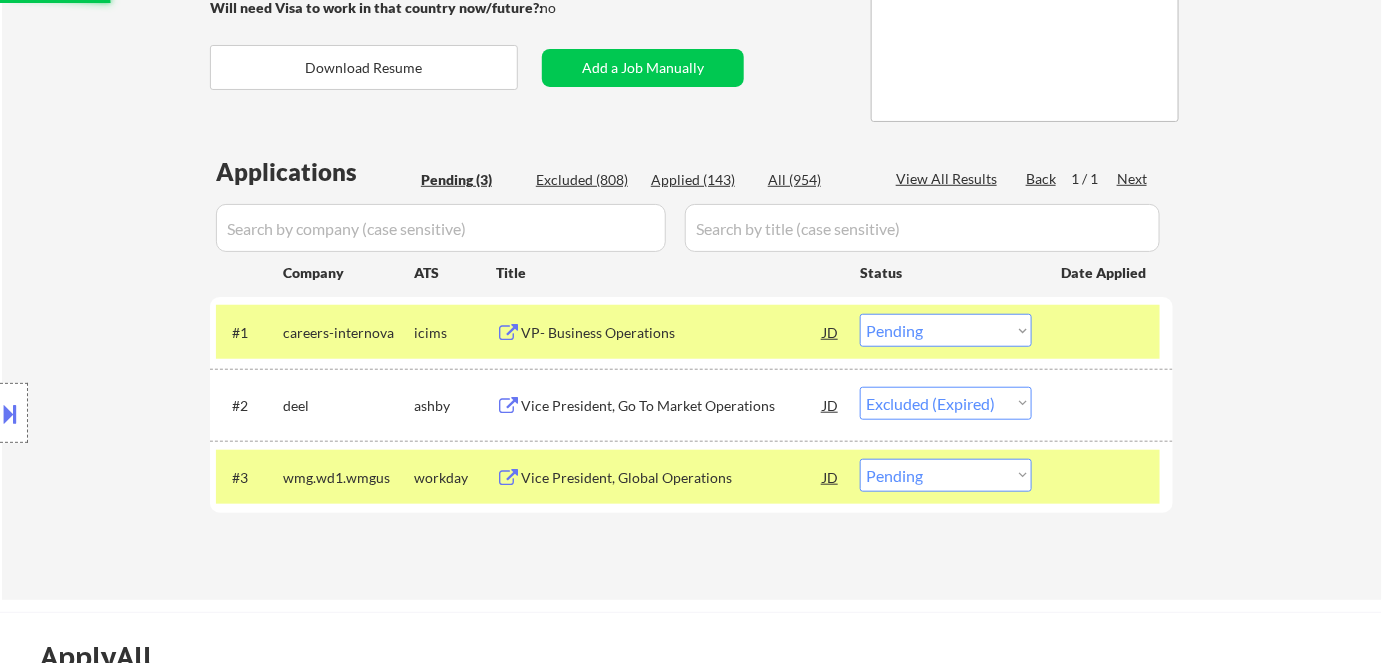 click on "Vice President, Global Operations" at bounding box center [672, 478] 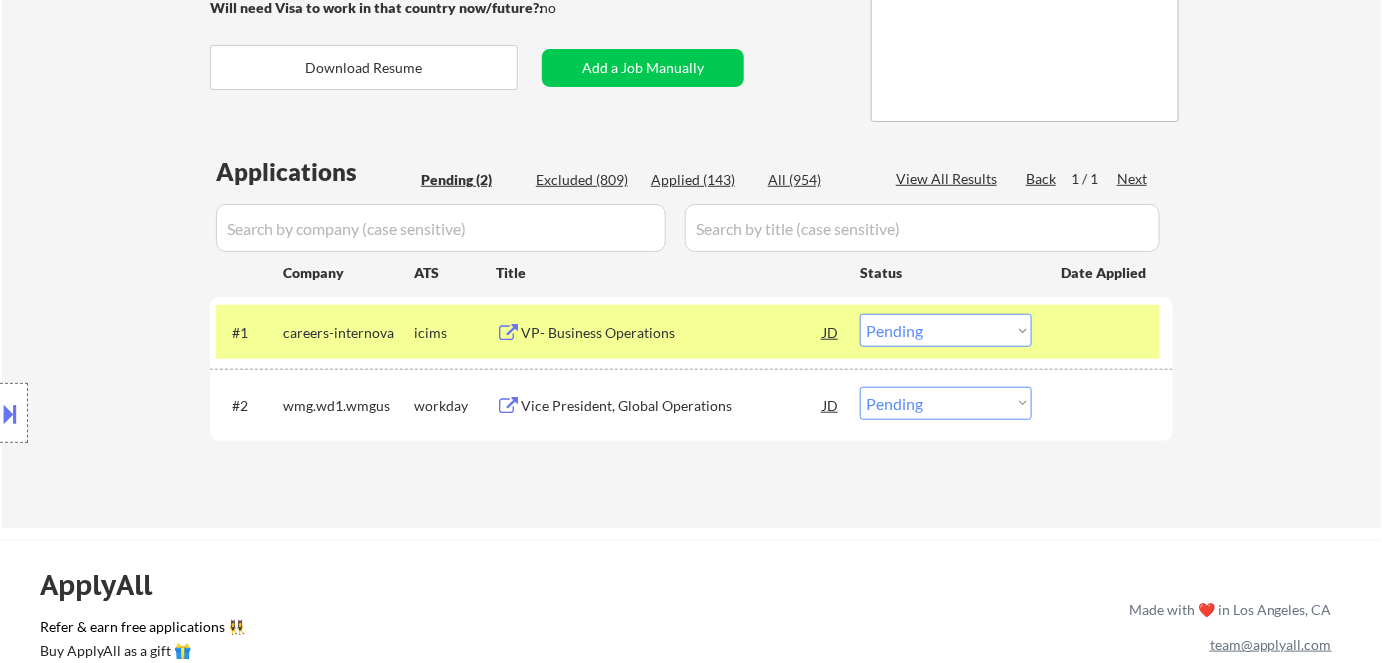 click on "Choose an option... Pending Applied Excluded (Questions) Excluded (Expired) Excluded (Location) Excluded (Bad Match) Excluded (Blocklist) Excluded (Salary) Excluded (Other)" at bounding box center (946, 403) 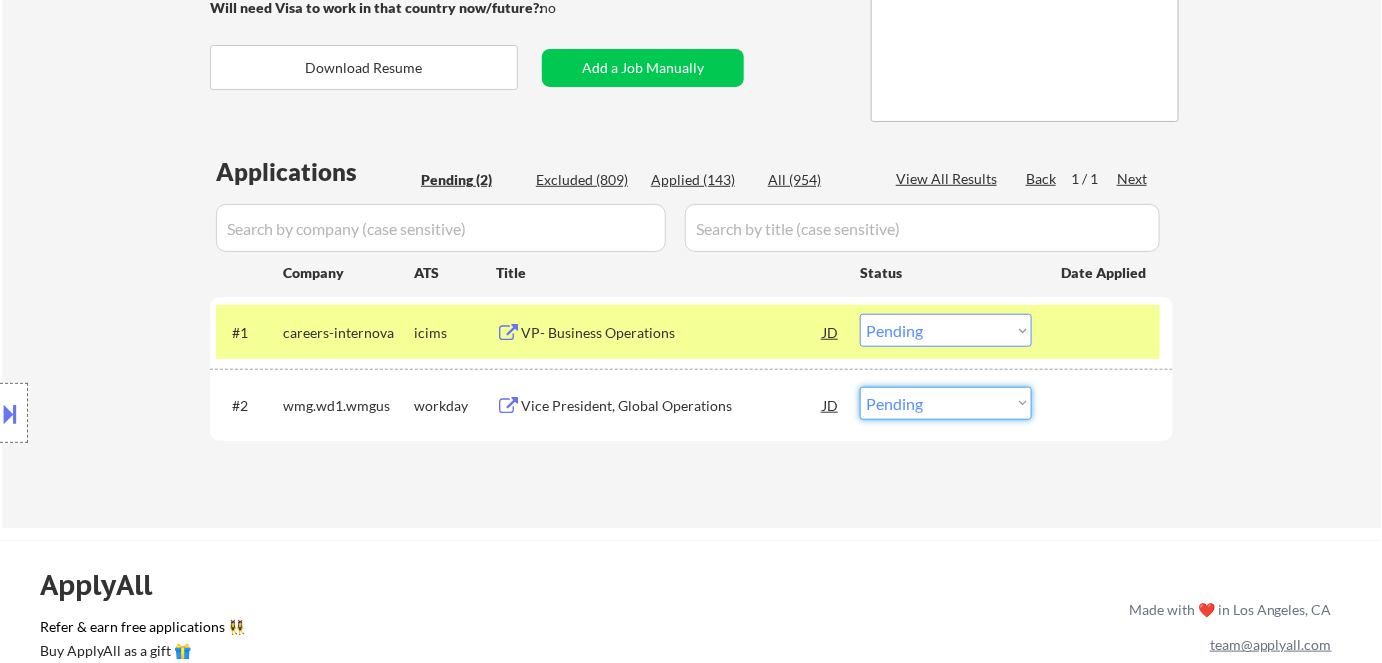 click on "Choose an option... Pending Applied Excluded (Questions) Excluded (Expired) Excluded (Location) Excluded (Bad Match) Excluded (Blocklist) Excluded (Salary) Excluded (Other)" at bounding box center (946, 403) 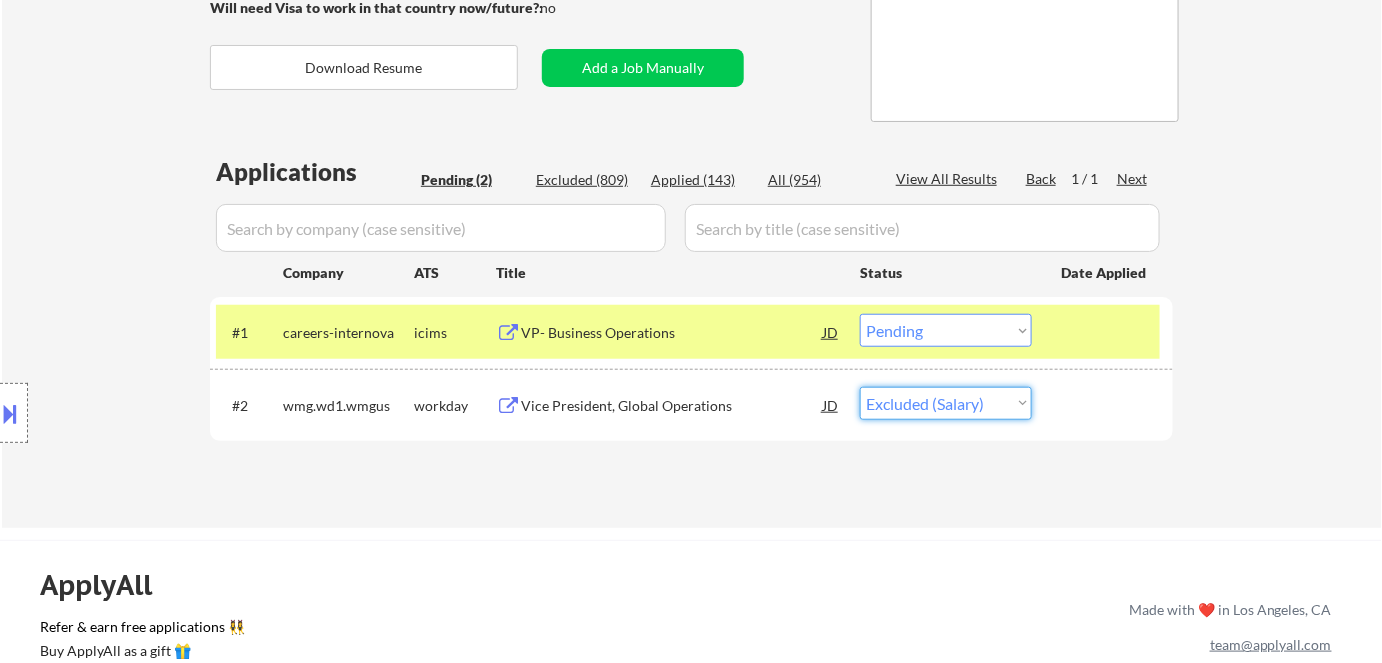click on "Choose an option... Pending Applied Excluded (Questions) Excluded (Expired) Excluded (Location) Excluded (Bad Match) Excluded (Blocklist) Excluded (Salary) Excluded (Other)" at bounding box center [946, 403] 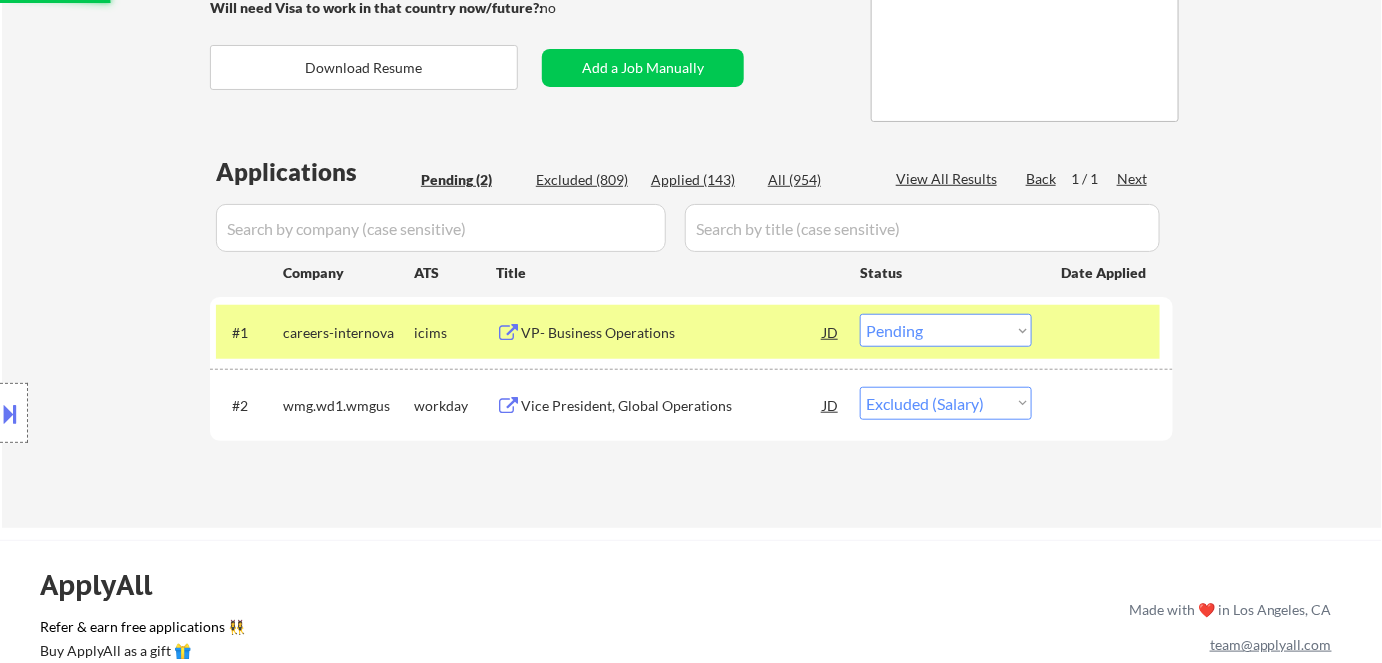 click on "VP- Business Operations" at bounding box center (672, 333) 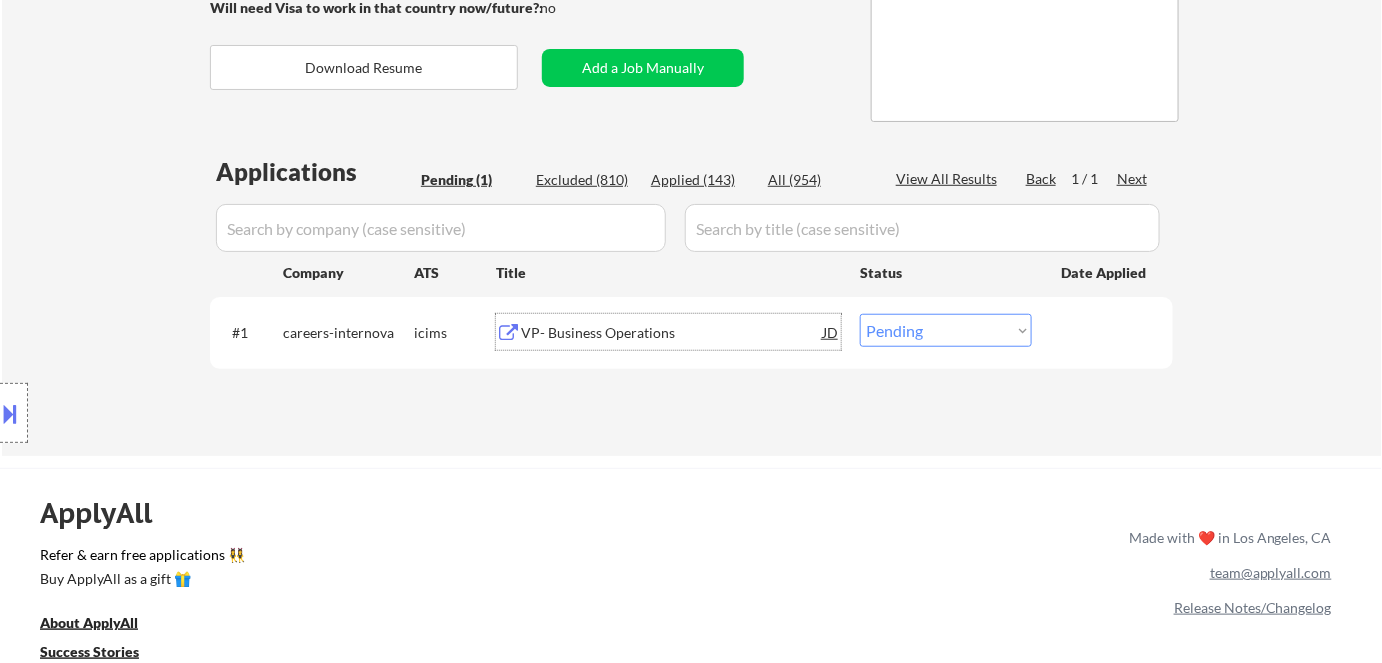click on "Choose an option... Pending Applied Excluded (Questions) Excluded (Expired) Excluded (Location) Excluded (Bad Match) Excluded (Blocklist) Excluded (Salary) Excluded (Other)" at bounding box center (946, 330) 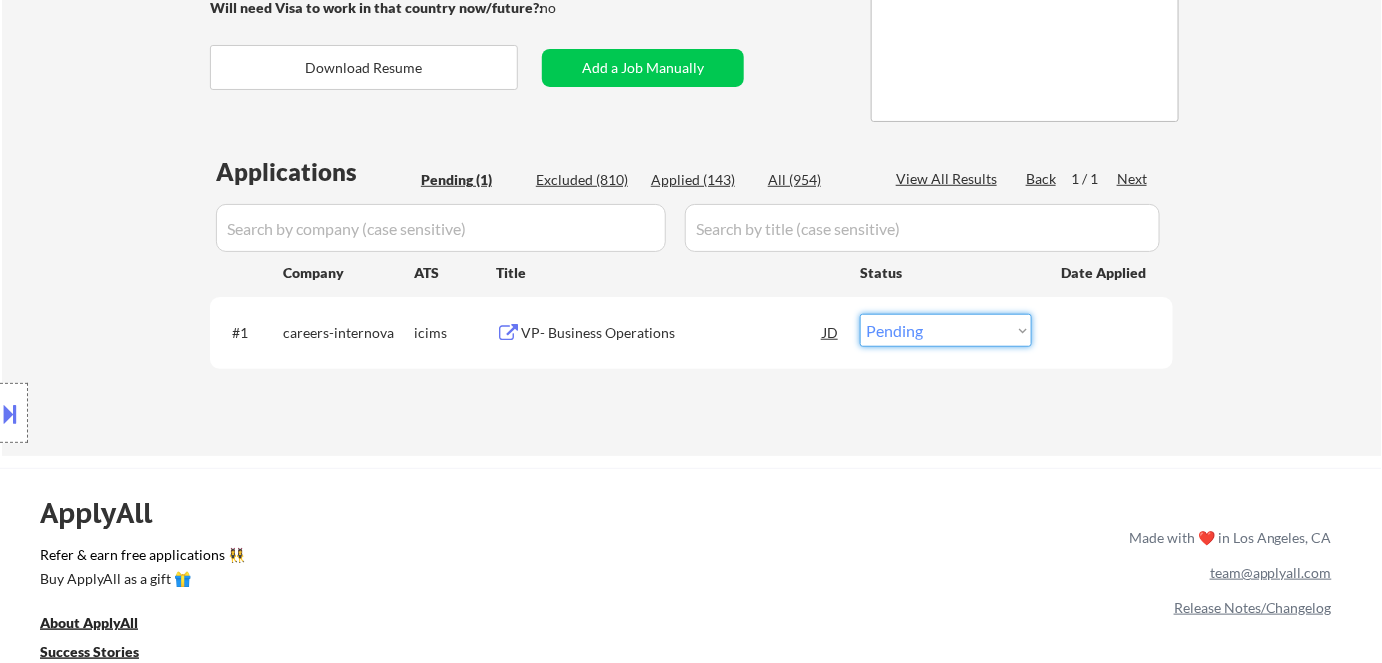 select on ""excluded__salary_"" 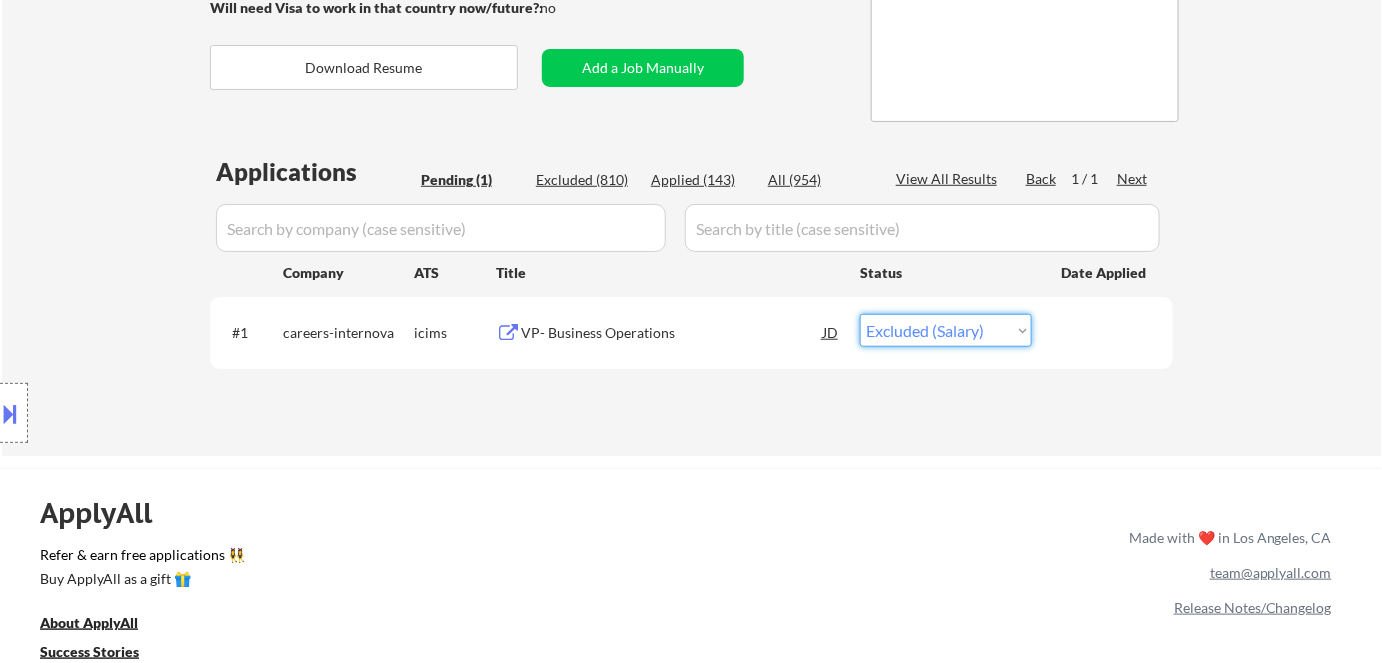 click on "Choose an option... Pending Applied Excluded (Questions) Excluded (Expired) Excluded (Location) Excluded (Bad Match) Excluded (Blocklist) Excluded (Salary) Excluded (Other)" at bounding box center (946, 330) 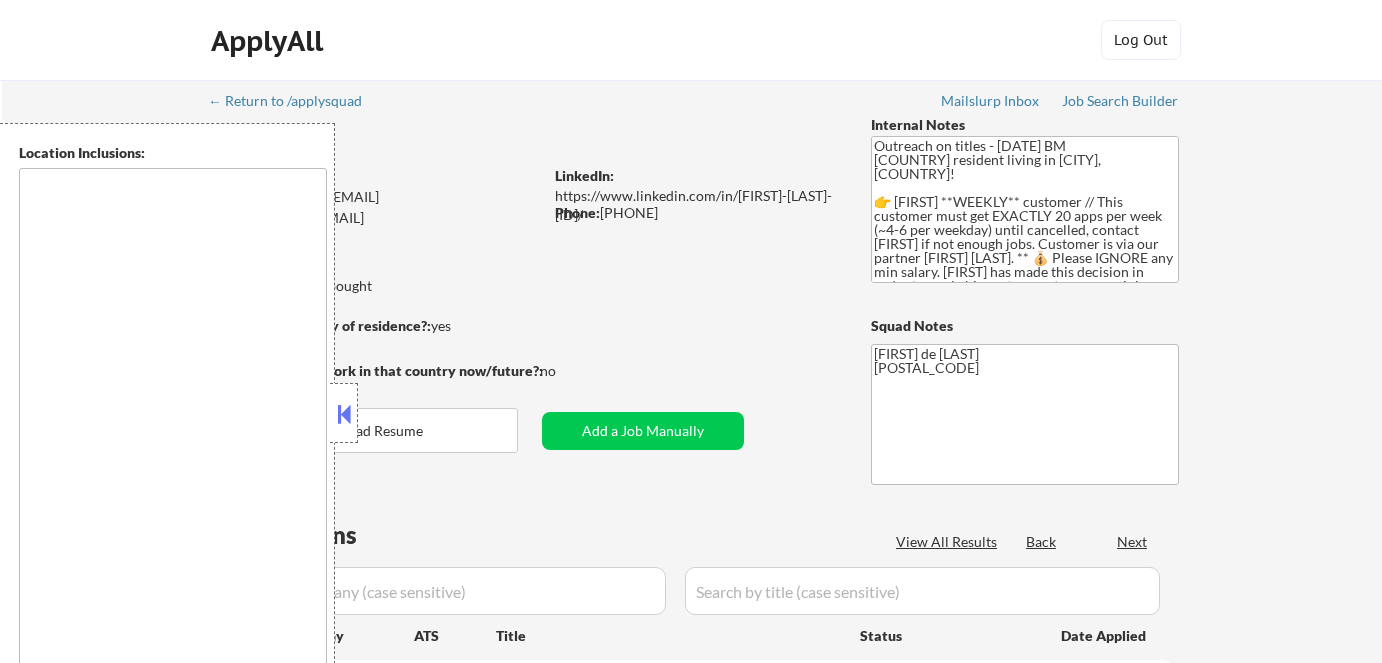 scroll, scrollTop: 0, scrollLeft: 0, axis: both 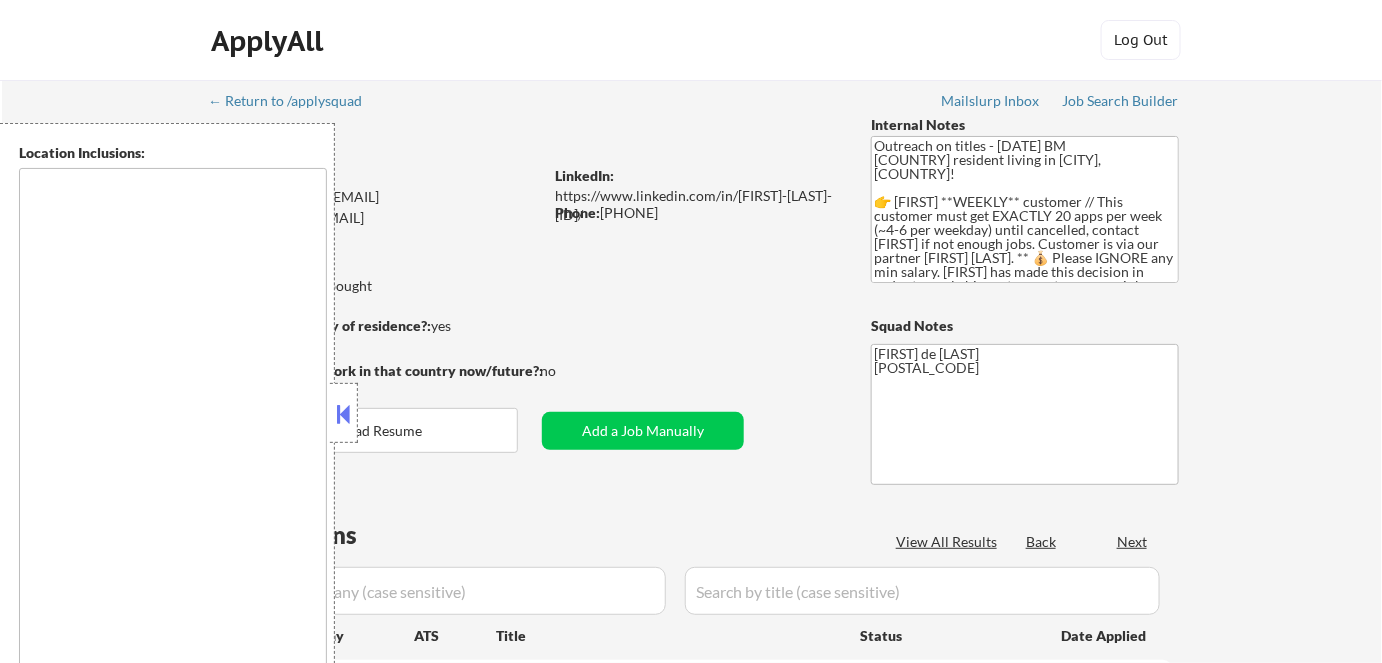type on "remote" 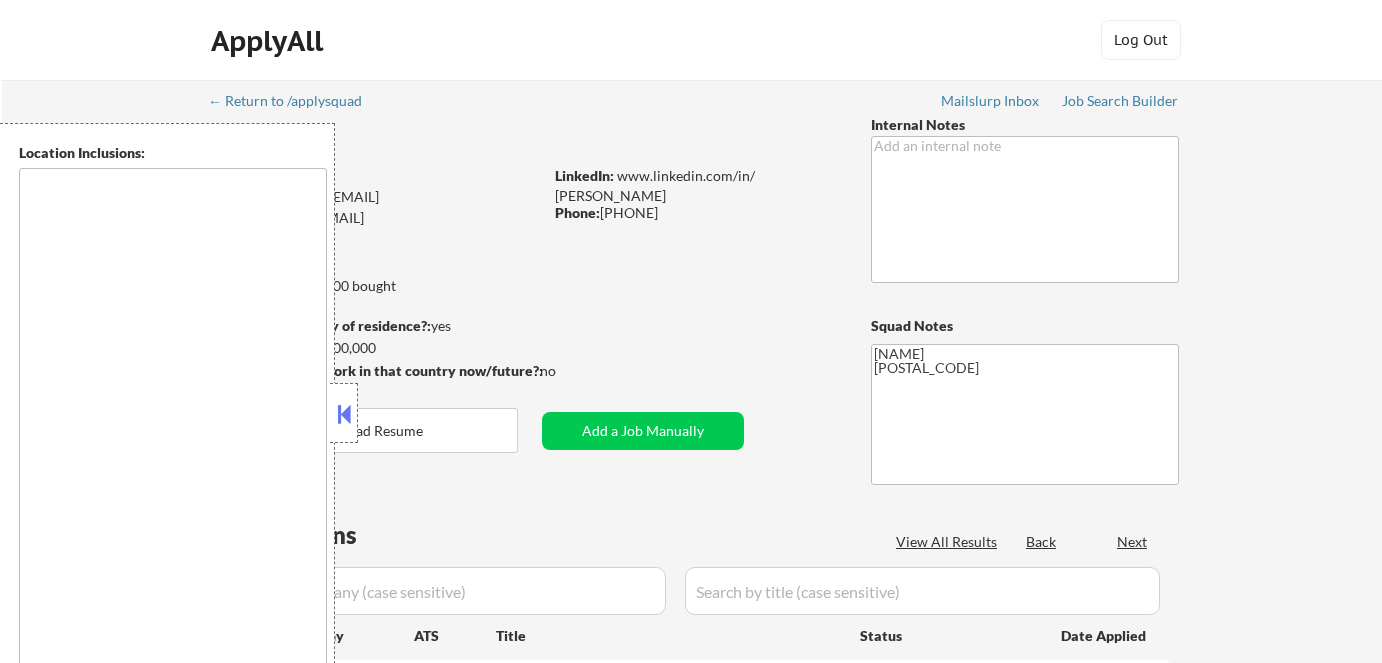scroll, scrollTop: 0, scrollLeft: 0, axis: both 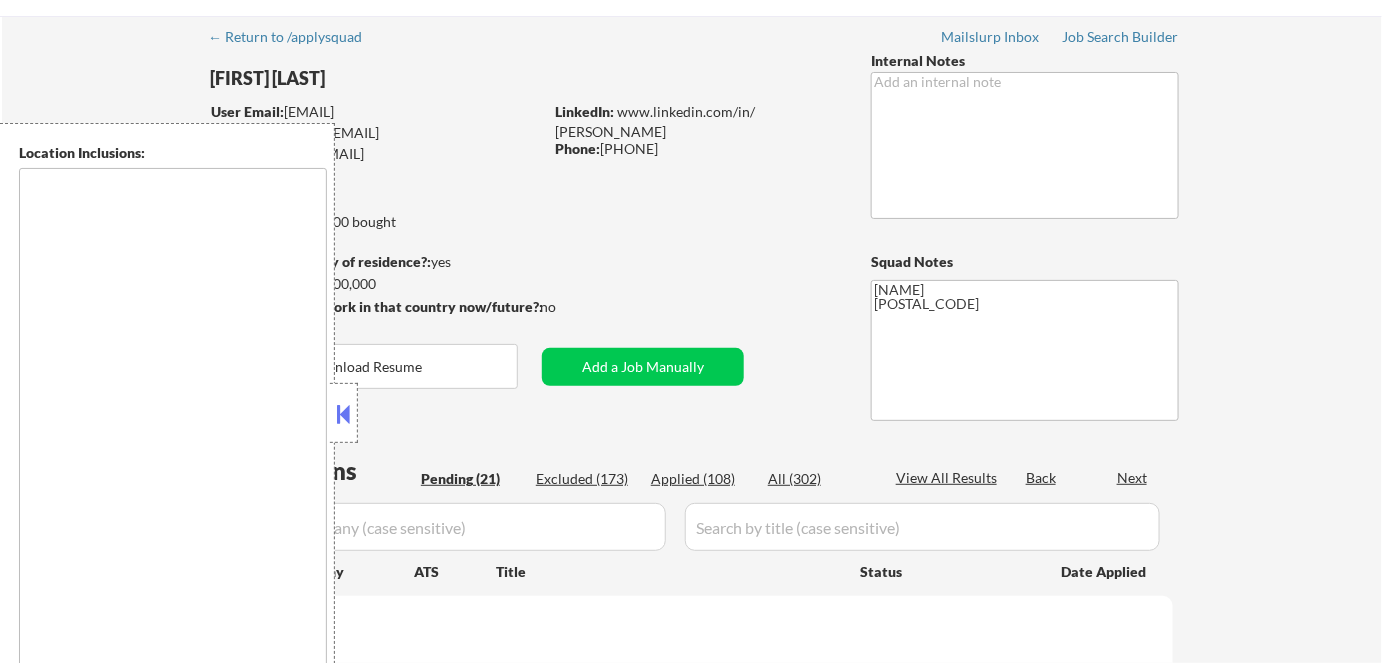type on "[STATE], [STATE]   [STATE], [STATE]   [STATE], [STATE]   [STATE], [STATE]   [STATE], [STATE]   [STATE], [STATE]   [STATE], [STATE]   [STATE], [STATE]   [STATE], [STATE]   [STATE], [STATE]   [STATE], [STATE]   [STATE], [STATE]   [STATE], [STATE]   [STATE], [STATE]   [STATE], [STATE]   [STATE], [STATE]   [STATE], [STATE]   [STATE], [STATE]   [STATE], [STATE]   [STATE], [STATE]   [STATE], [STATE]   [STATE], [STATE]   [STATE], [STATE]   [STATE], [STATE] [STATE], [STATE]   [STATE], [STATE]   [STATE], [STATE]   [STATE], [STATE]   [STATE], [STATE]   [STATE], [STATE]   [STATE], [STATE]   [STATE], [STATE]   [STATE], [STATE]   [STATE], [STATE]   [STATE], [STATE]   [STATE], [STATE]   [STATE], [STATE]   [STATE], [STATE]   [STATE], [STATE]   [STATE], [STATE]   [STATE], [STATE]   [STATE], [STATE]   [STATE], [STATE]   [STATE], [STATE]   [STATE], [STATE]   [STATE], [STATE]   [STATE], [STATE]   [STATE], [STATE]   [STATE], [STATE]   [STATE], [STATE]   [STATE], [STATE]   [STATE], [STATE]" 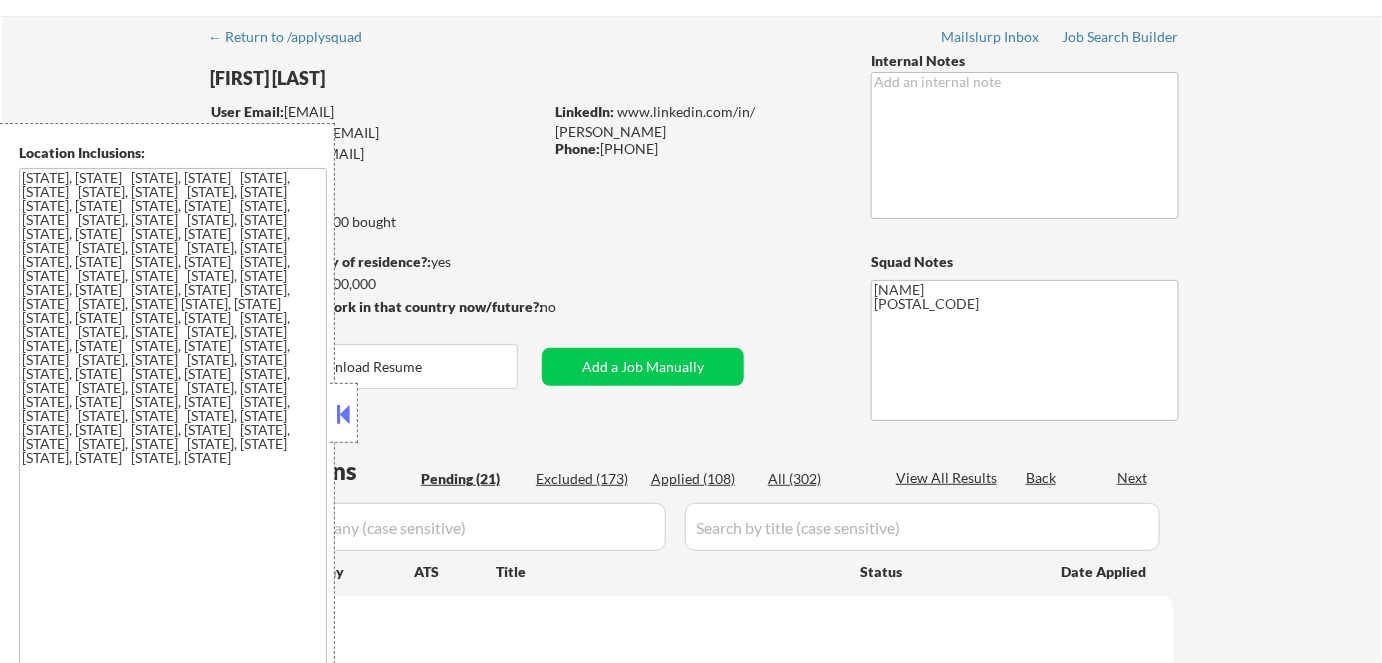 scroll, scrollTop: 210, scrollLeft: 0, axis: vertical 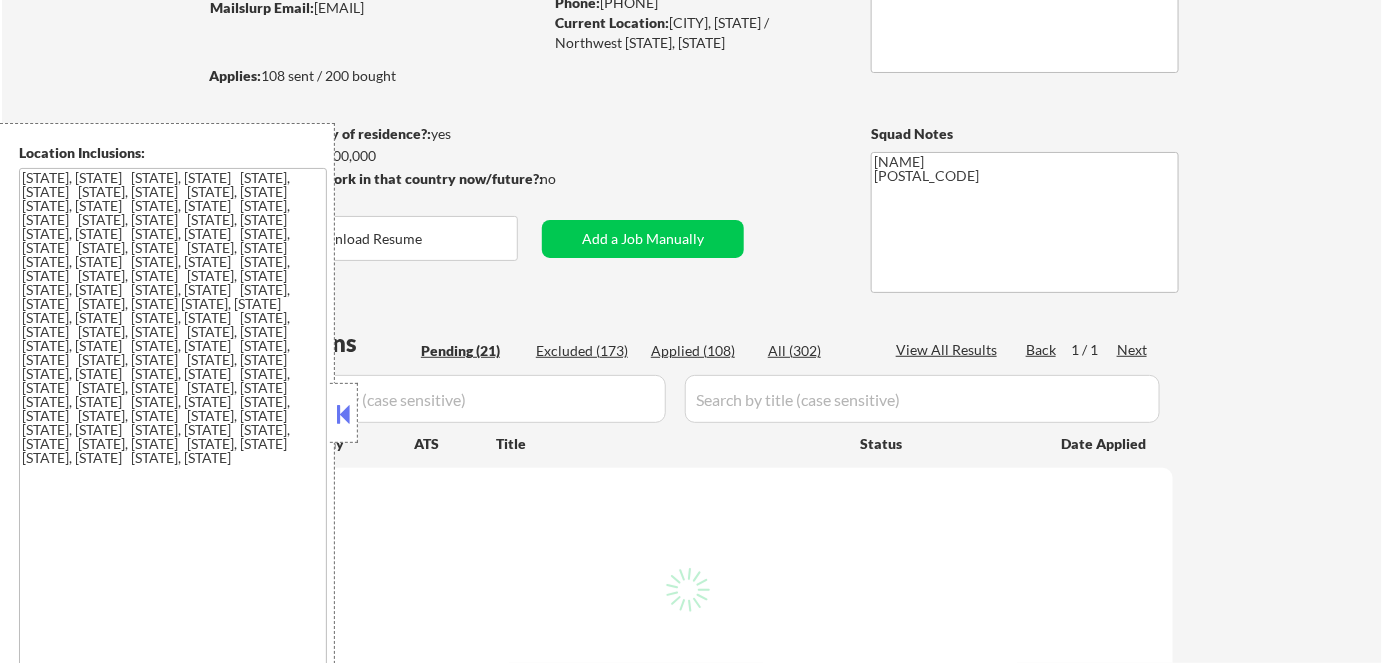 select on ""pending"" 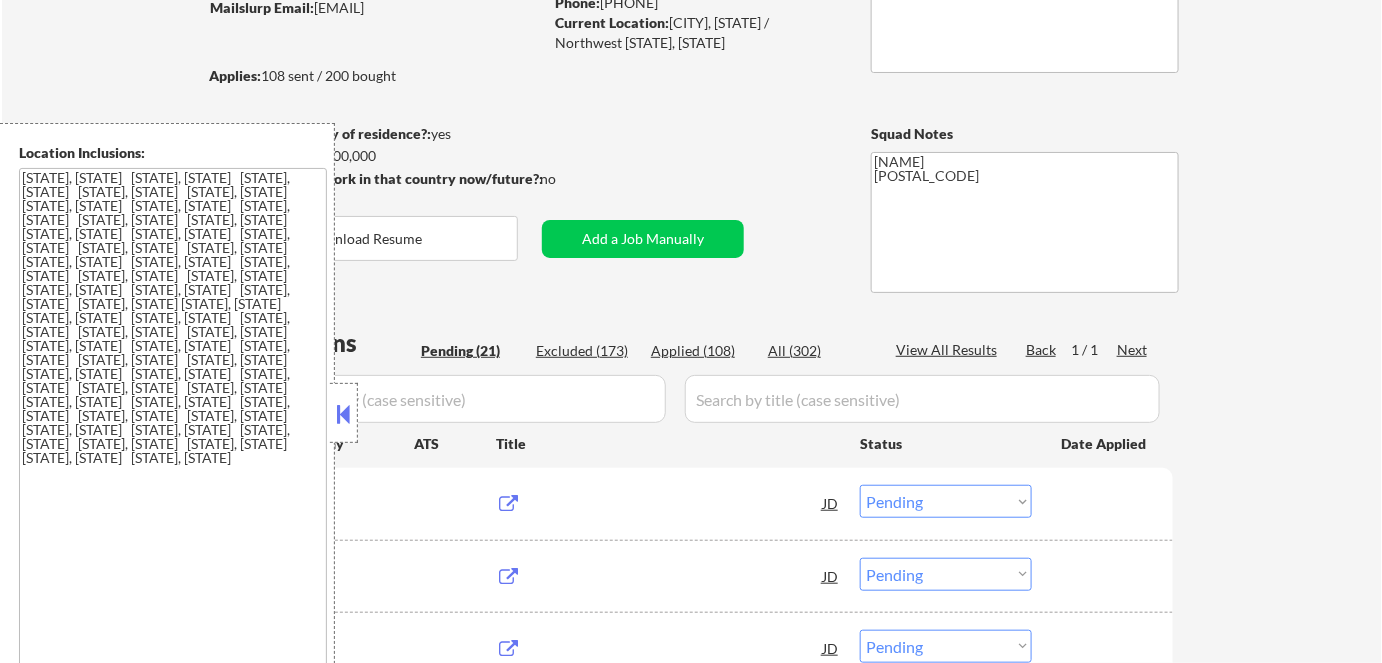 scroll, scrollTop: 181, scrollLeft: 0, axis: vertical 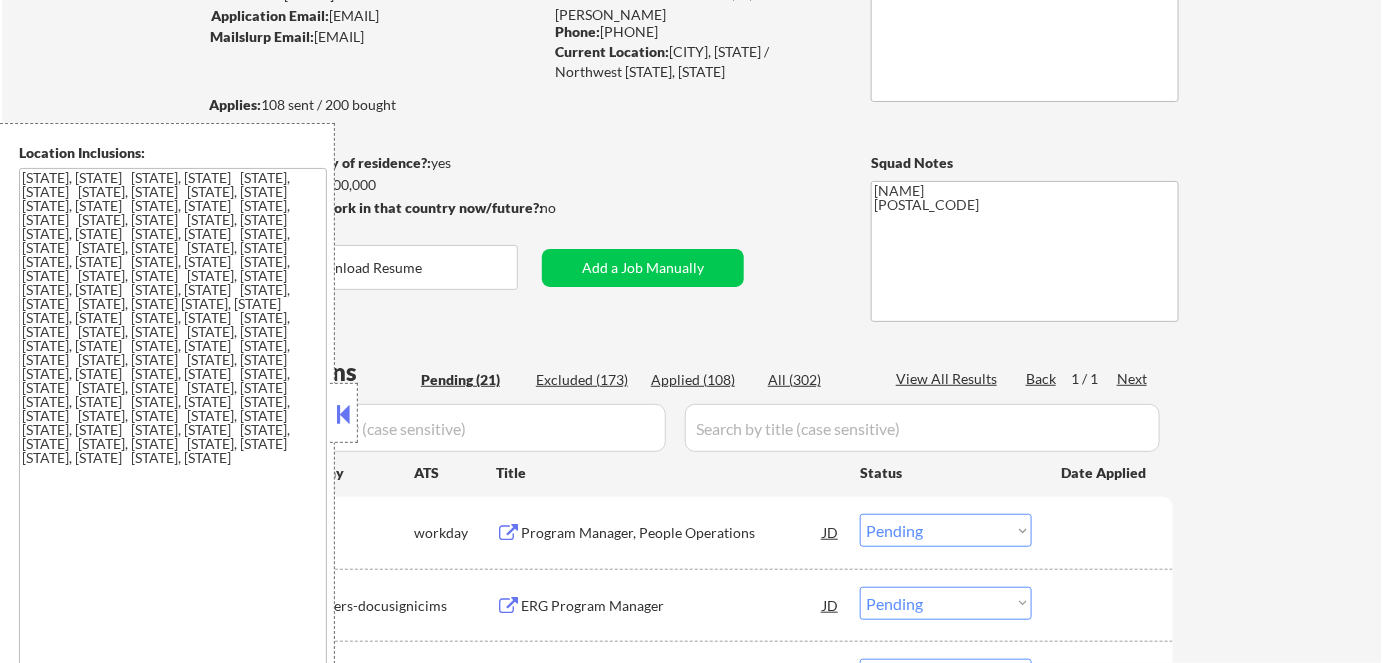 click at bounding box center [344, 414] 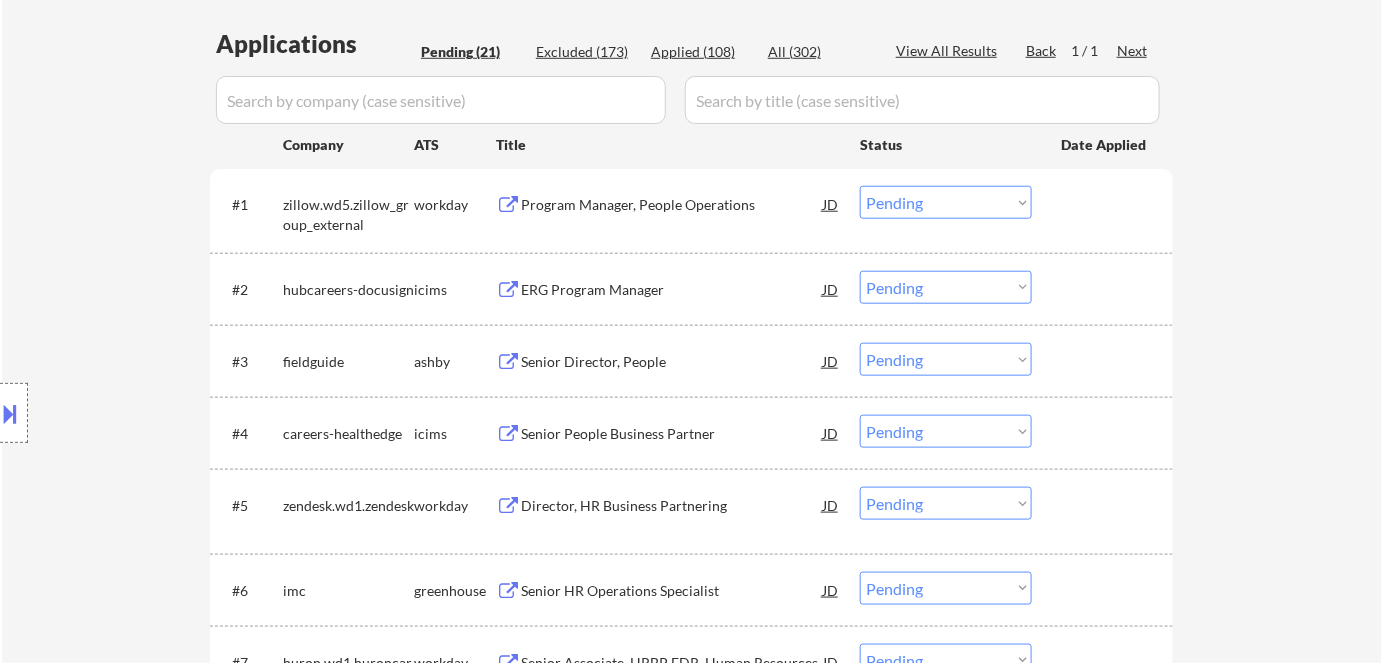 scroll, scrollTop: 545, scrollLeft: 0, axis: vertical 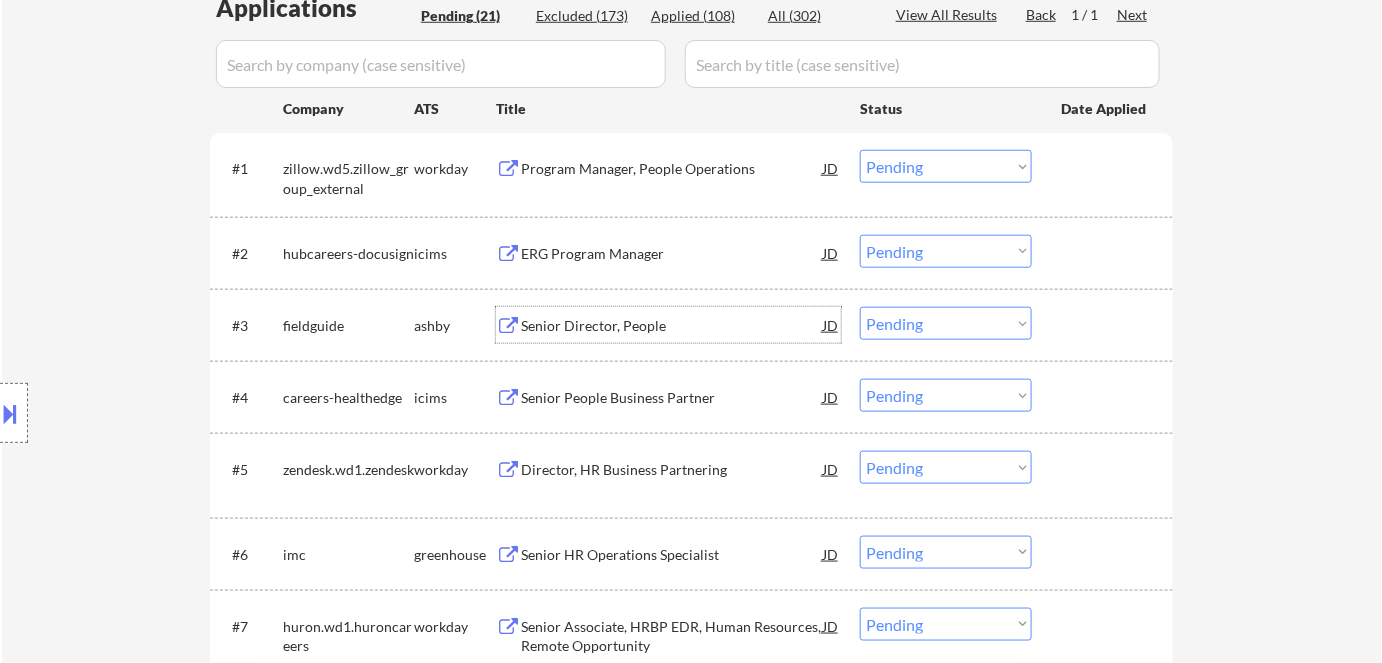 click on "Senior Director, People" at bounding box center (672, 326) 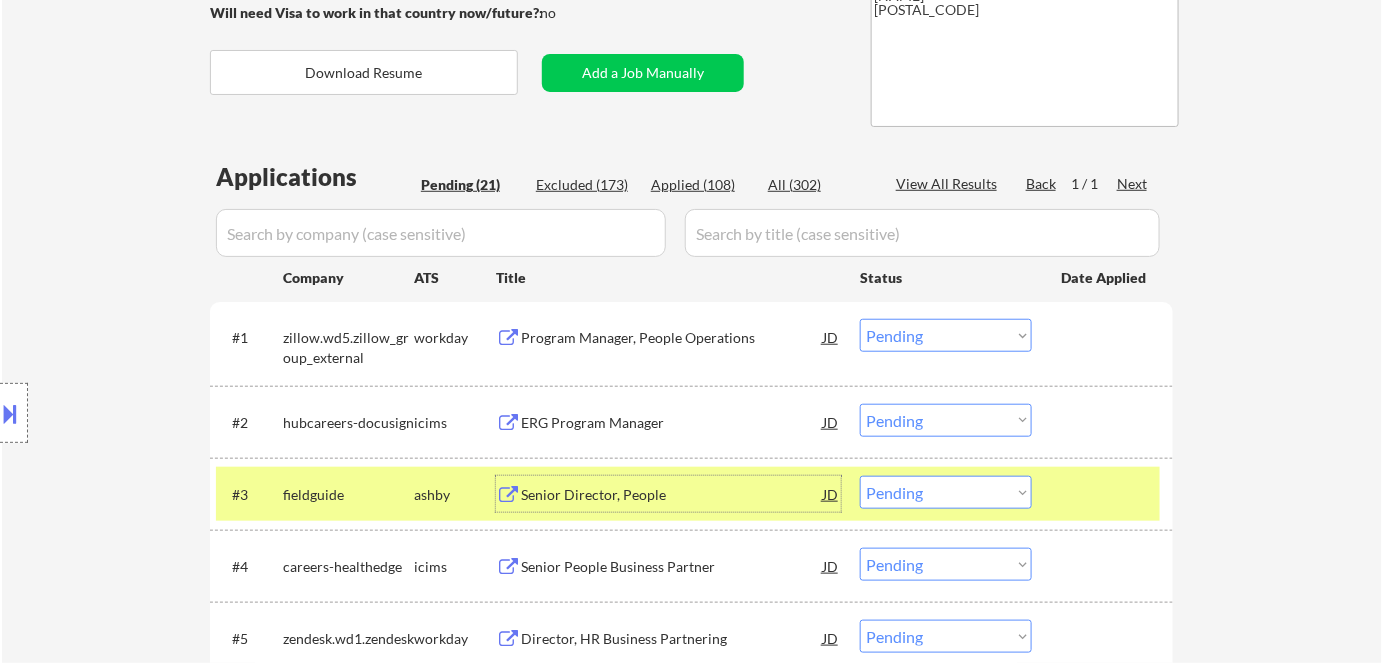 scroll, scrollTop: 545, scrollLeft: 0, axis: vertical 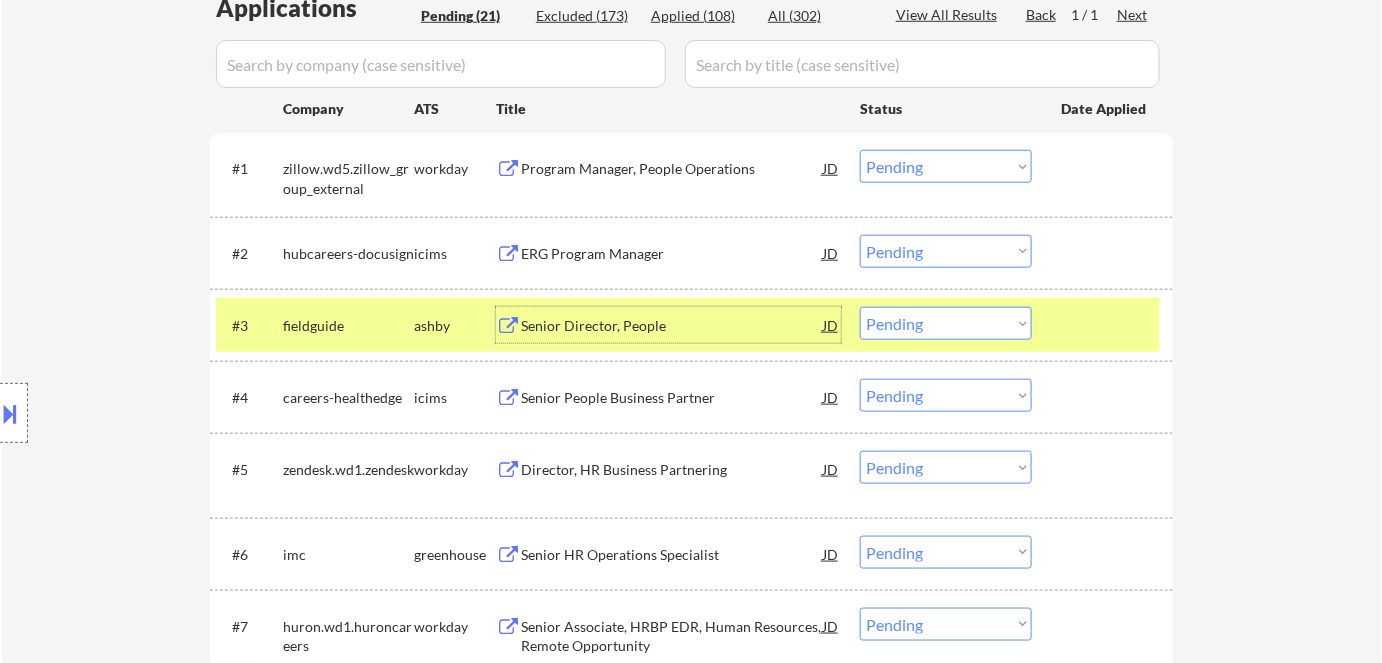 click on "Choose an option... Pending Applied Excluded (Questions) Excluded (Expired) Excluded (Location) Excluded (Bad Match) Excluded (Blocklist) Excluded (Salary) Excluded (Other)" at bounding box center [946, 323] 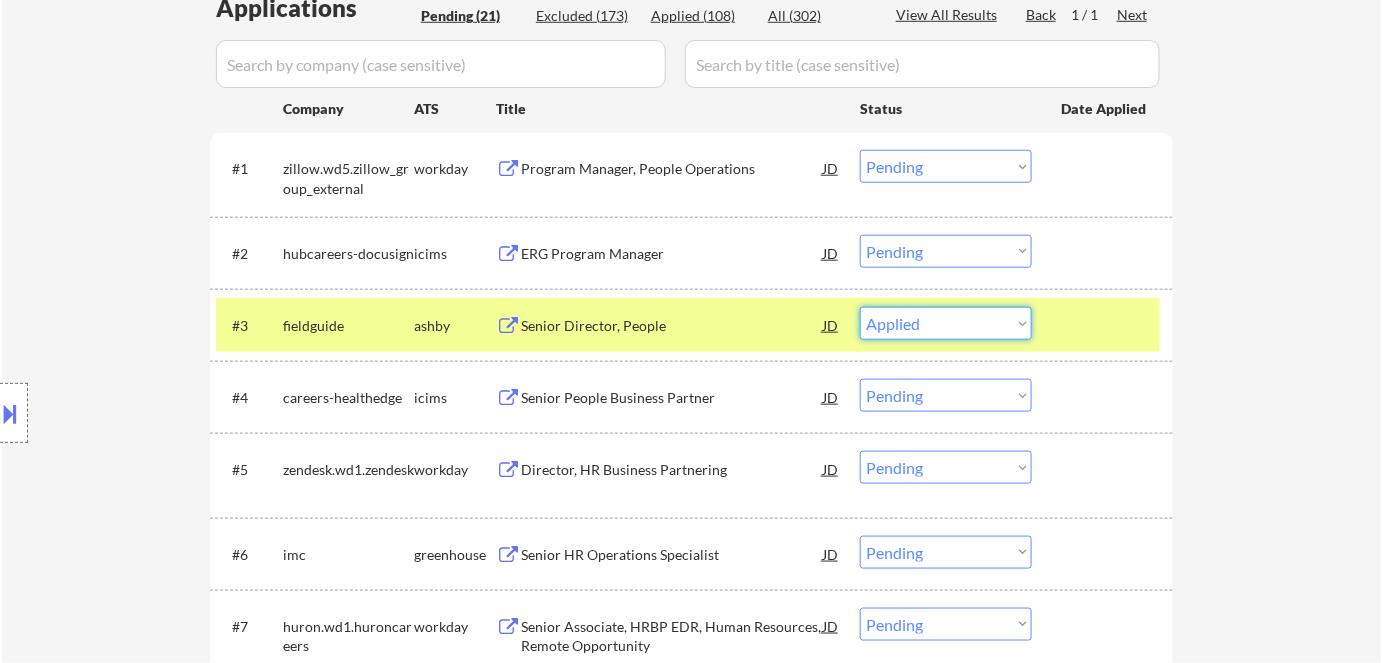 click on "Choose an option... Pending Applied Excluded (Questions) Excluded (Expired) Excluded (Location) Excluded (Bad Match) Excluded (Blocklist) Excluded (Salary) Excluded (Other)" at bounding box center (946, 323) 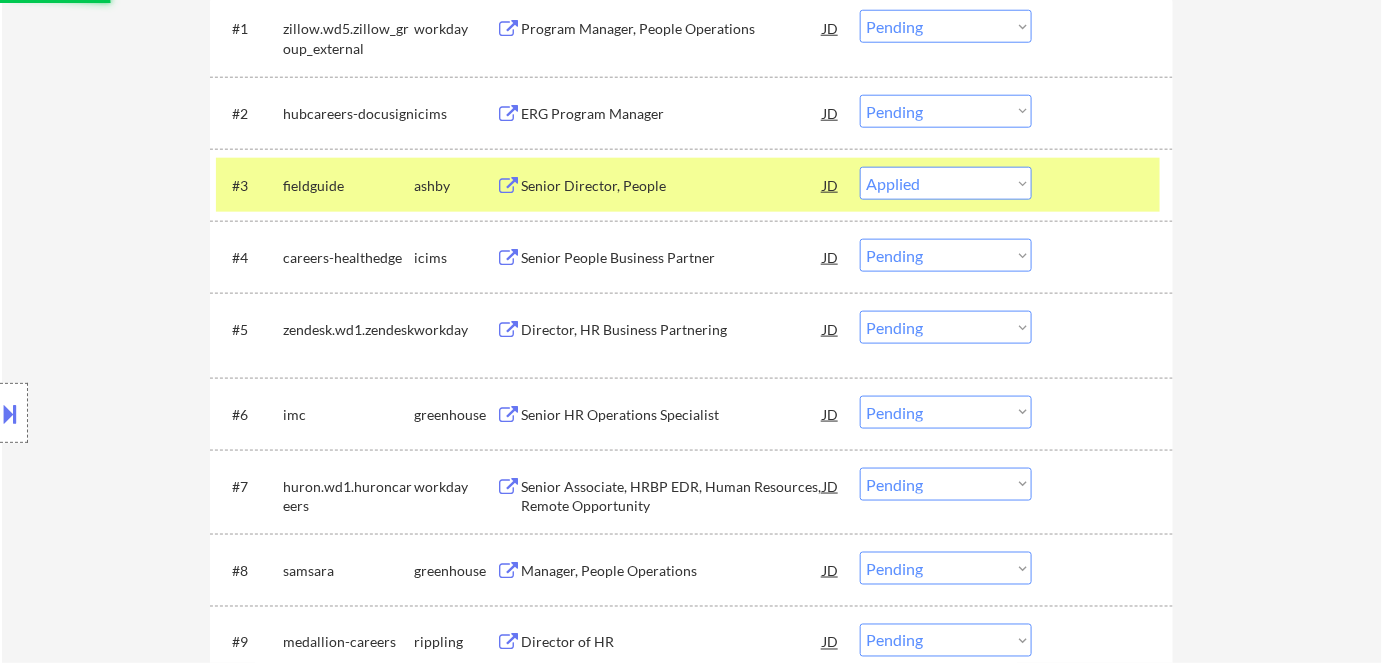 scroll, scrollTop: 727, scrollLeft: 0, axis: vertical 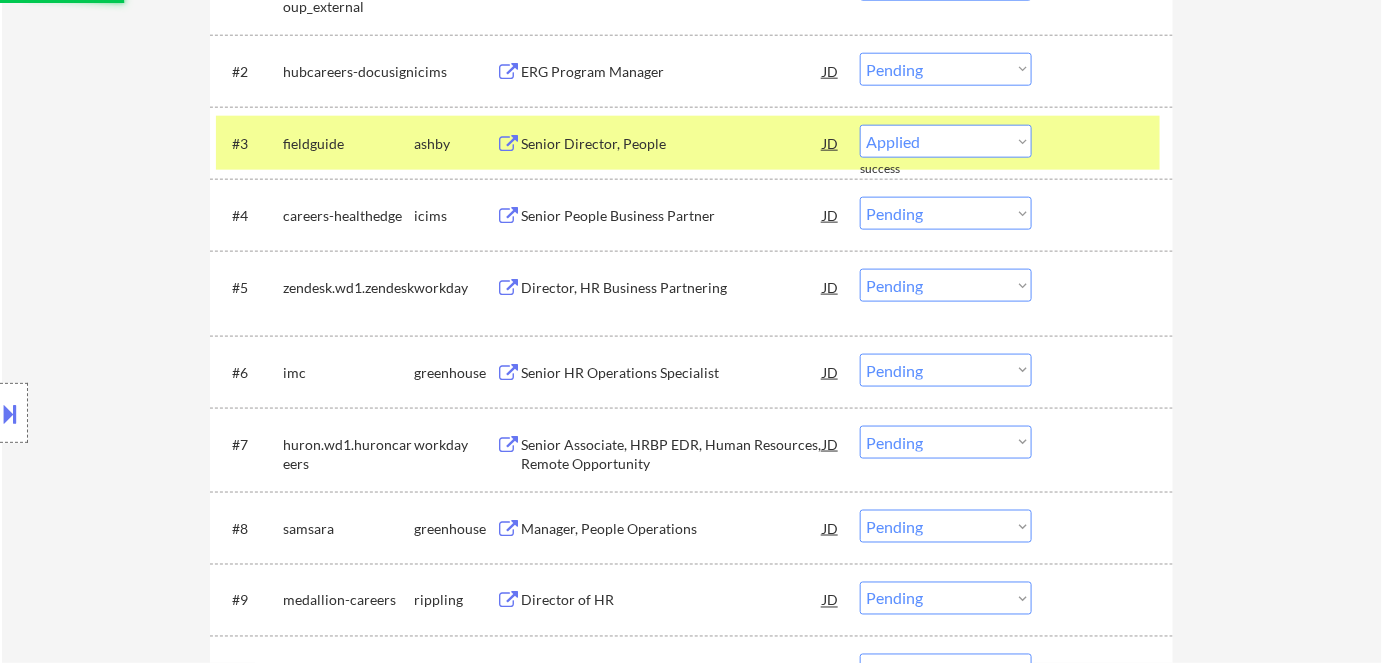 select on ""pending"" 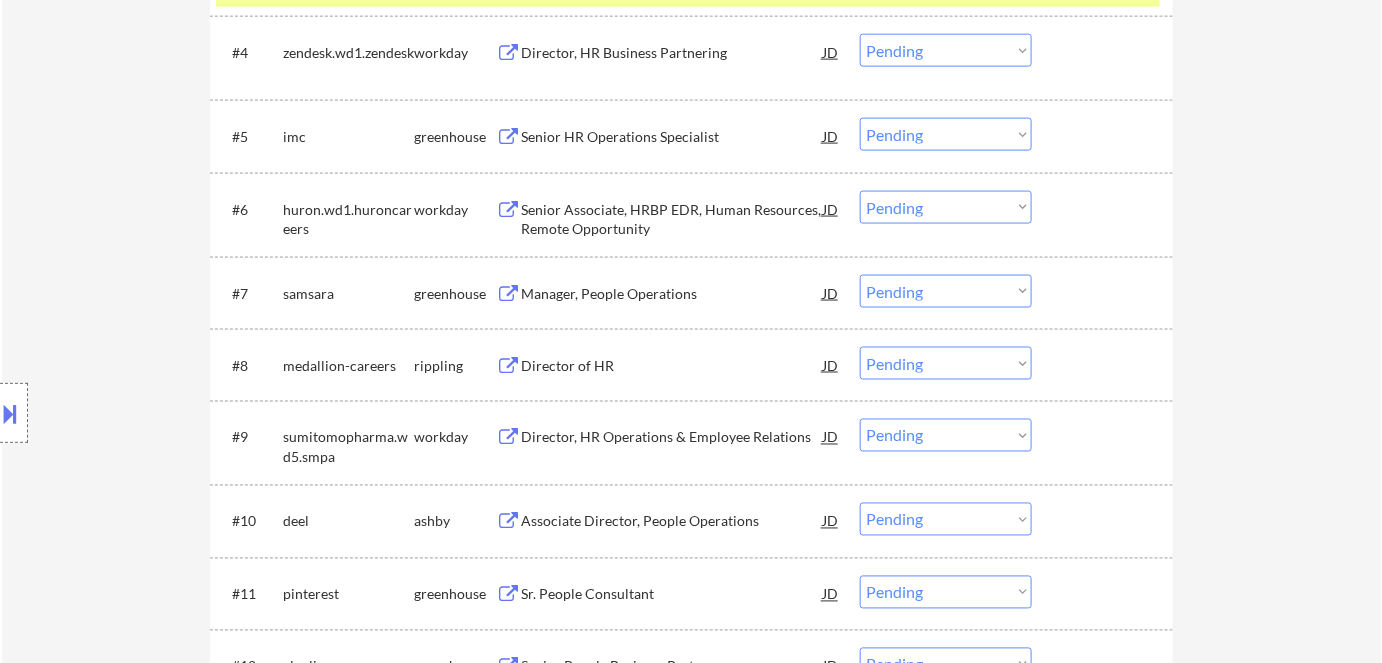 scroll, scrollTop: 909, scrollLeft: 0, axis: vertical 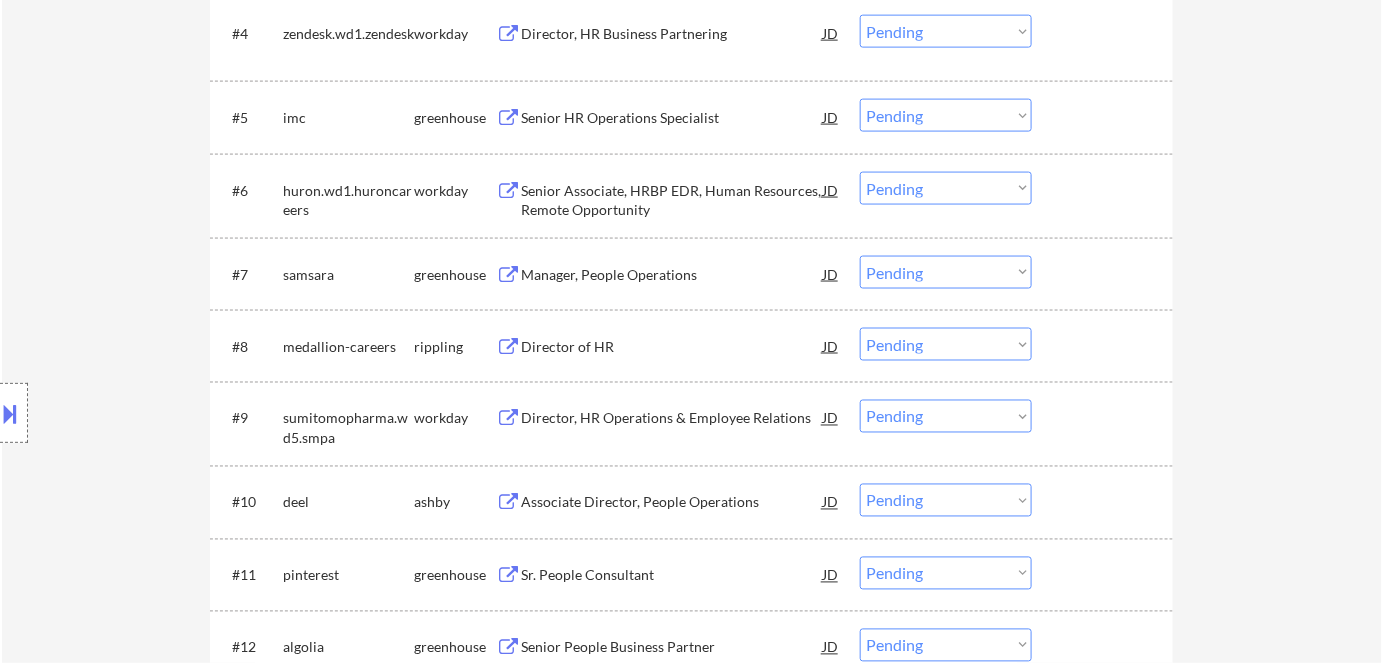 click on "#8 medallion-careers rippling Director of HR JD Choose an option... Pending Applied Excluded (Questions) Excluded (Expired) Excluded (Location) Excluded (Bad Match) Excluded (Blocklist) Excluded (Salary) Excluded (Other)" at bounding box center (688, 346) 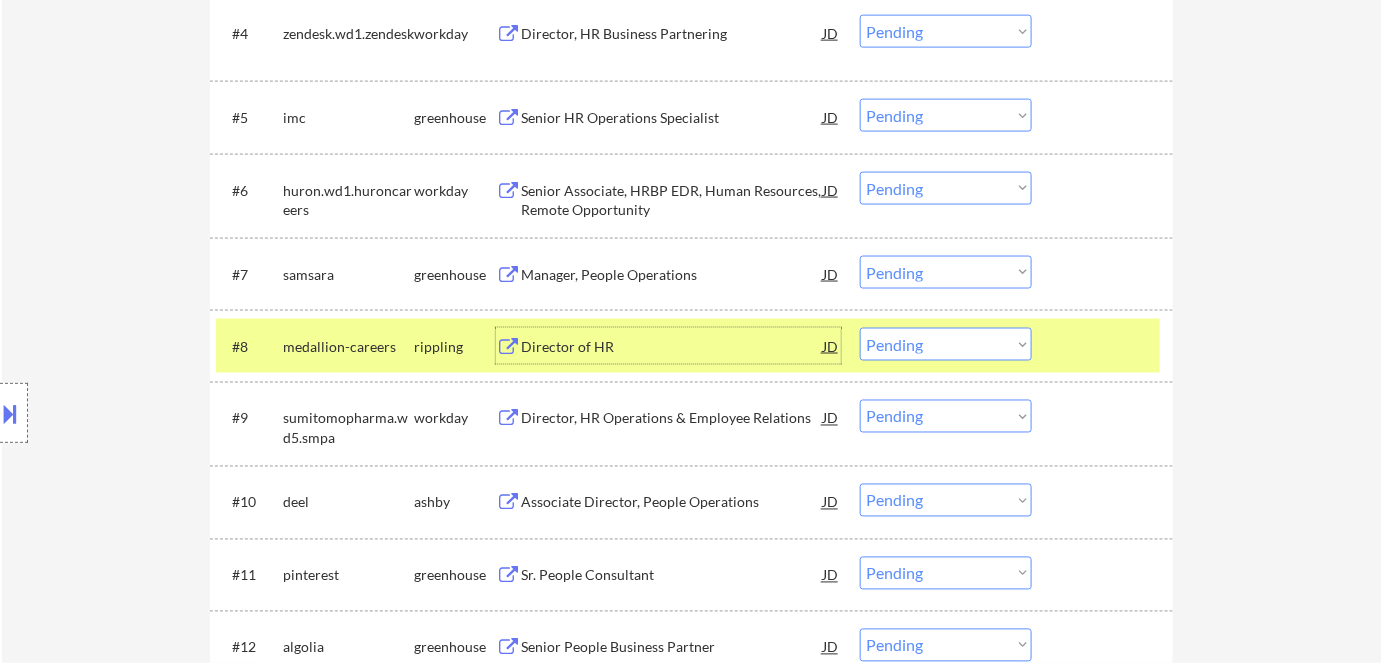 click on "Director of HR" at bounding box center [672, 347] 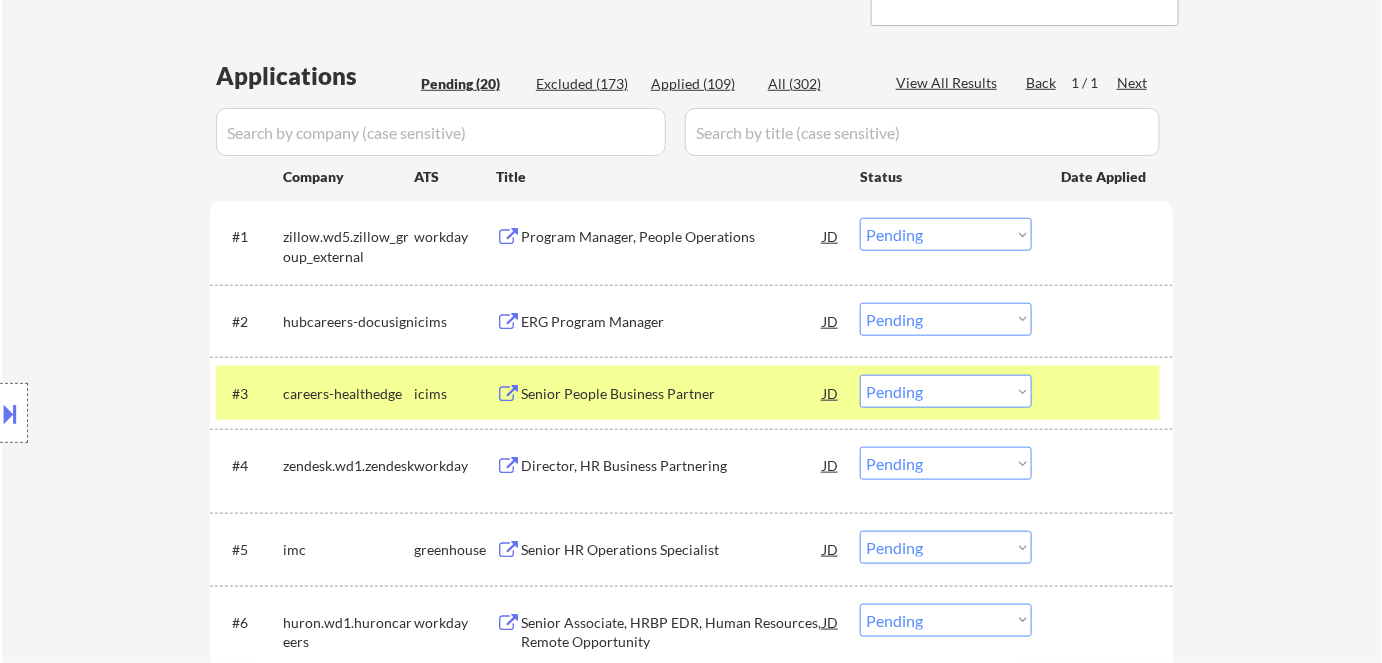 scroll, scrollTop: 0, scrollLeft: 0, axis: both 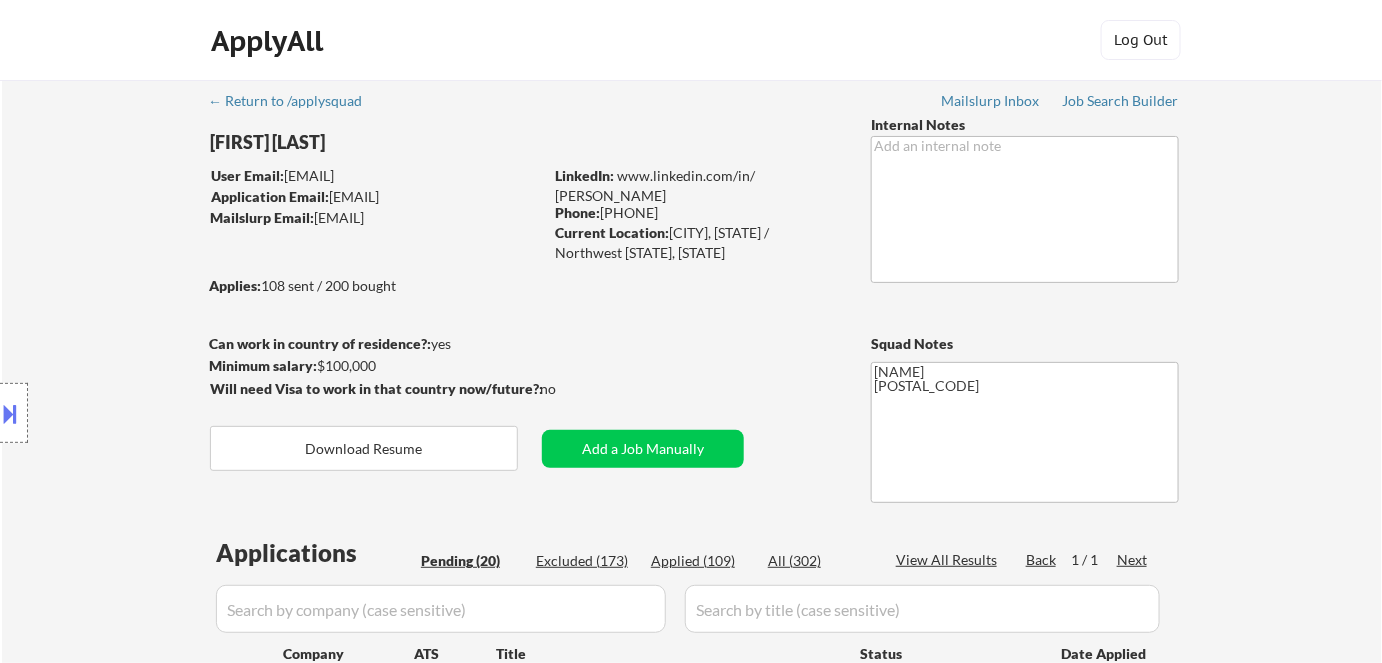 drag, startPoint x: 604, startPoint y: 214, endPoint x: 690, endPoint y: 214, distance: 86 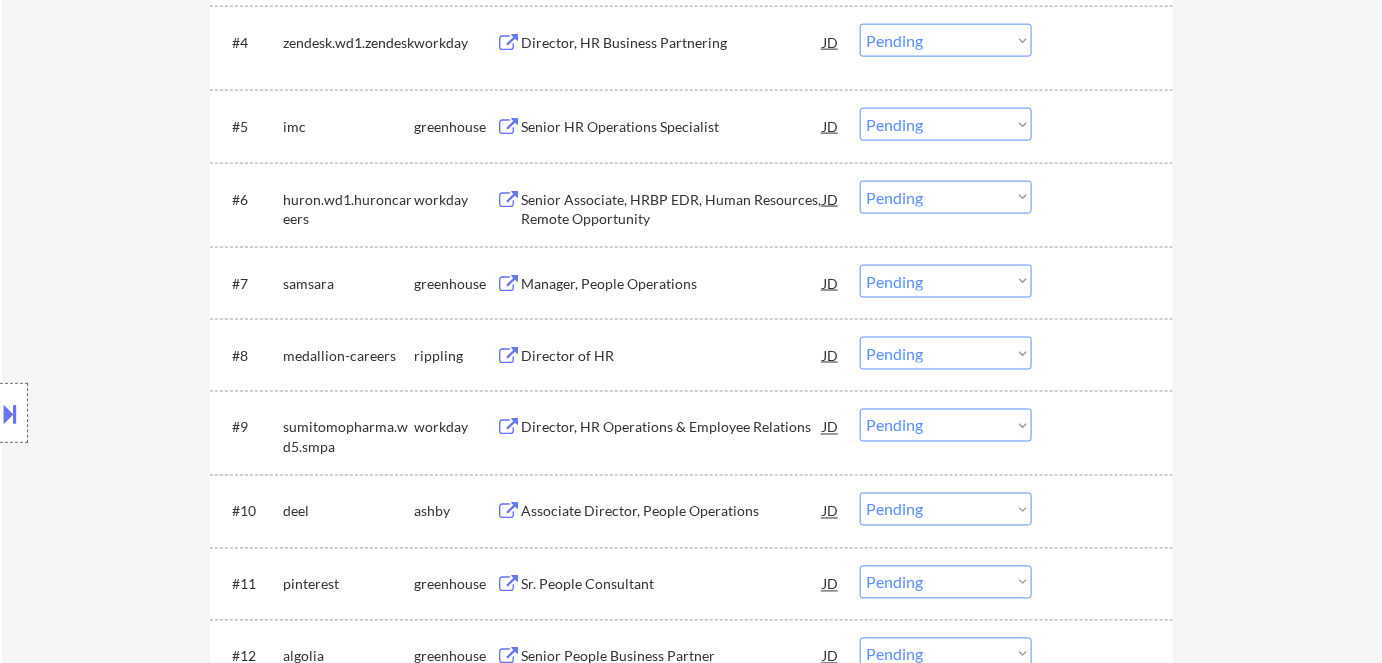 scroll, scrollTop: 909, scrollLeft: 0, axis: vertical 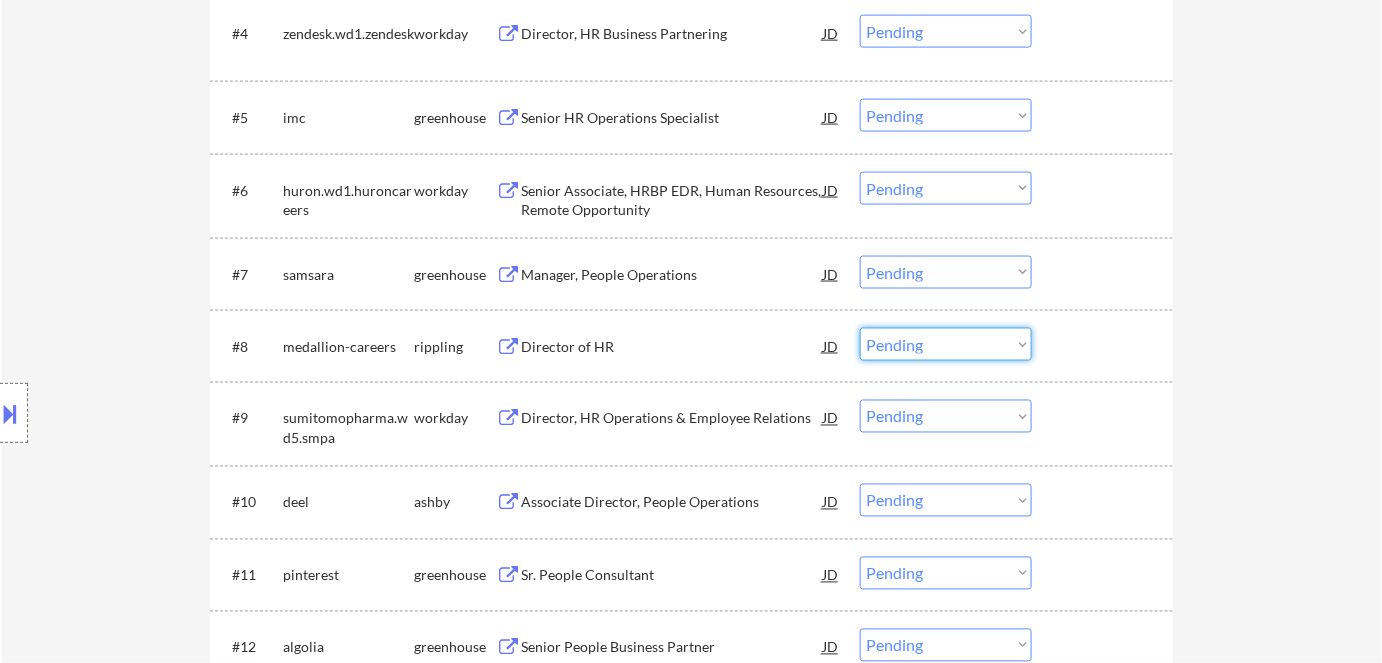click on "Choose an option... Pending Applied Excluded (Questions) Excluded (Expired) Excluded (Location) Excluded (Bad Match) Excluded (Blocklist) Excluded (Salary) Excluded (Other)" at bounding box center [946, 344] 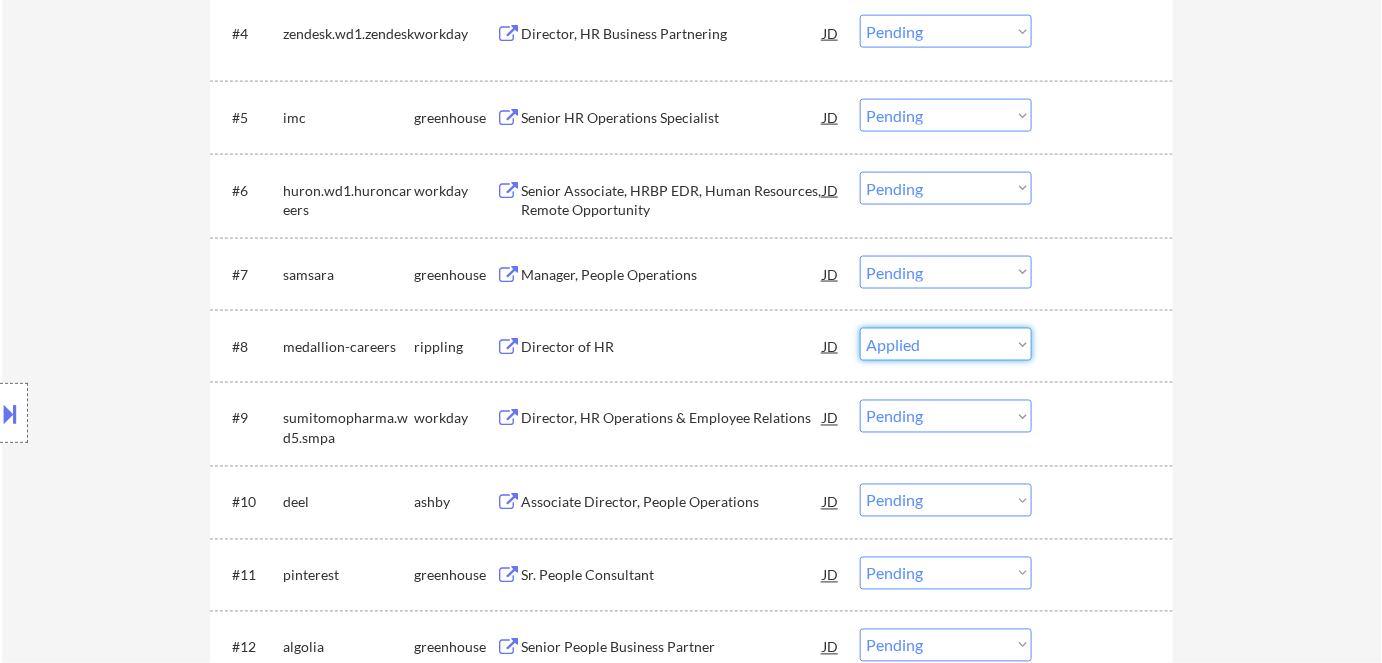 click on "Choose an option... Pending Applied Excluded (Questions) Excluded (Expired) Excluded (Location) Excluded (Bad Match) Excluded (Blocklist) Excluded (Salary) Excluded (Other)" at bounding box center [946, 344] 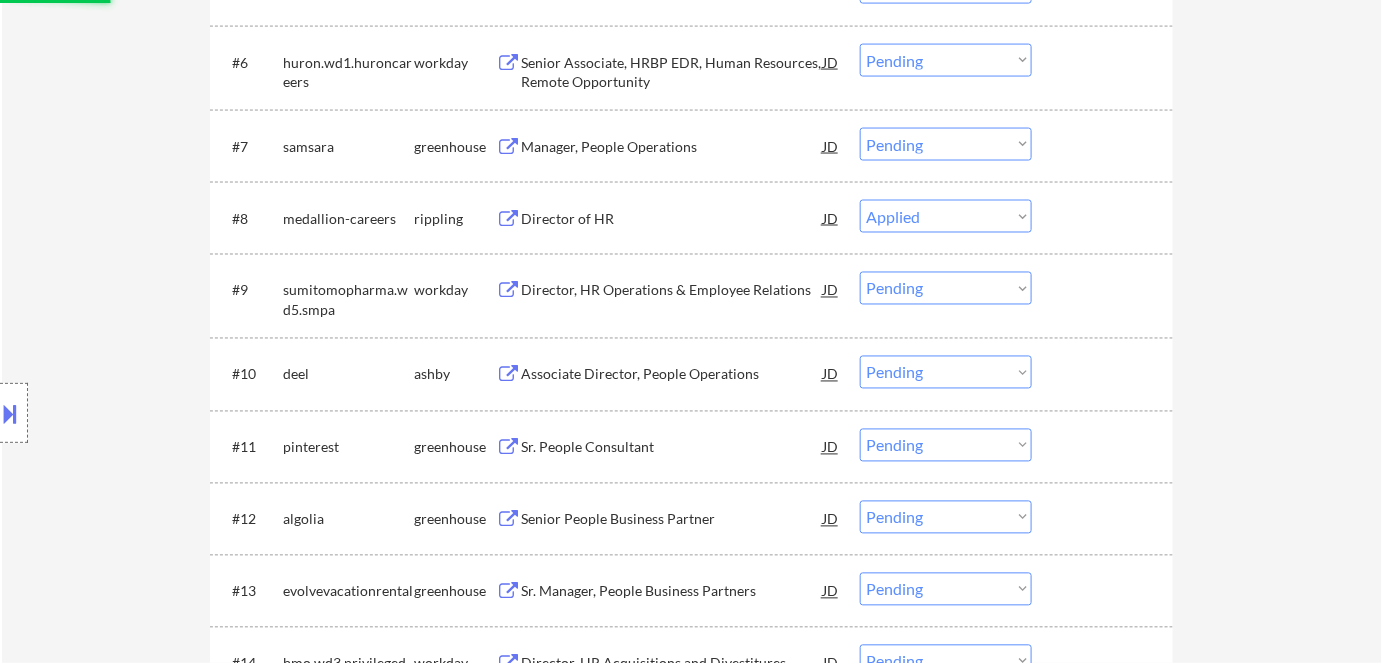 scroll, scrollTop: 1090, scrollLeft: 0, axis: vertical 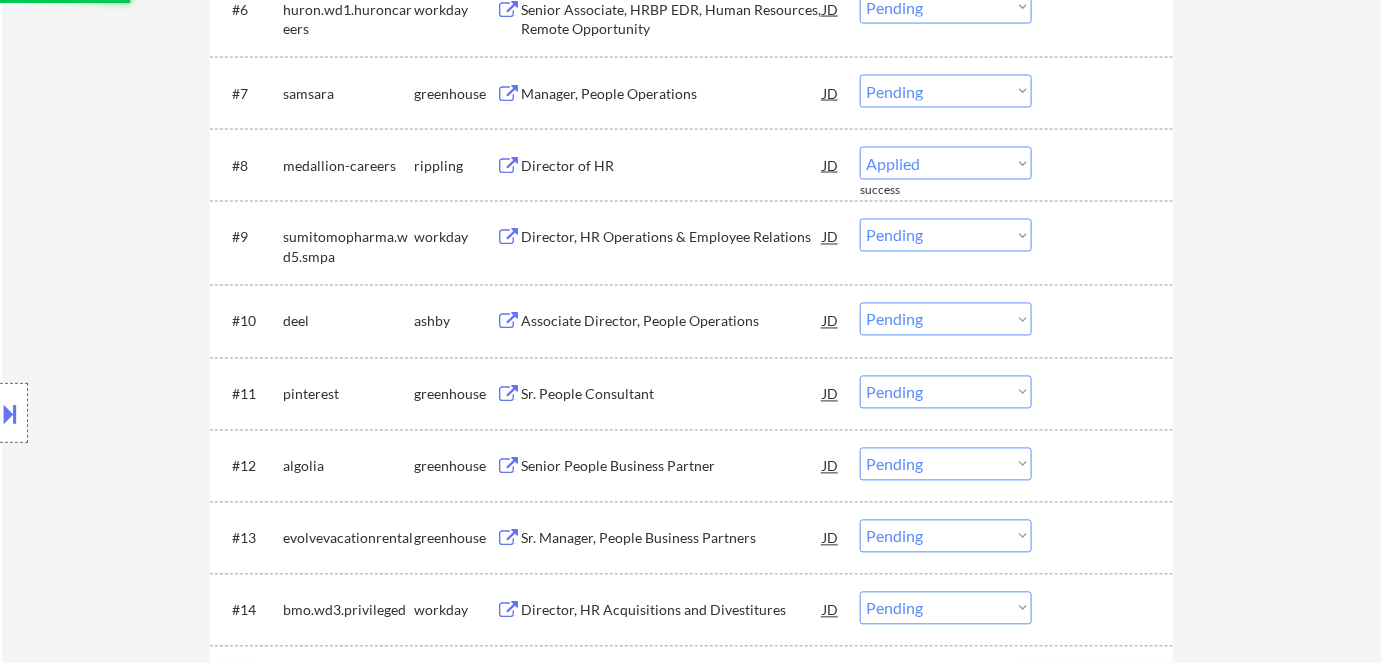 select on ""pending"" 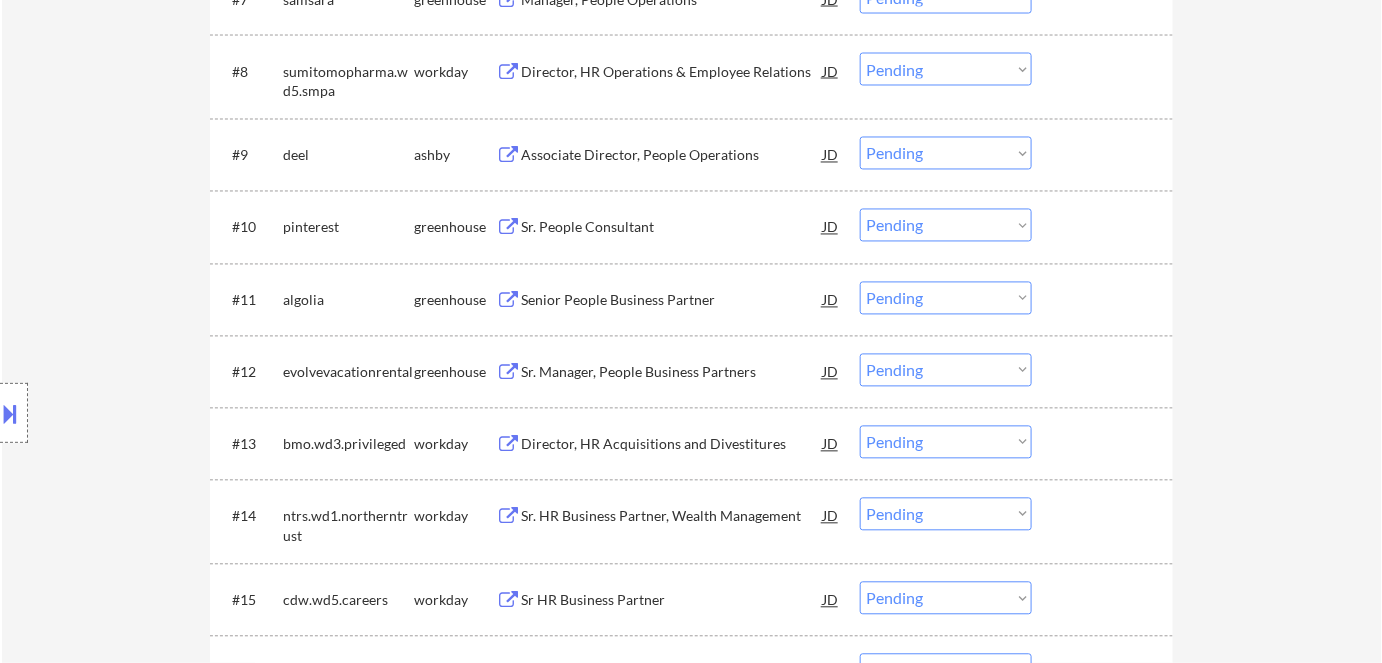 scroll, scrollTop: 1181, scrollLeft: 0, axis: vertical 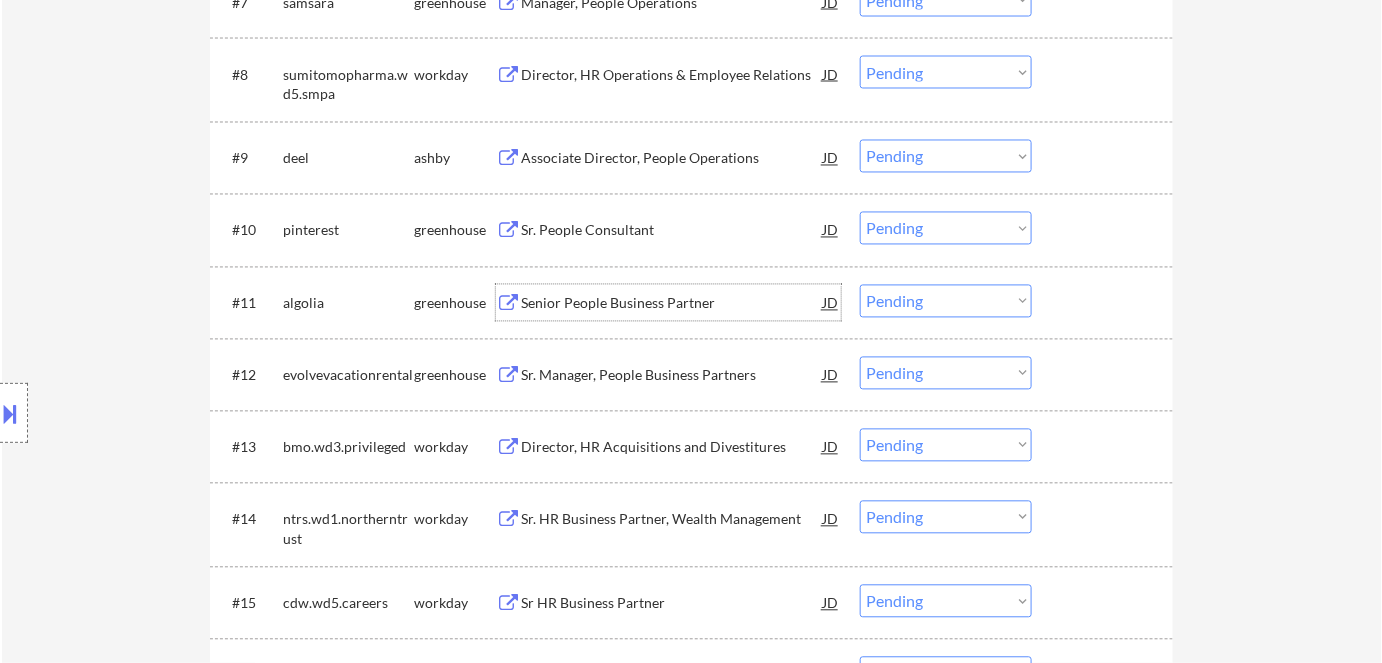 click on "Senior People Business Partner" at bounding box center [672, 304] 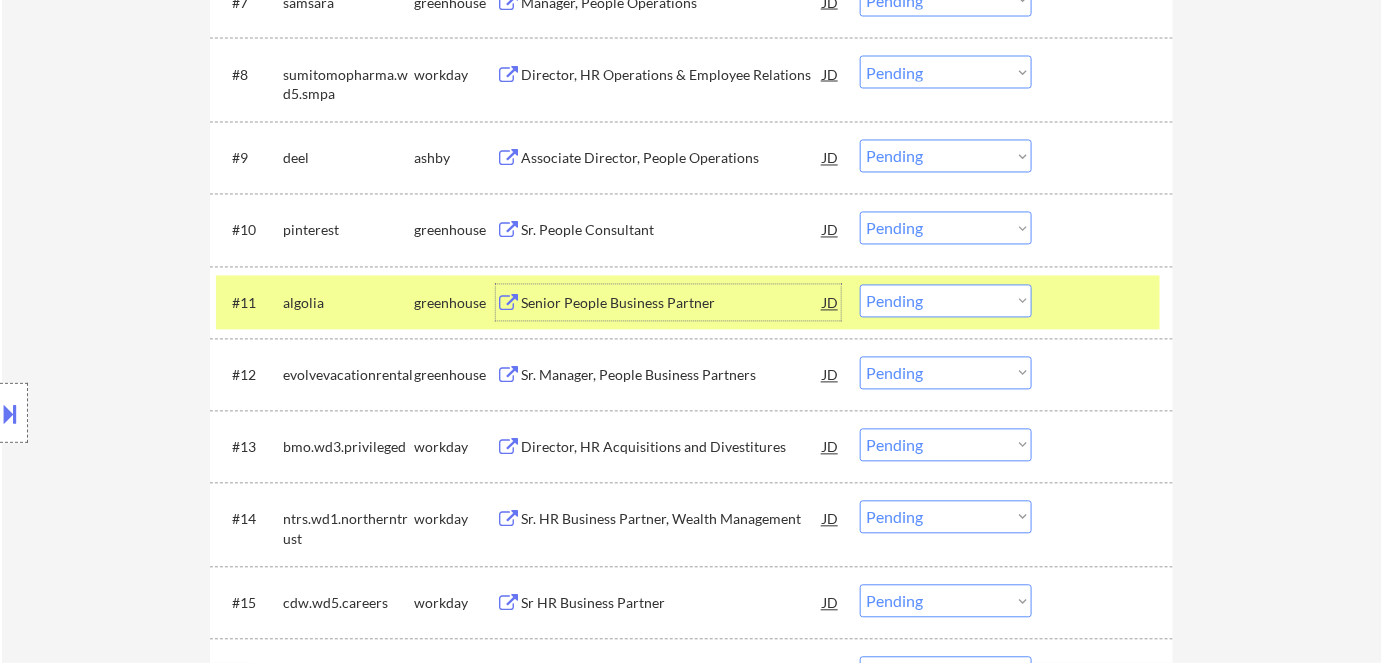 drag, startPoint x: 922, startPoint y: 297, endPoint x: 926, endPoint y: 315, distance: 18.439089 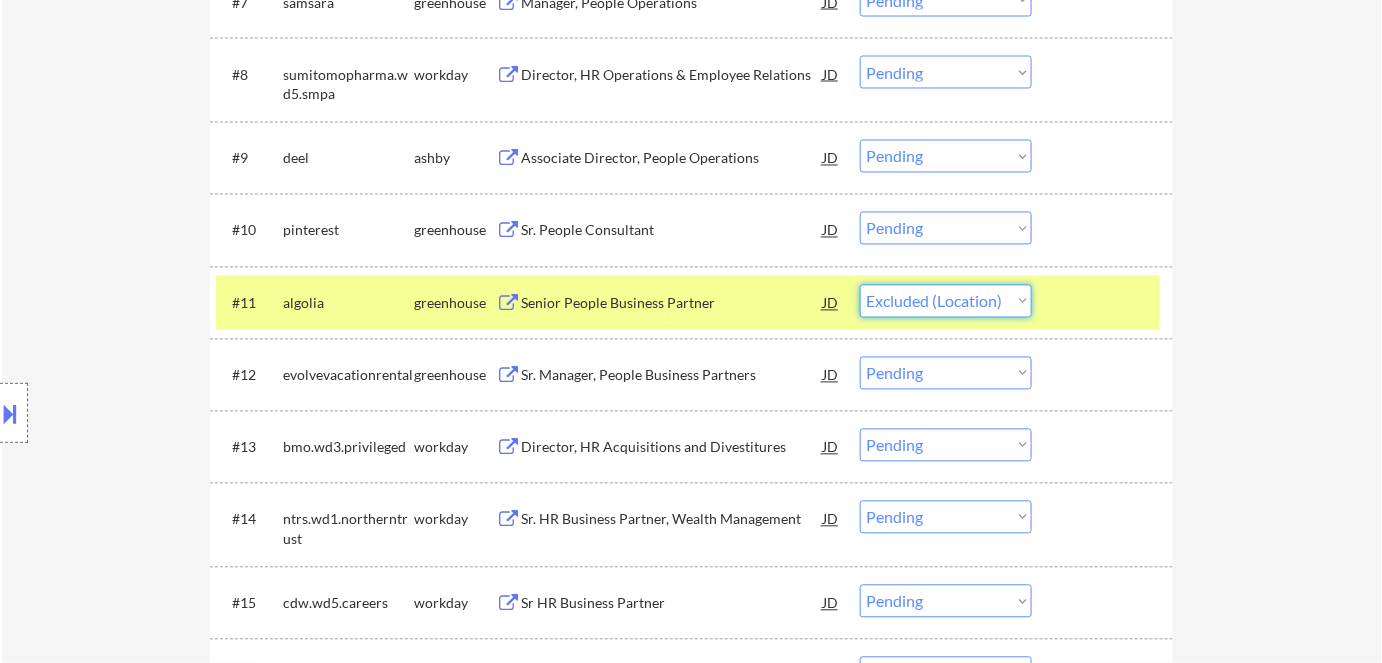 click on "Choose an option... Pending Applied Excluded (Questions) Excluded (Expired) Excluded (Location) Excluded (Bad Match) Excluded (Blocklist) Excluded (Salary) Excluded (Other)" at bounding box center [946, 301] 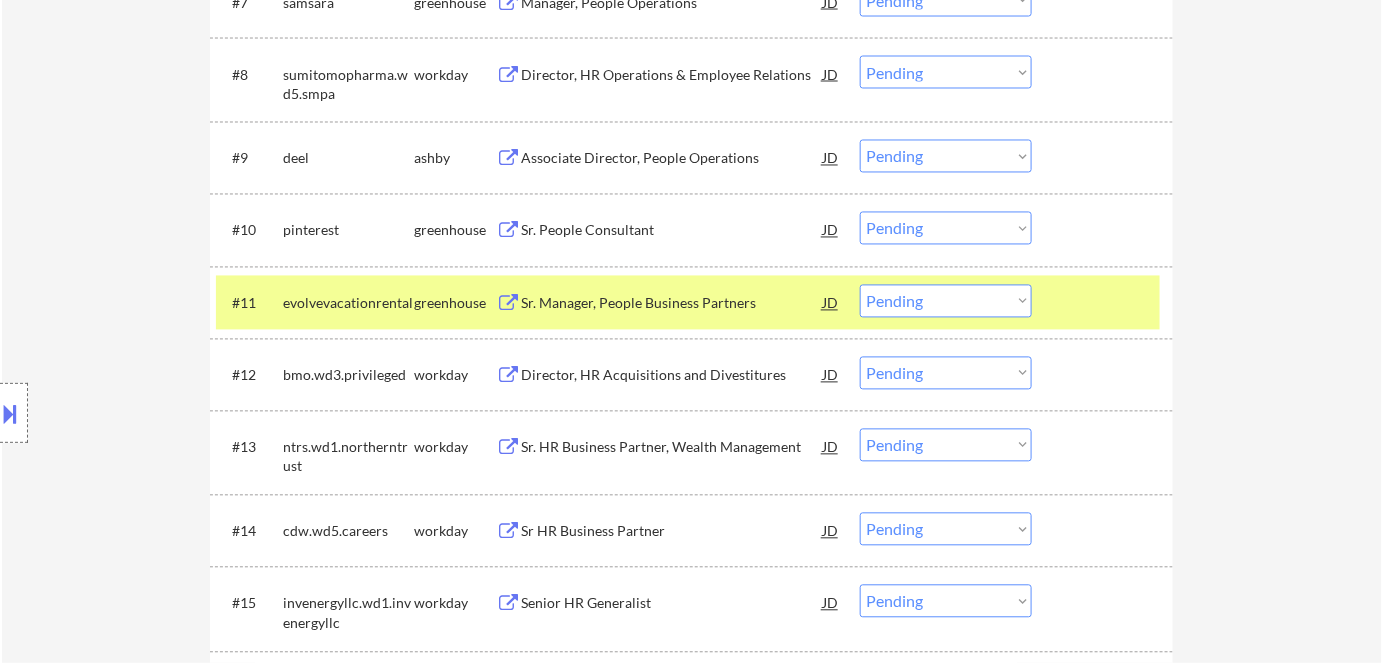 click on "Sr. Manager, People Business Partners" at bounding box center (672, 304) 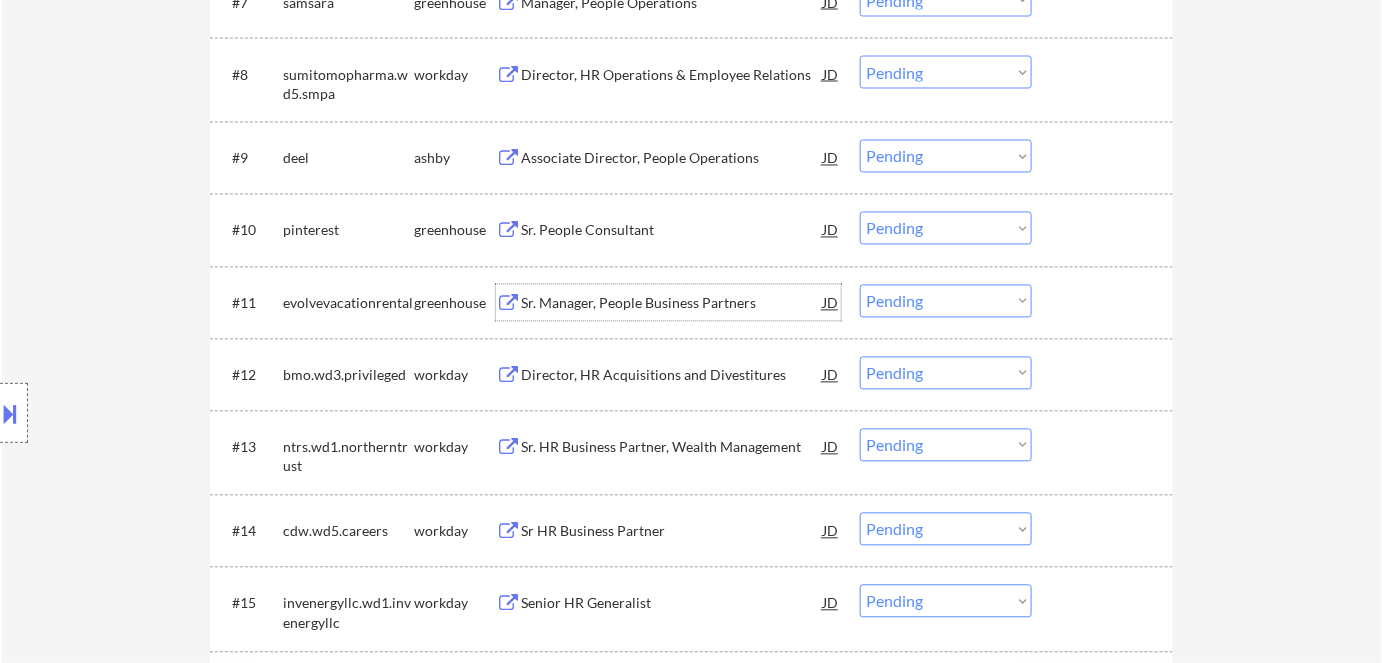 click on "Choose an option... Pending Applied Excluded (Questions) Excluded (Expired) Excluded (Location) Excluded (Bad Match) Excluded (Blocklist) Excluded (Salary) Excluded (Other)" at bounding box center (946, 301) 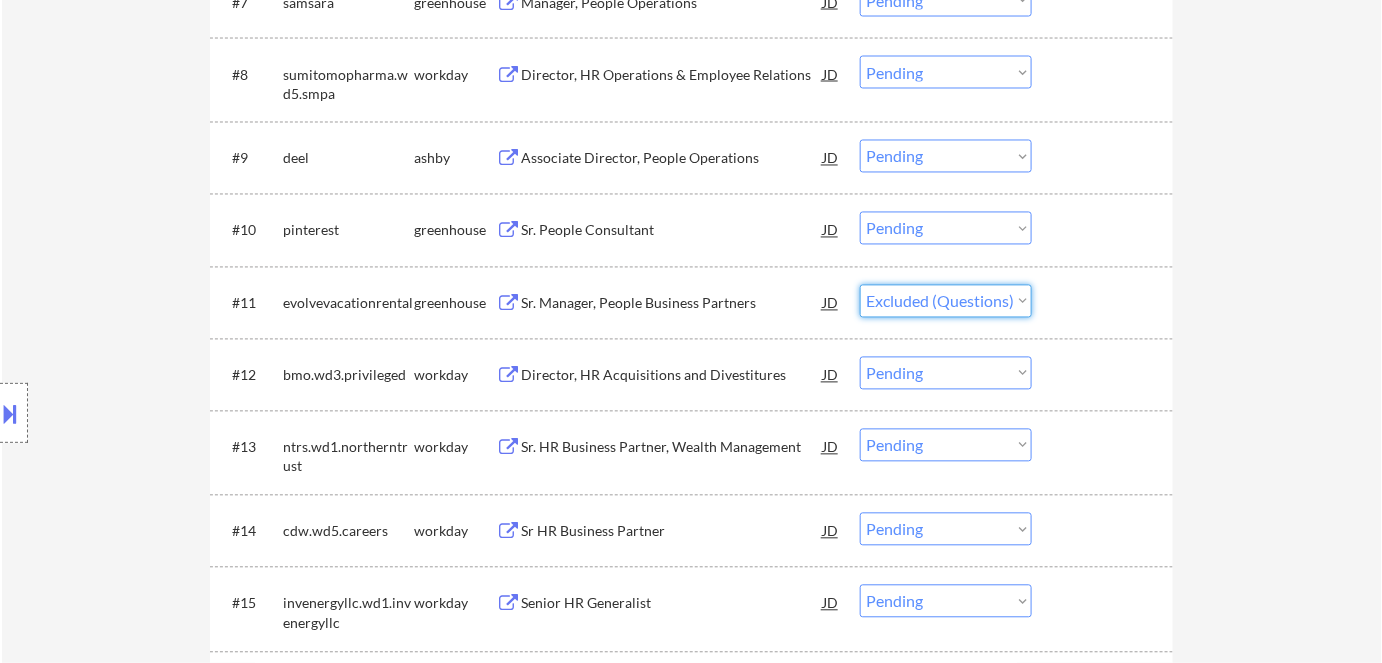 click on "Choose an option... Pending Applied Excluded (Questions) Excluded (Expired) Excluded (Location) Excluded (Bad Match) Excluded (Blocklist) Excluded (Salary) Excluded (Other)" at bounding box center [946, 301] 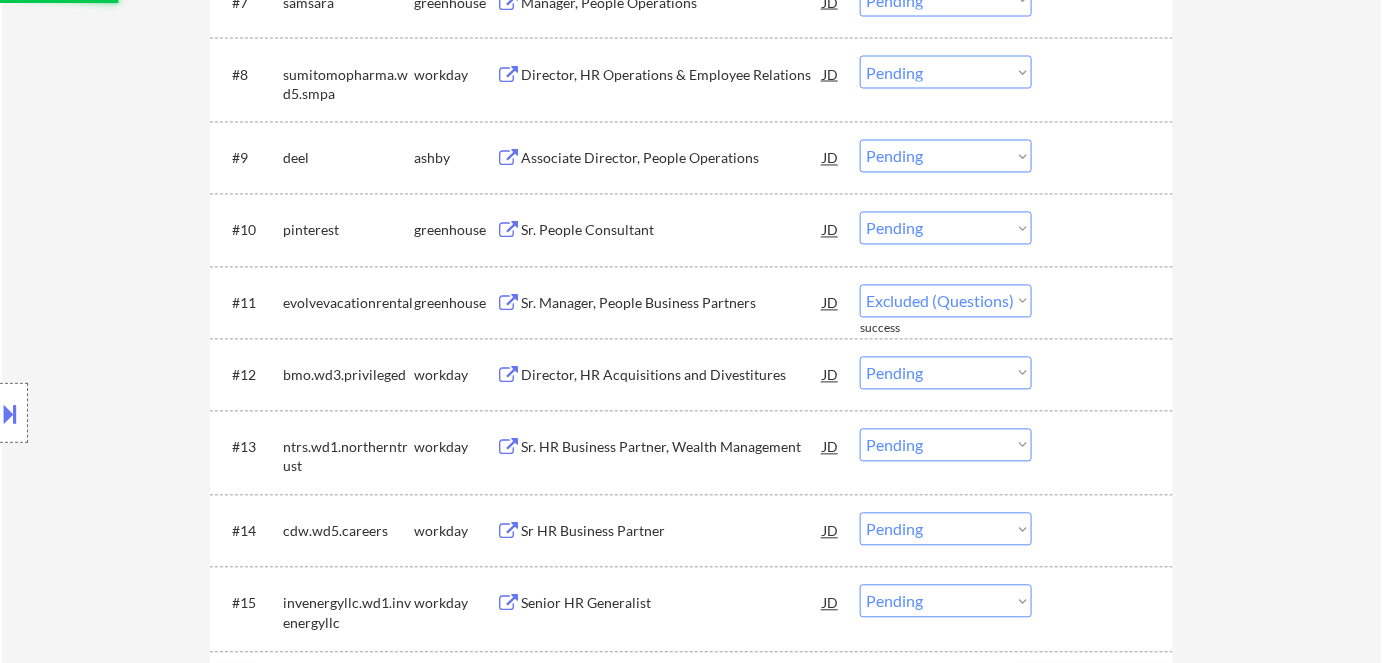 select on ""pending"" 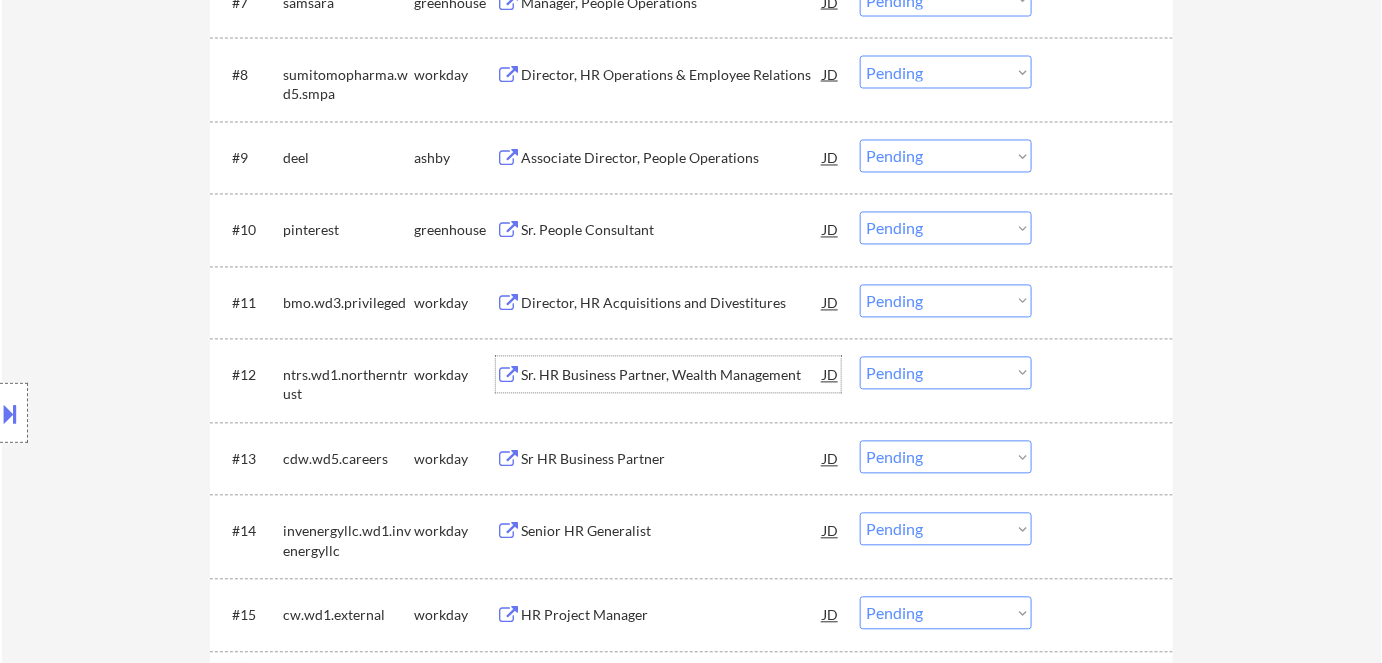 click on "Sr. HR Business Partner, Wealth Management" at bounding box center (672, 376) 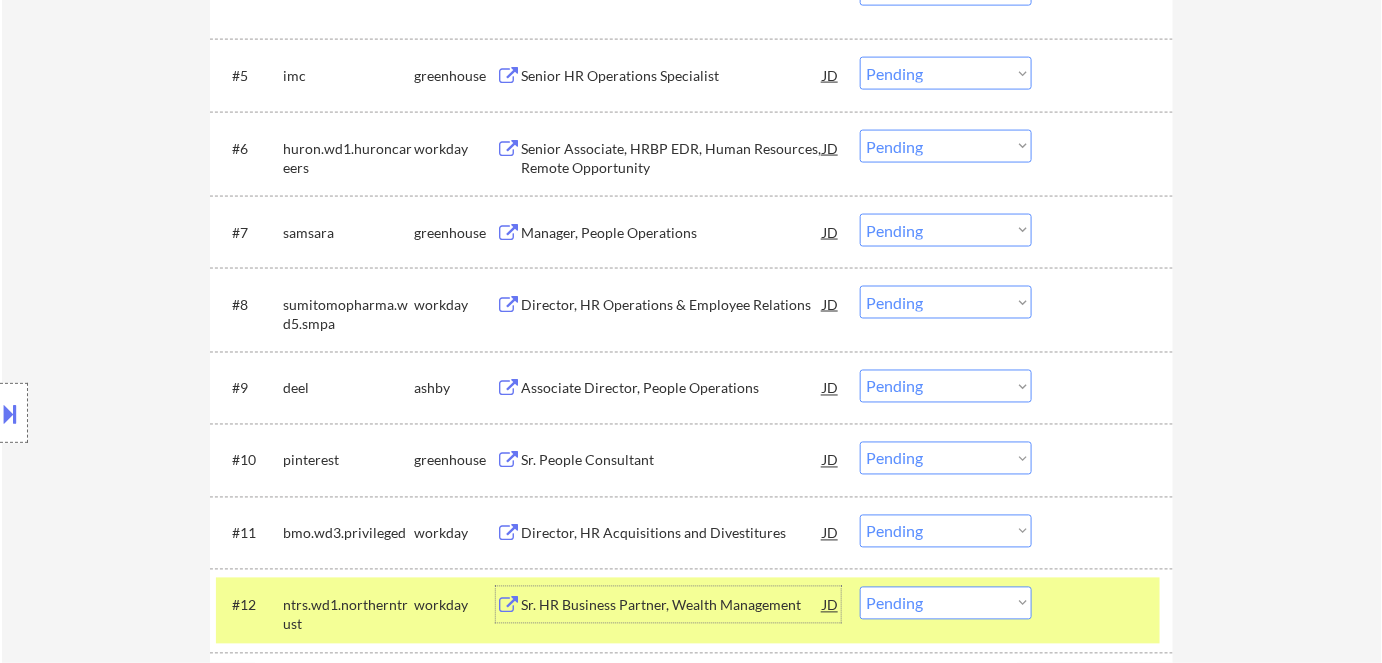 scroll, scrollTop: 962, scrollLeft: 0, axis: vertical 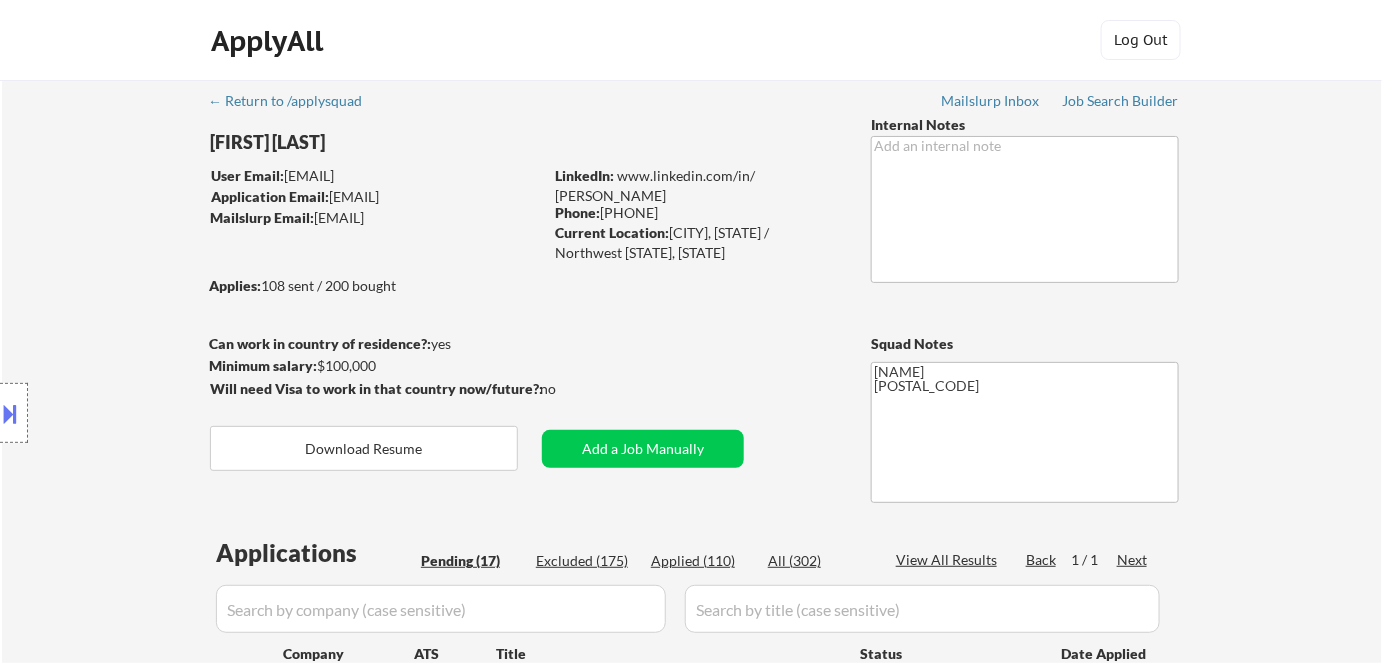 drag, startPoint x: 604, startPoint y: 211, endPoint x: 695, endPoint y: 209, distance: 91.02197 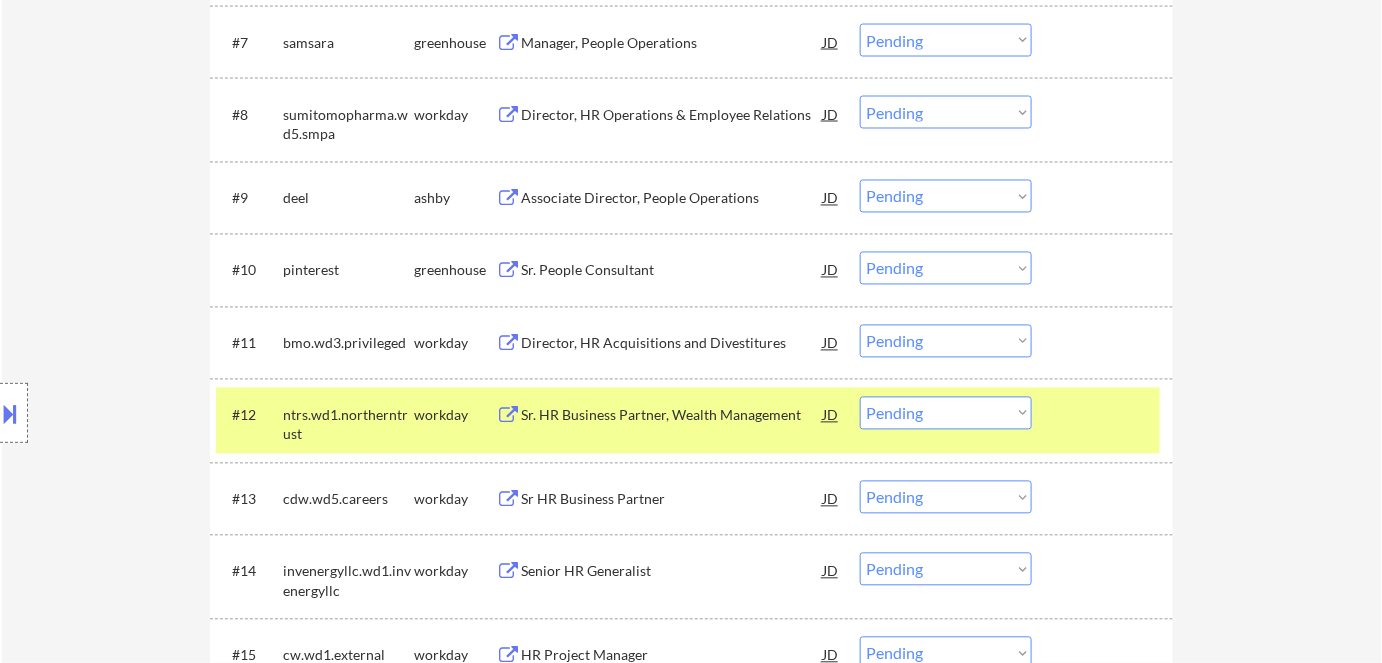 scroll, scrollTop: 1181, scrollLeft: 0, axis: vertical 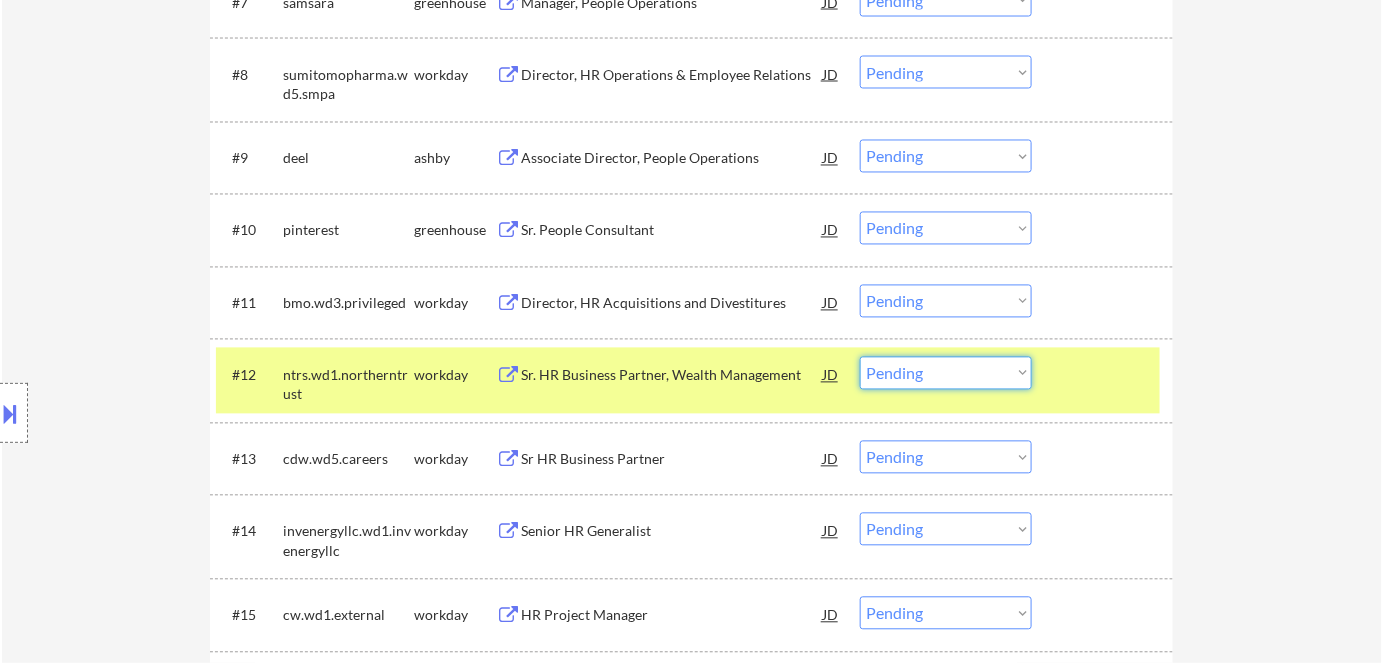 drag, startPoint x: 951, startPoint y: 357, endPoint x: 944, endPoint y: 366, distance: 11.401754 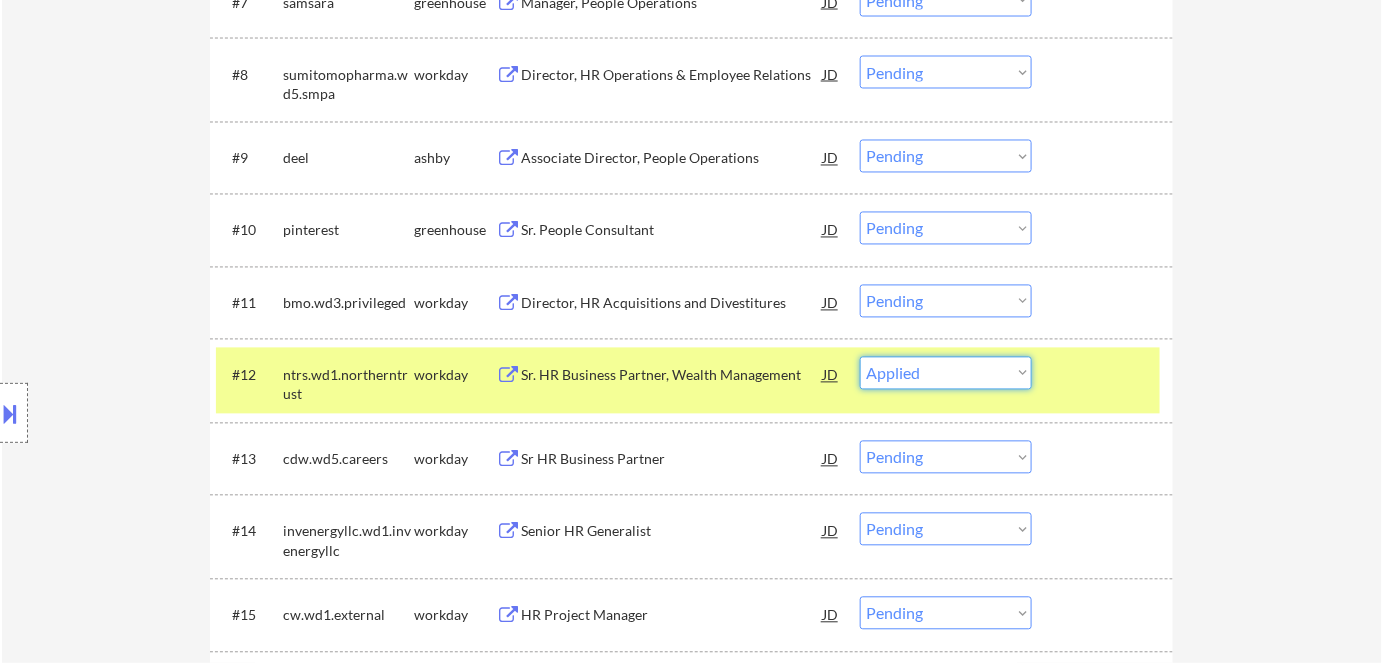 click on "Choose an option... Pending Applied Excluded (Questions) Excluded (Expired) Excluded (Location) Excluded (Bad Match) Excluded (Blocklist) Excluded (Salary) Excluded (Other)" at bounding box center (946, 373) 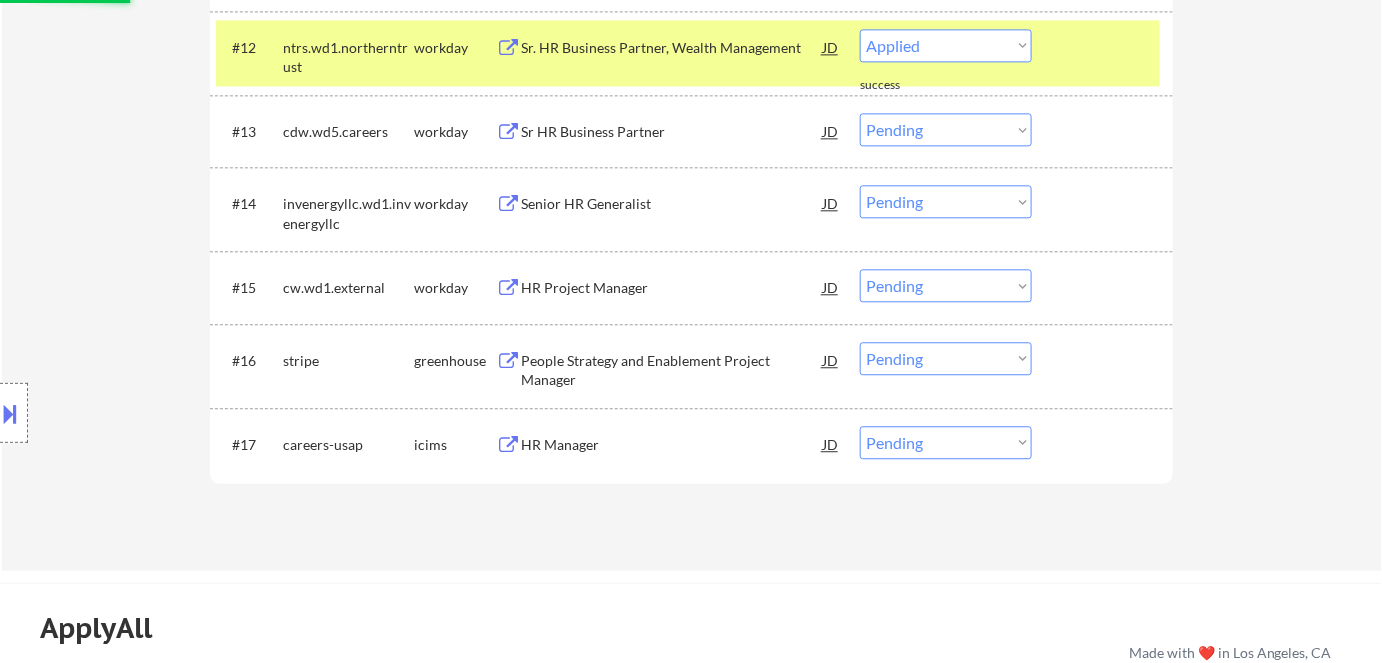scroll, scrollTop: 1454, scrollLeft: 0, axis: vertical 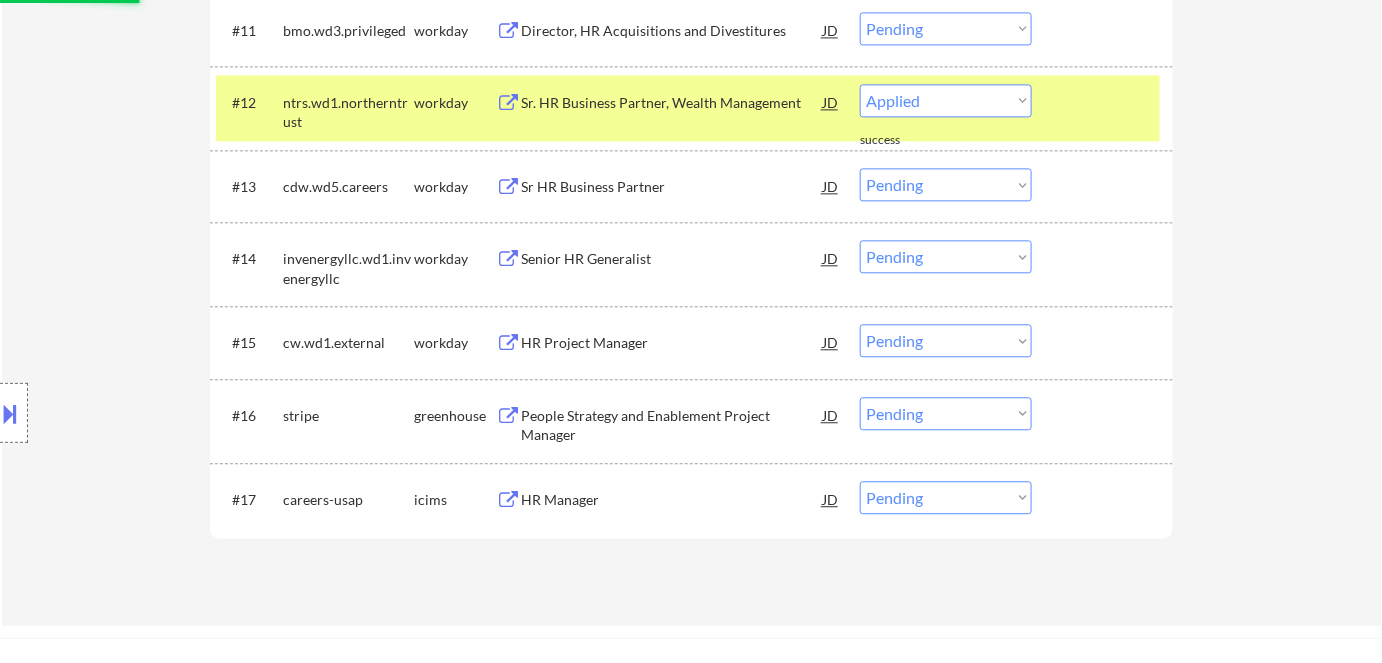 select on ""pending"" 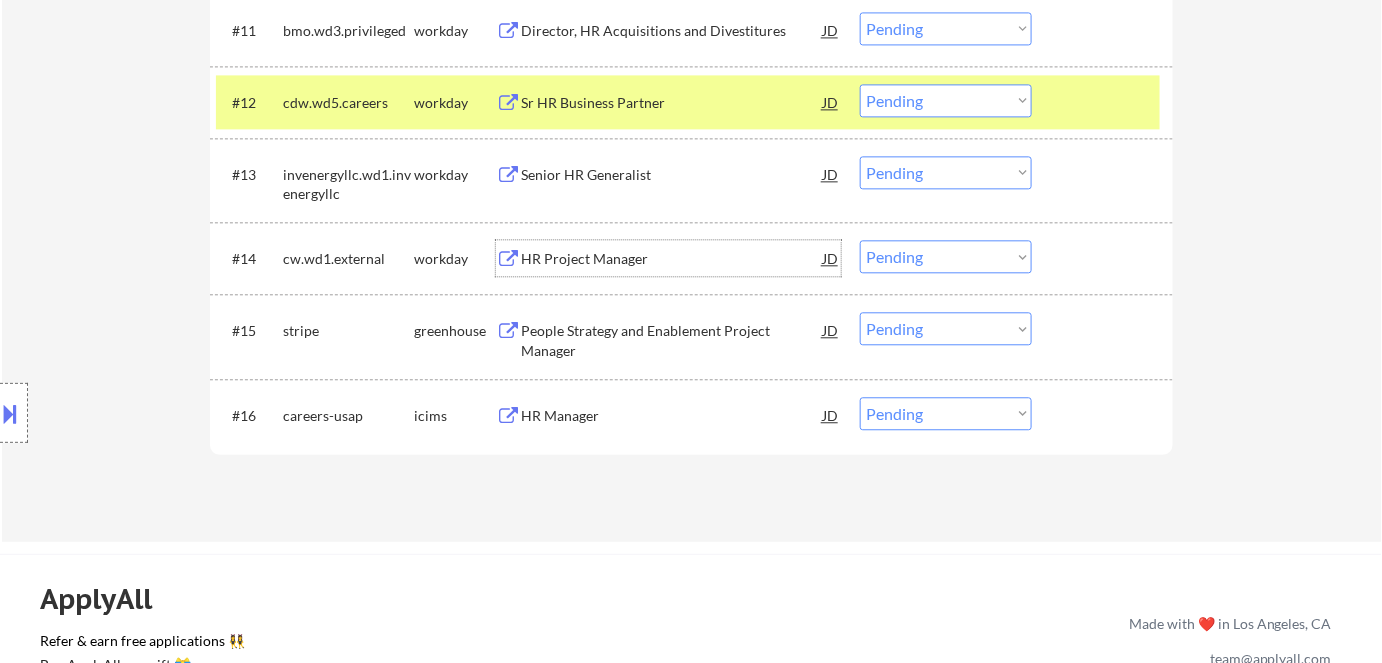 click on "HR Project Manager" at bounding box center [672, 259] 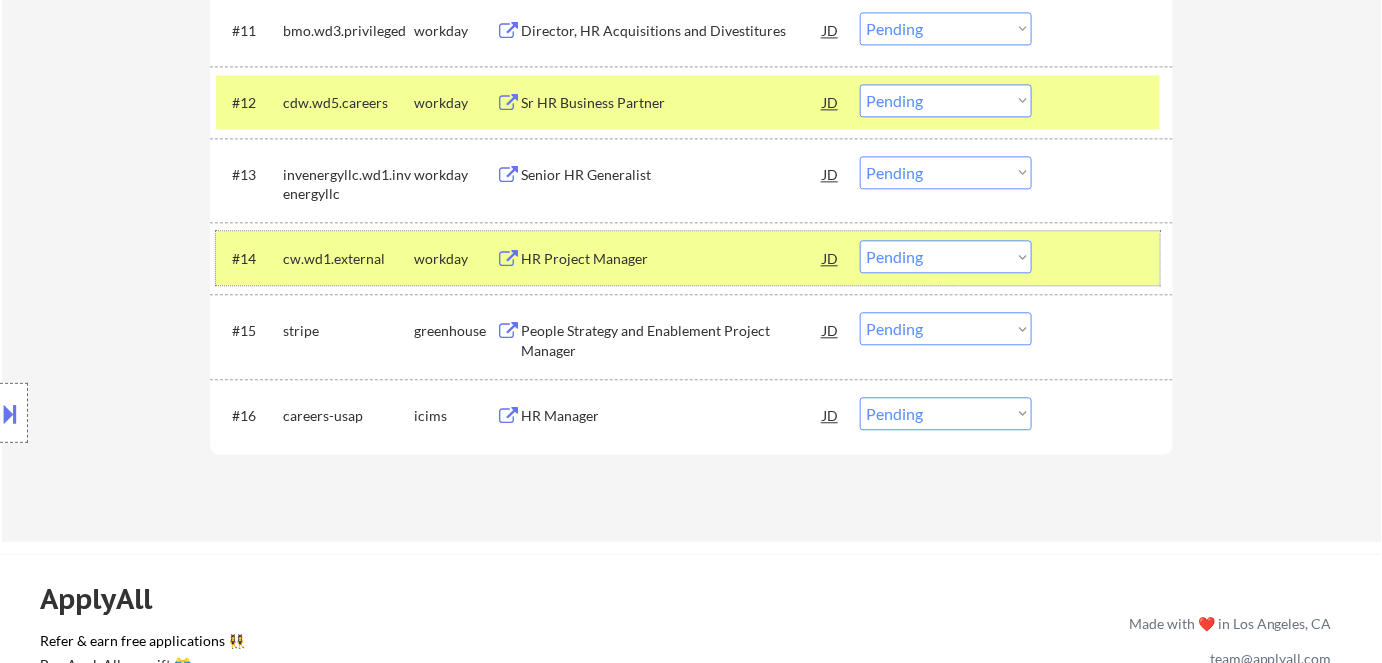 click on "#14 cw.wd1.external workday HR Project Manager JD Choose an option... Pending Applied Excluded (Questions) Excluded (Expired) Excluded (Location) Excluded (Bad Match) Excluded (Blocklist) Excluded (Salary) Excluded (Other)" at bounding box center [688, 258] 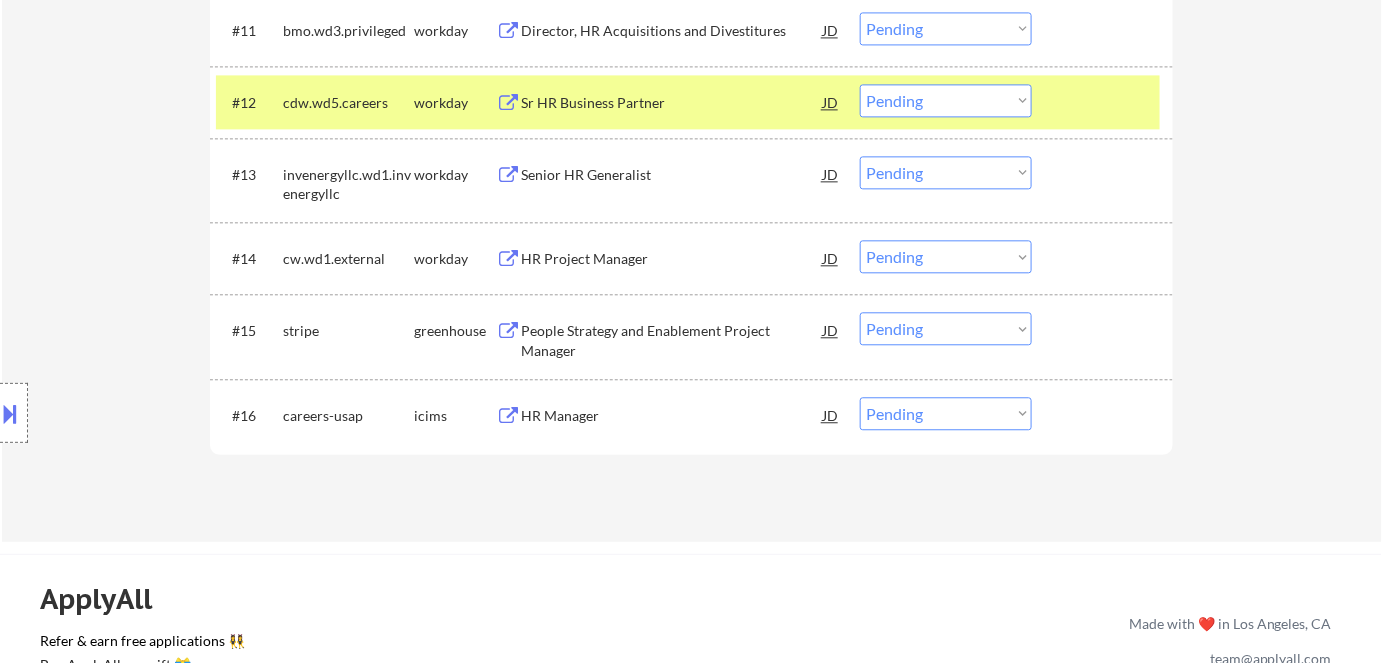 click on "Choose an option... Pending Applied Excluded (Questions) Excluded (Expired) Excluded (Location) Excluded (Bad Match) Excluded (Blocklist) Excluded (Salary) Excluded (Other)" at bounding box center [946, 256] 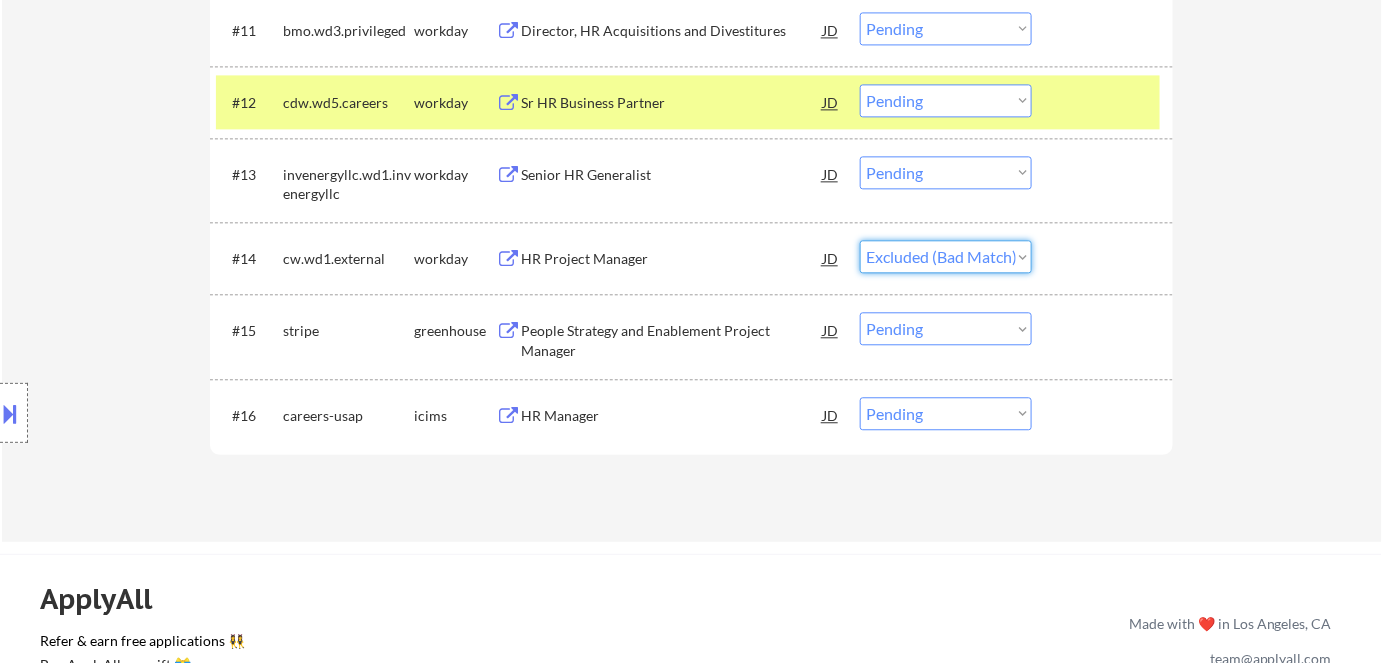 click on "Choose an option... Pending Applied Excluded (Questions) Excluded (Expired) Excluded (Location) Excluded (Bad Match) Excluded (Blocklist) Excluded (Salary) Excluded (Other)" at bounding box center (946, 256) 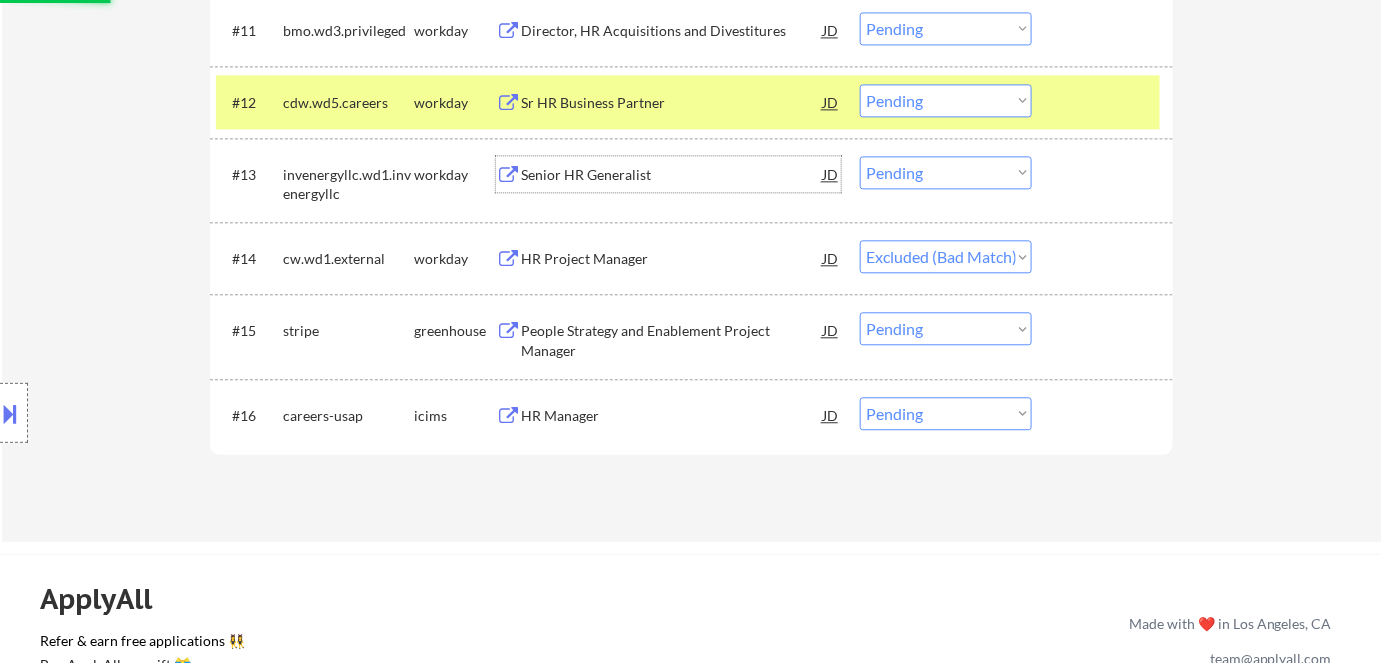click on "Senior HR Generalist" at bounding box center (672, 175) 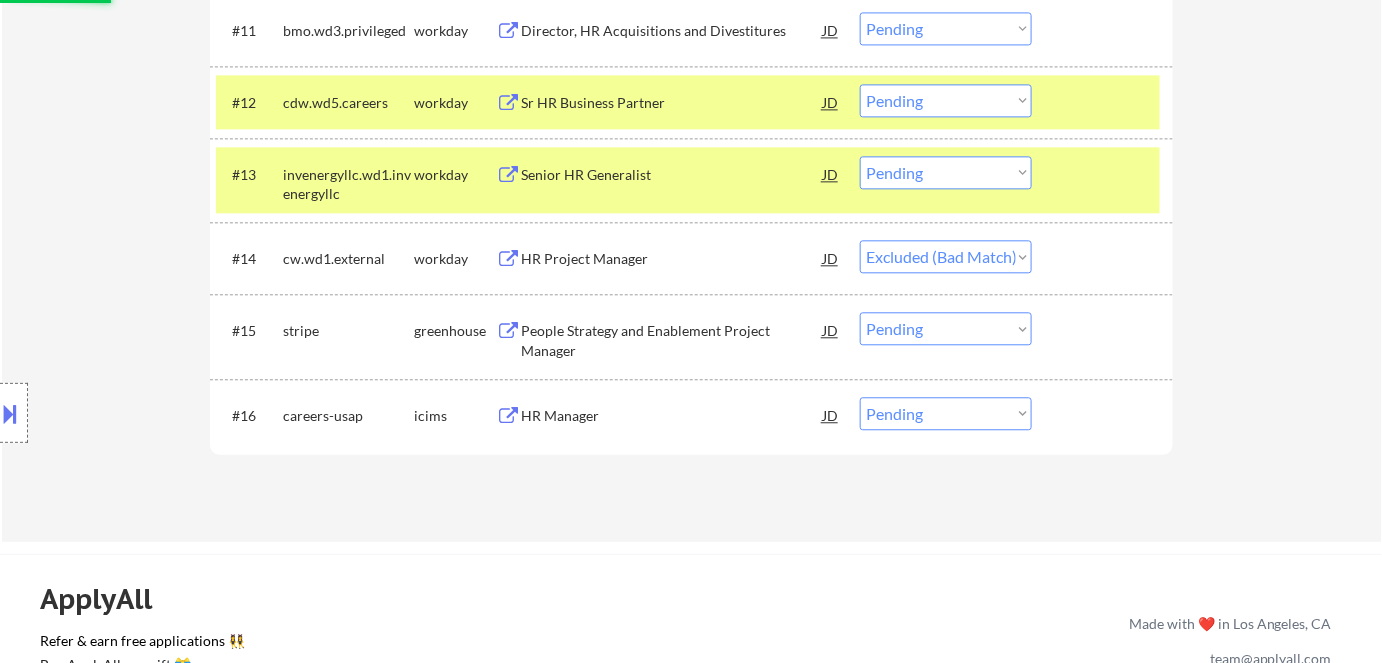 select on ""pending"" 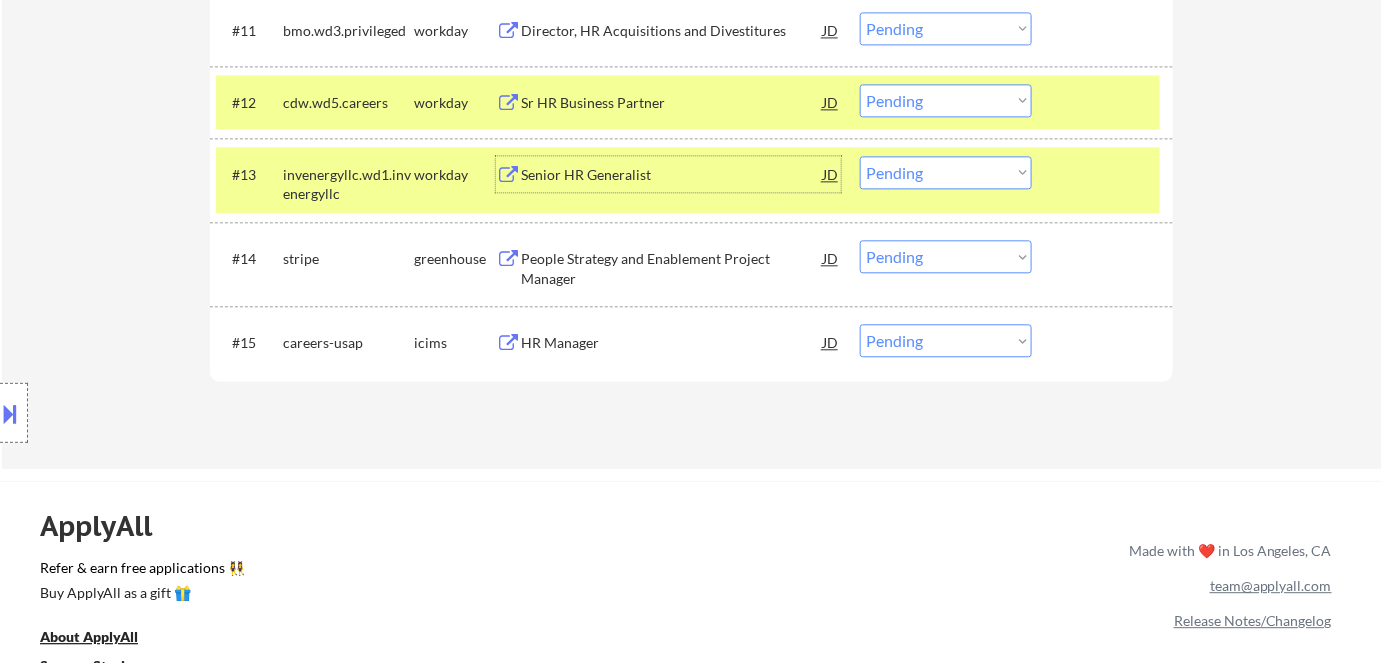 click on "Choose an option... Pending Applied Excluded (Questions) Excluded (Expired) Excluded (Location) Excluded (Bad Match) Excluded (Blocklist) Excluded (Salary) Excluded (Other)" at bounding box center (946, 172) 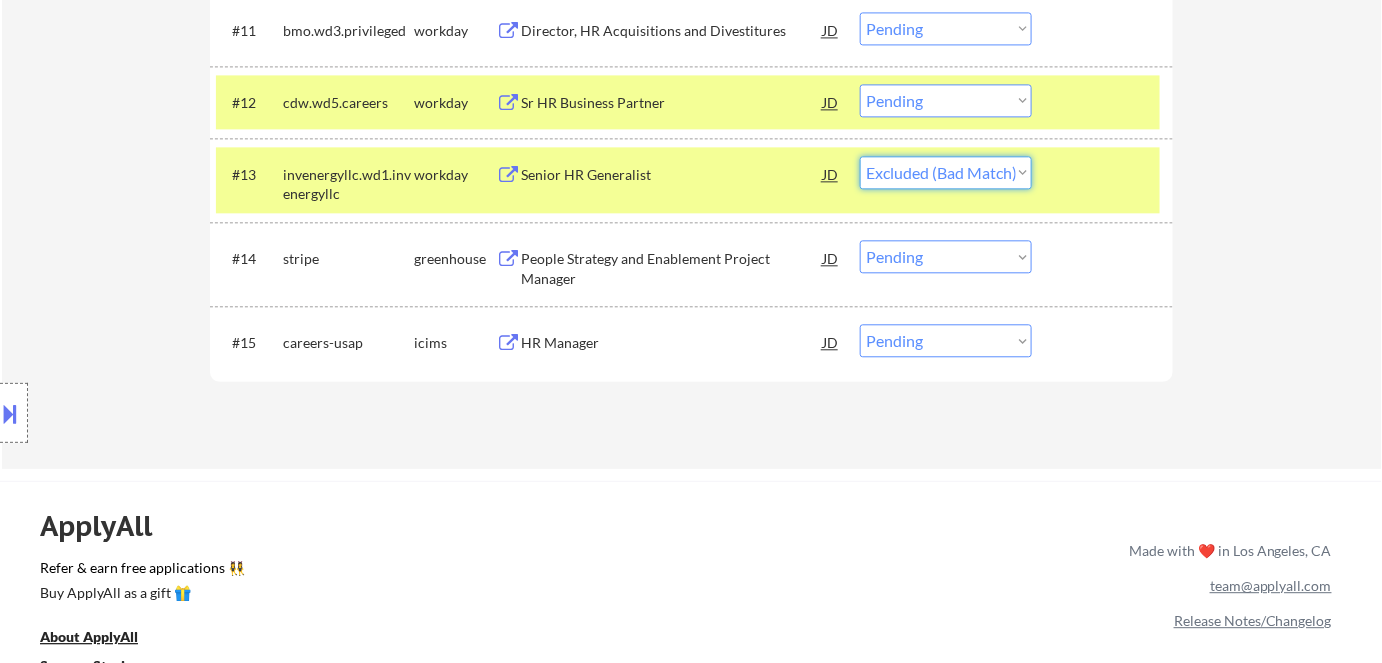 click on "Choose an option... Pending Applied Excluded (Questions) Excluded (Expired) Excluded (Location) Excluded (Bad Match) Excluded (Blocklist) Excluded (Salary) Excluded (Other)" at bounding box center (946, 172) 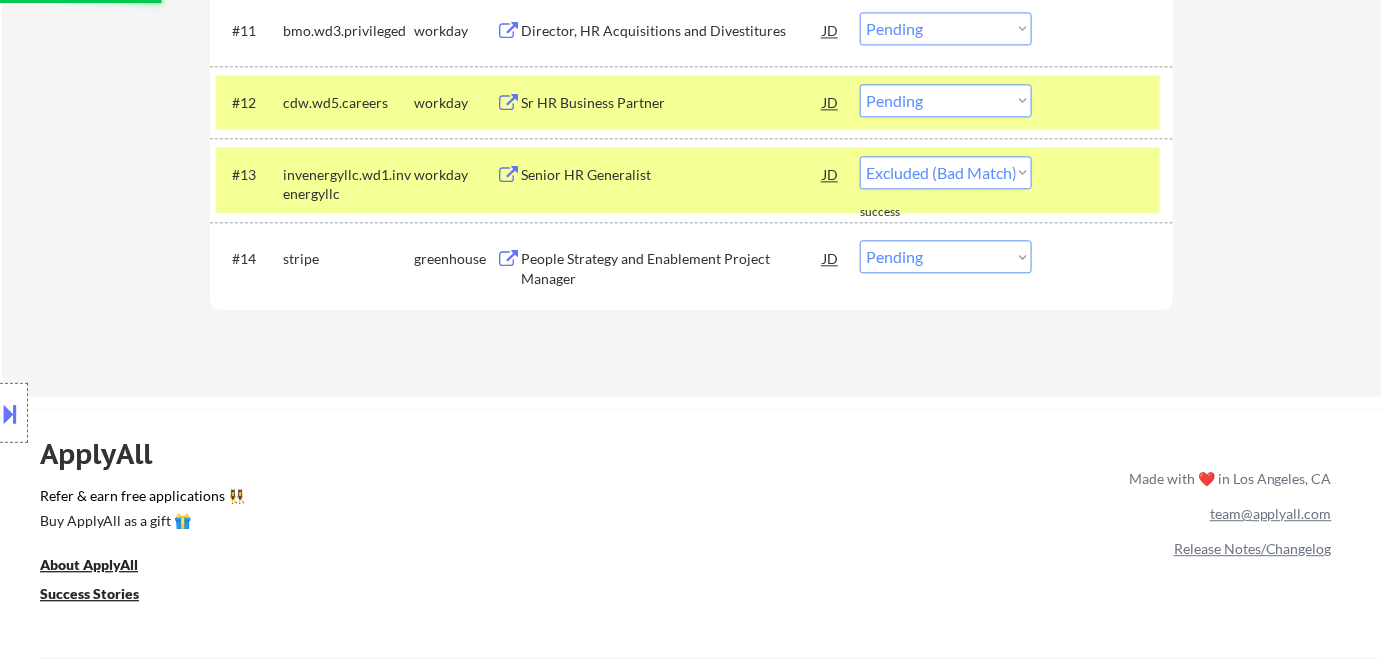 select on ""pending"" 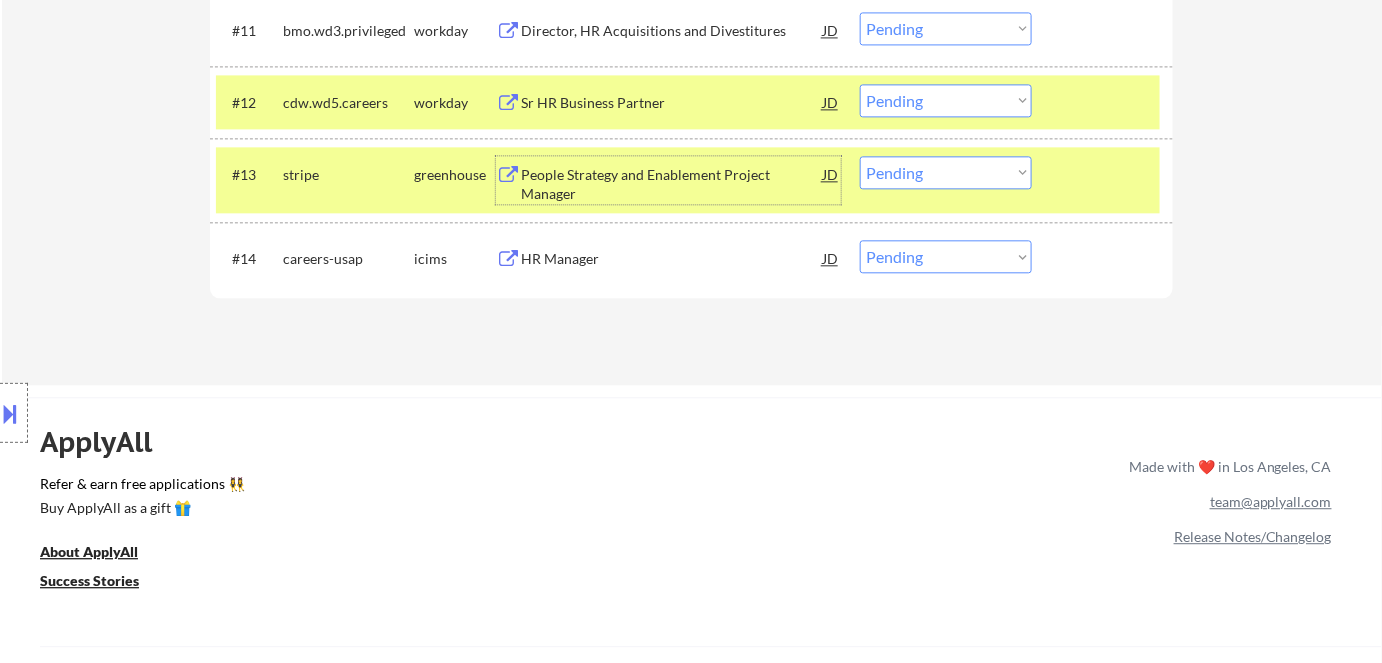 click on "People Strategy and Enablement Project Manager" at bounding box center [672, 184] 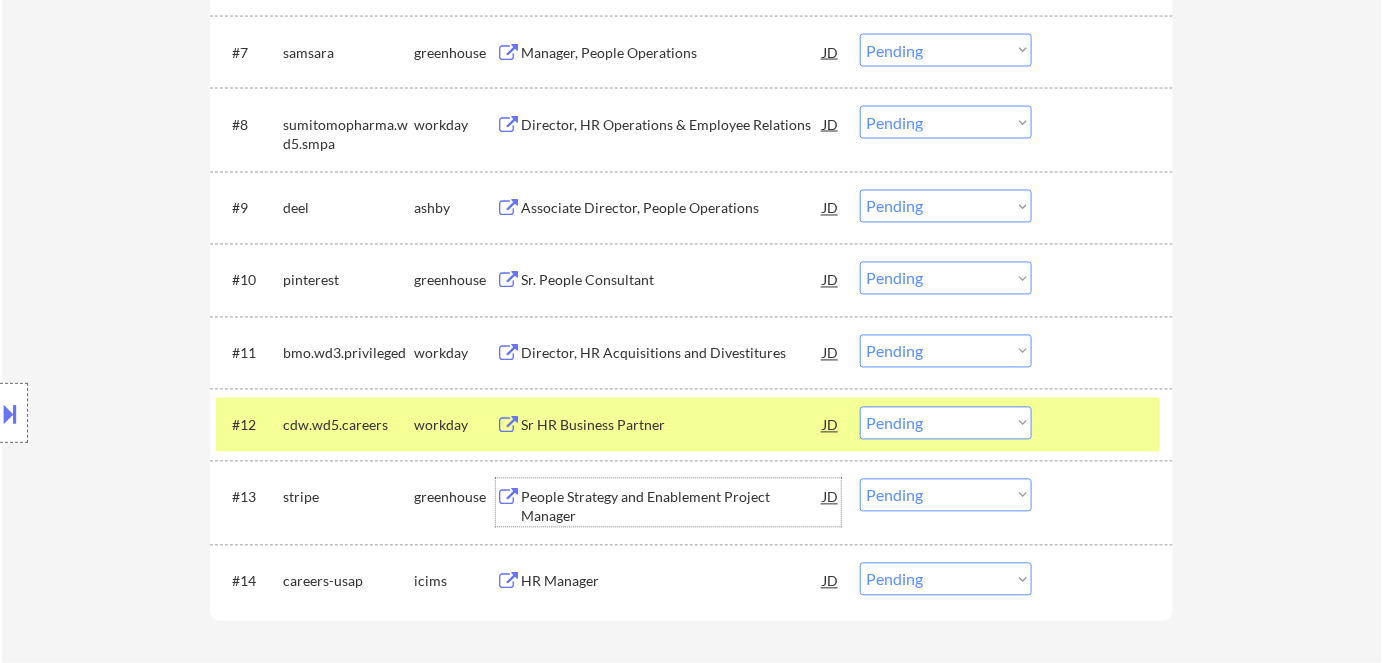 scroll, scrollTop: 1090, scrollLeft: 0, axis: vertical 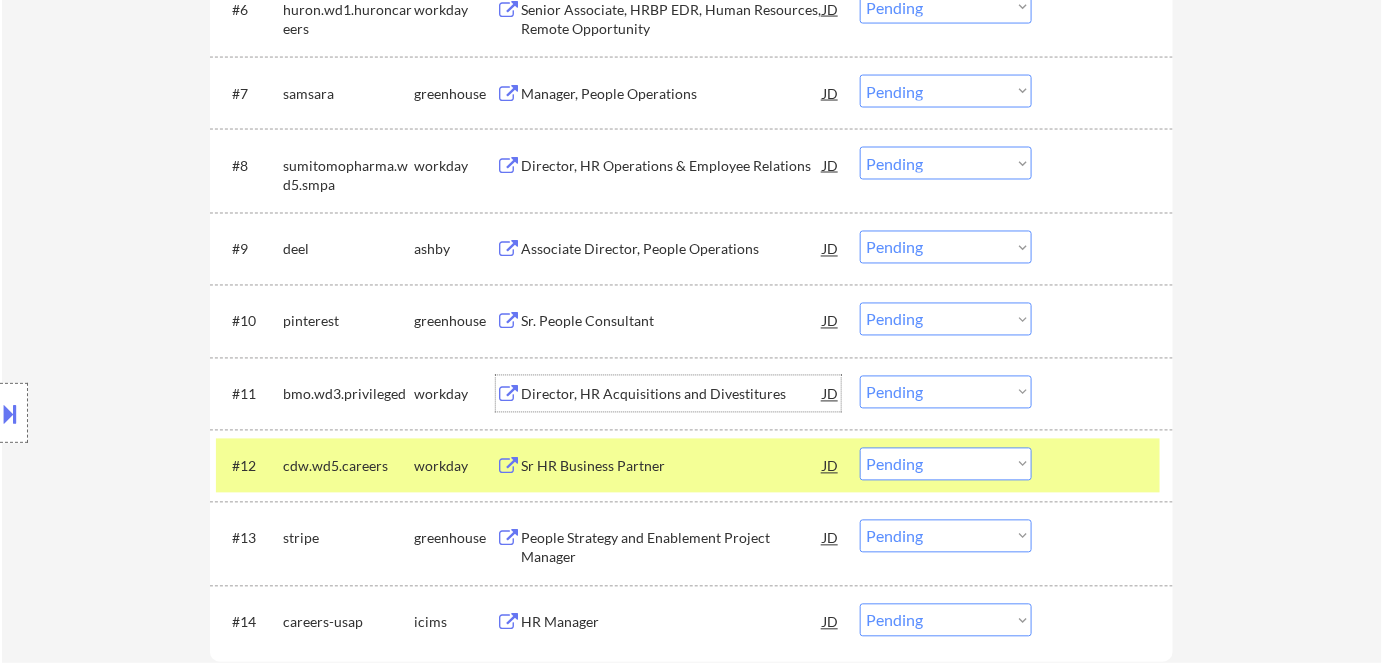 click on "Director, HR Acquisitions and Divestitures" at bounding box center [672, 395] 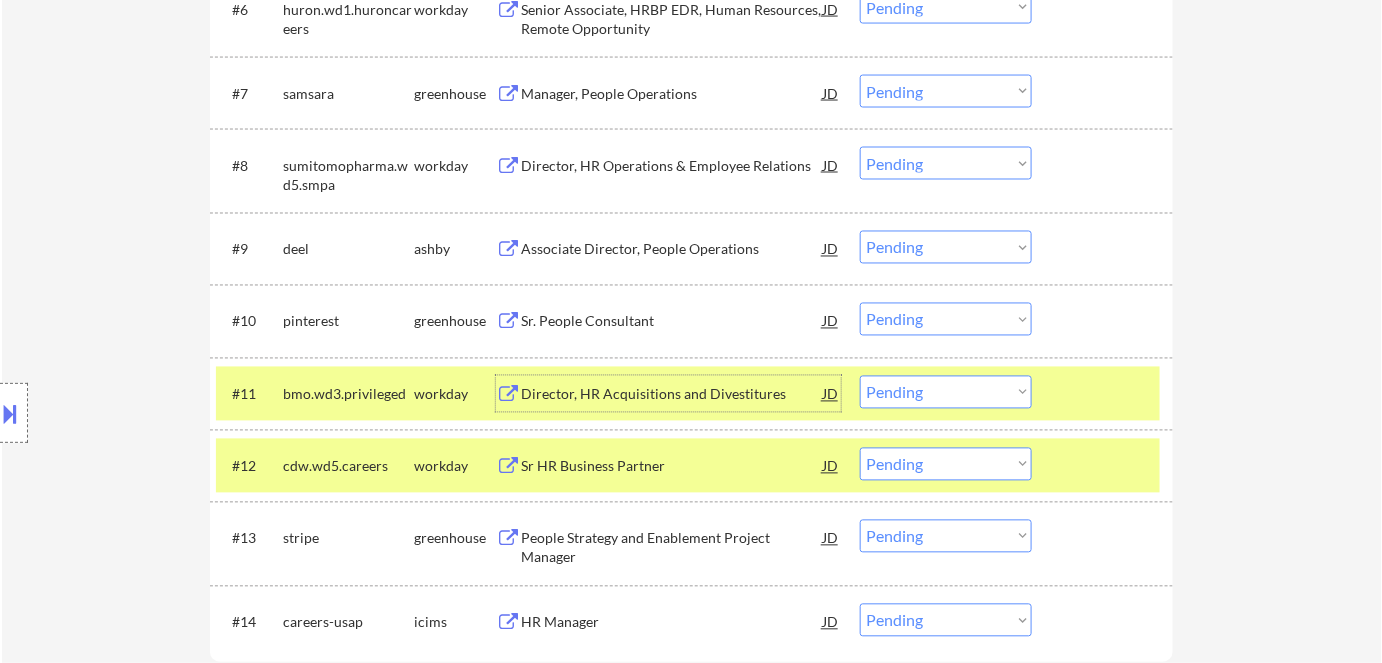 click on "Choose an option... Pending Applied Excluded (Questions) Excluded (Expired) Excluded (Location) Excluded (Bad Match) Excluded (Blocklist) Excluded (Salary) Excluded (Other)" at bounding box center (946, 392) 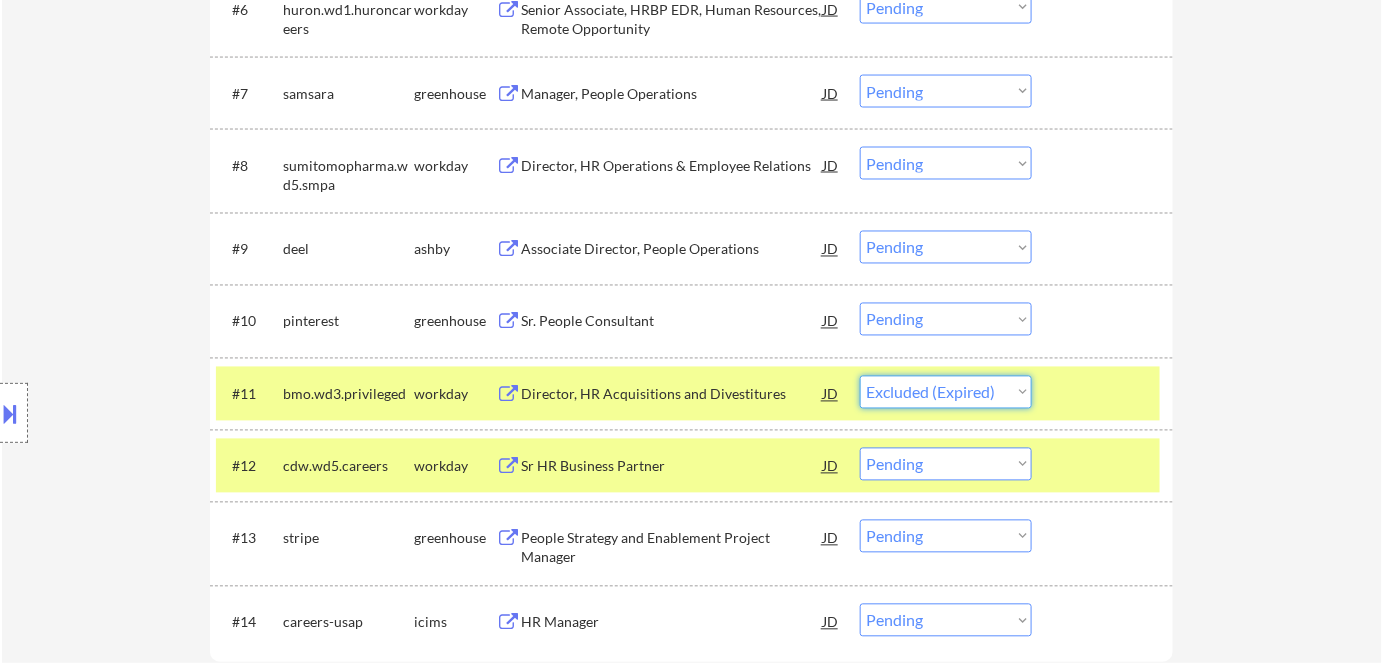 click on "Choose an option... Pending Applied Excluded (Questions) Excluded (Expired) Excluded (Location) Excluded (Bad Match) Excluded (Blocklist) Excluded (Salary) Excluded (Other)" at bounding box center (946, 392) 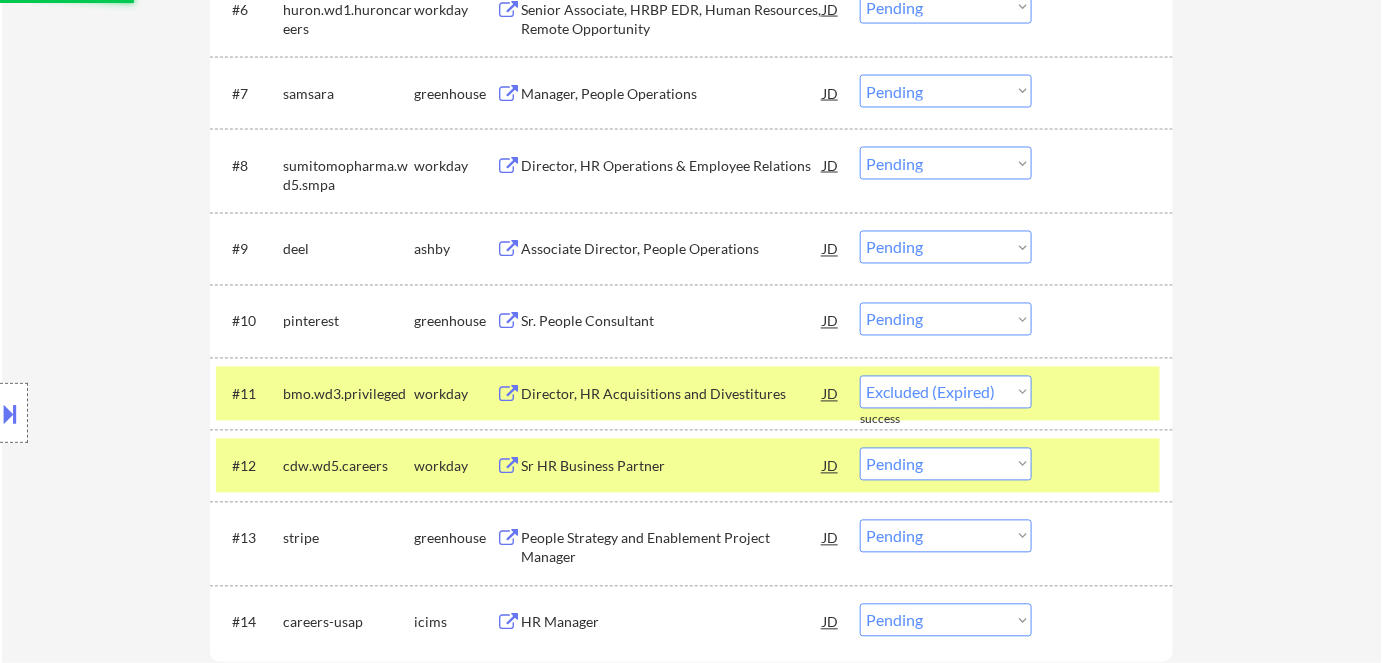 select on ""pending"" 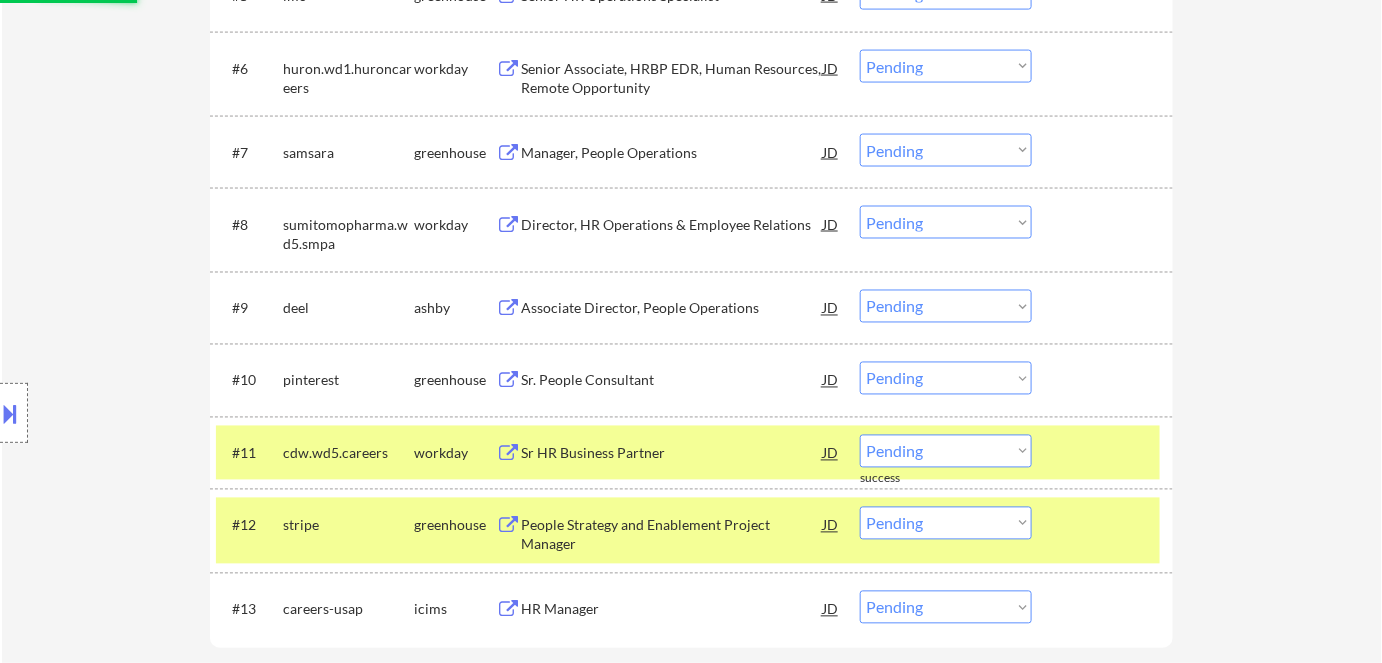 scroll, scrollTop: 1000, scrollLeft: 0, axis: vertical 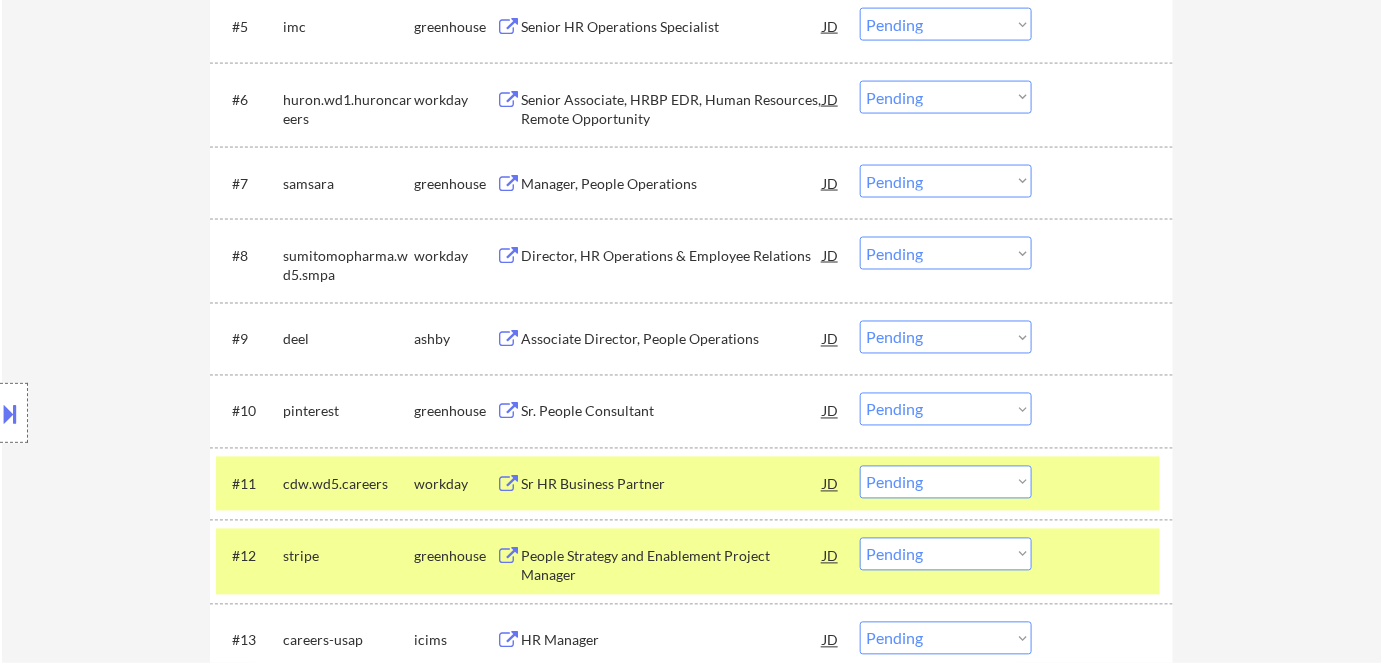 click on "Director, HR Operations & Employee Relations" at bounding box center [672, 256] 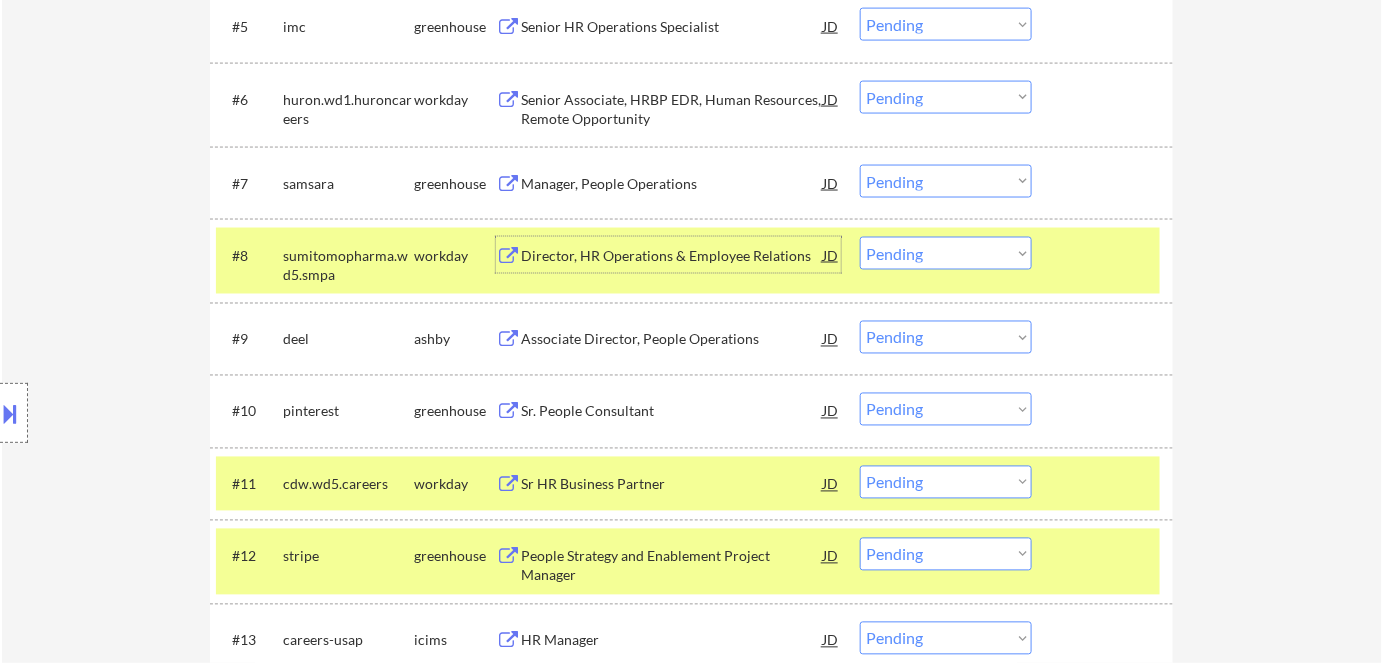 click on "Choose an option... Pending Applied Excluded (Questions) Excluded (Expired) Excluded (Location) Excluded (Bad Match) Excluded (Blocklist) Excluded (Salary) Excluded (Other)" at bounding box center [946, 253] 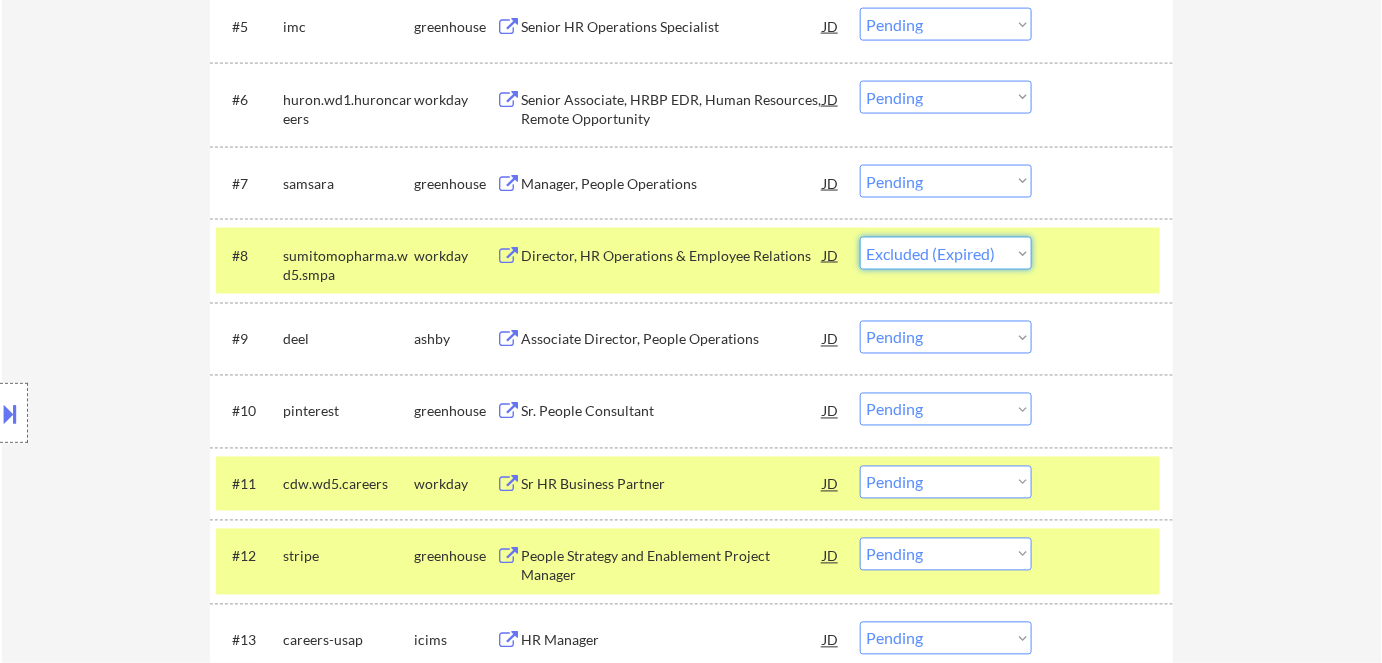 click on "Choose an option... Pending Applied Excluded (Questions) Excluded (Expired) Excluded (Location) Excluded (Bad Match) Excluded (Blocklist) Excluded (Salary) Excluded (Other)" at bounding box center [946, 253] 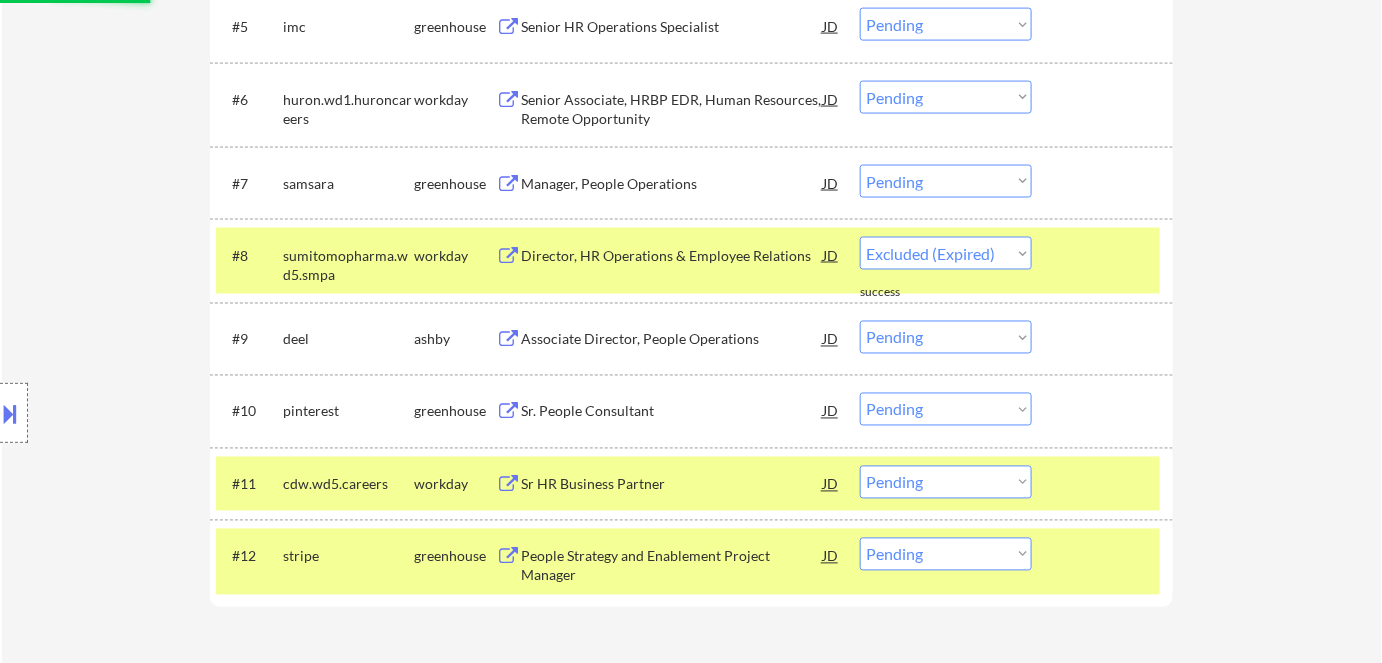 select on ""pending"" 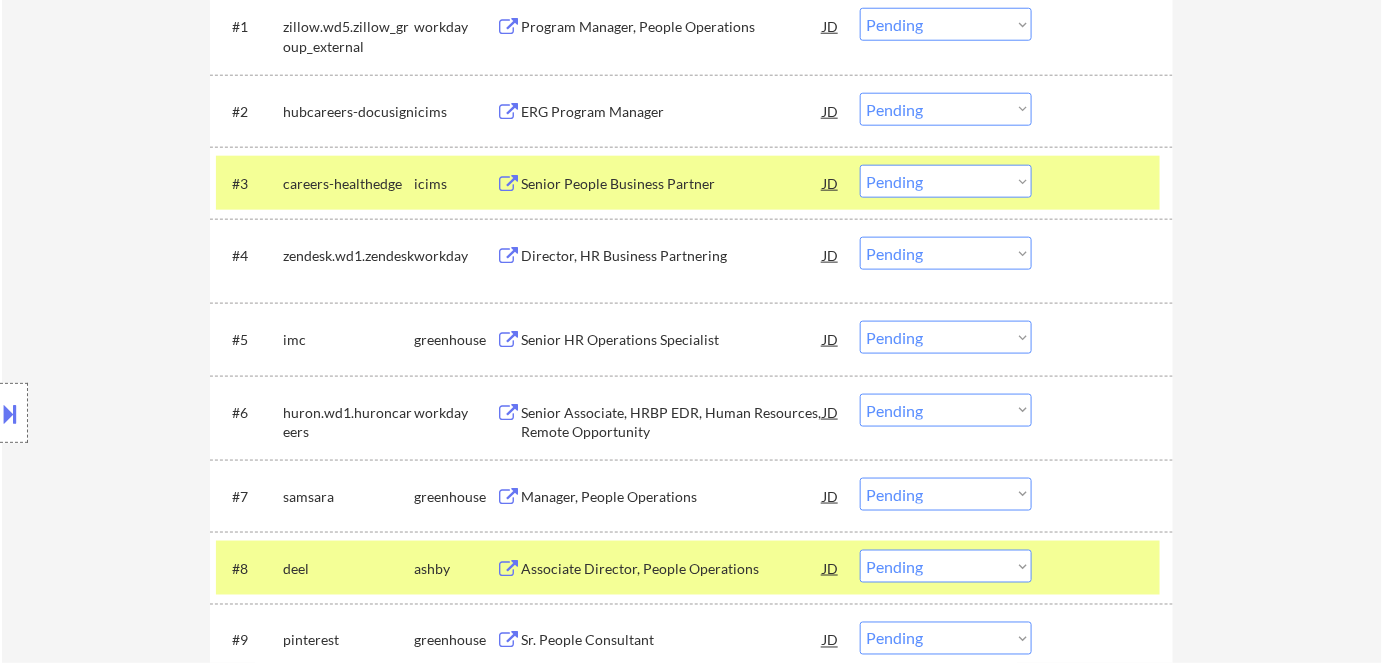scroll, scrollTop: 636, scrollLeft: 0, axis: vertical 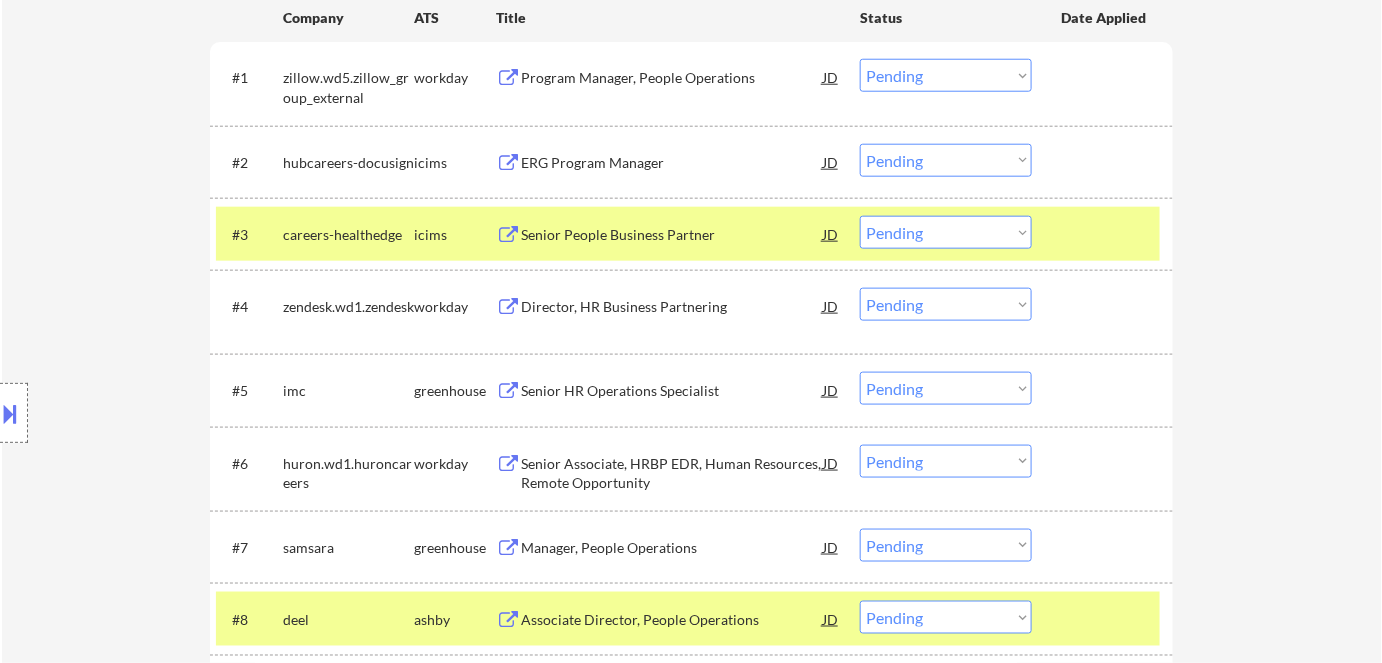 click on "Director, HR Business Partnering" at bounding box center [672, 307] 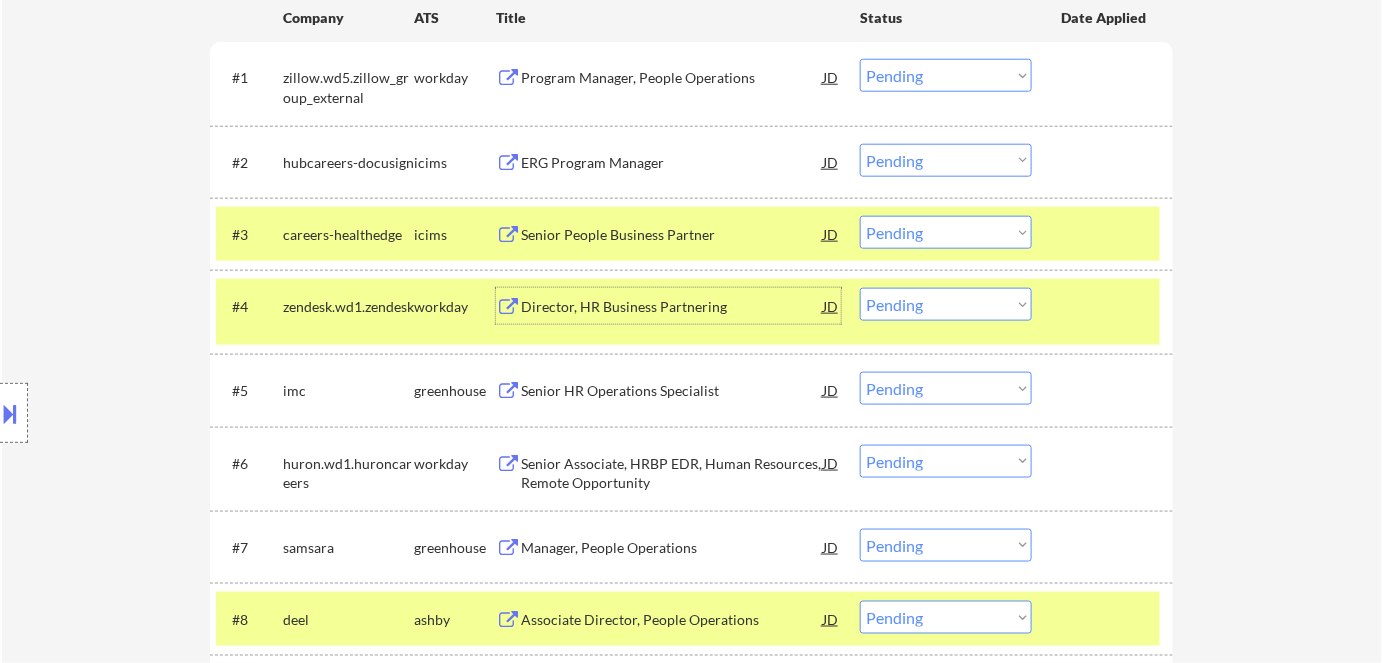 click on "Choose an option... Pending Applied Excluded (Questions) Excluded (Expired) Excluded (Location) Excluded (Bad Match) Excluded (Blocklist) Excluded (Salary) Excluded (Other)" at bounding box center [946, 304] 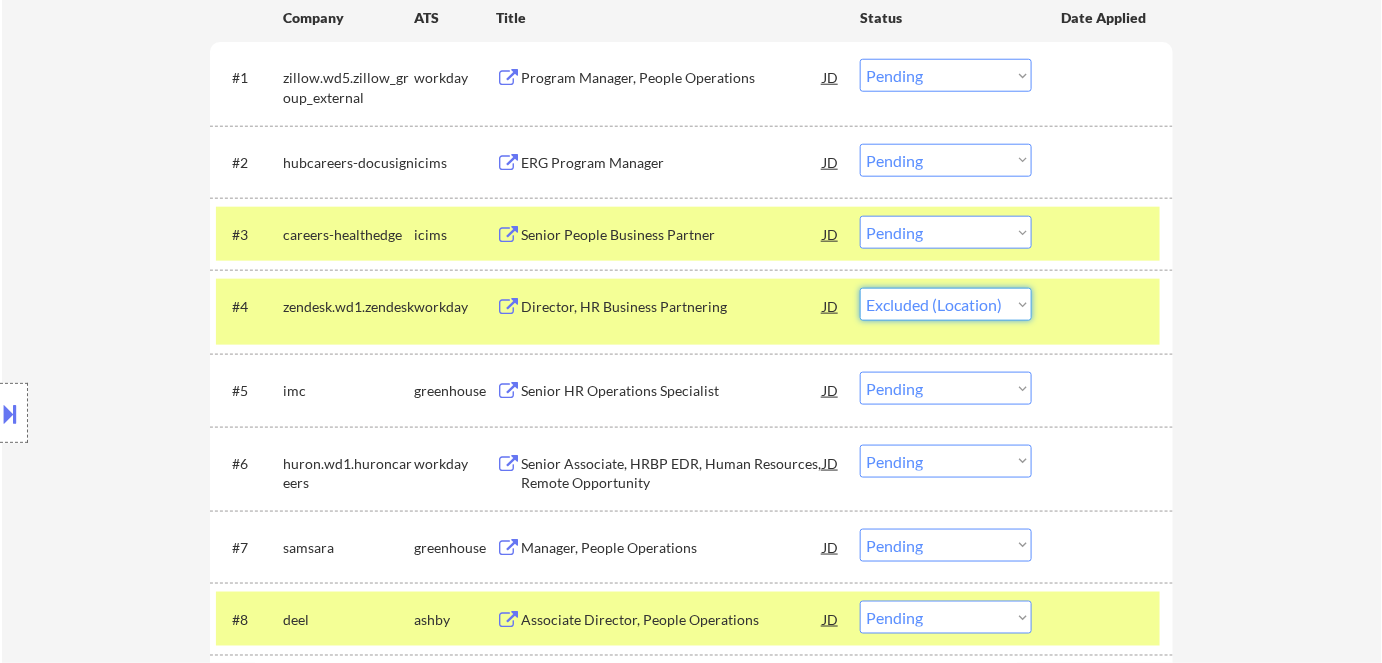 click on "Choose an option... Pending Applied Excluded (Questions) Excluded (Expired) Excluded (Location) Excluded (Bad Match) Excluded (Blocklist) Excluded (Salary) Excluded (Other)" at bounding box center [946, 304] 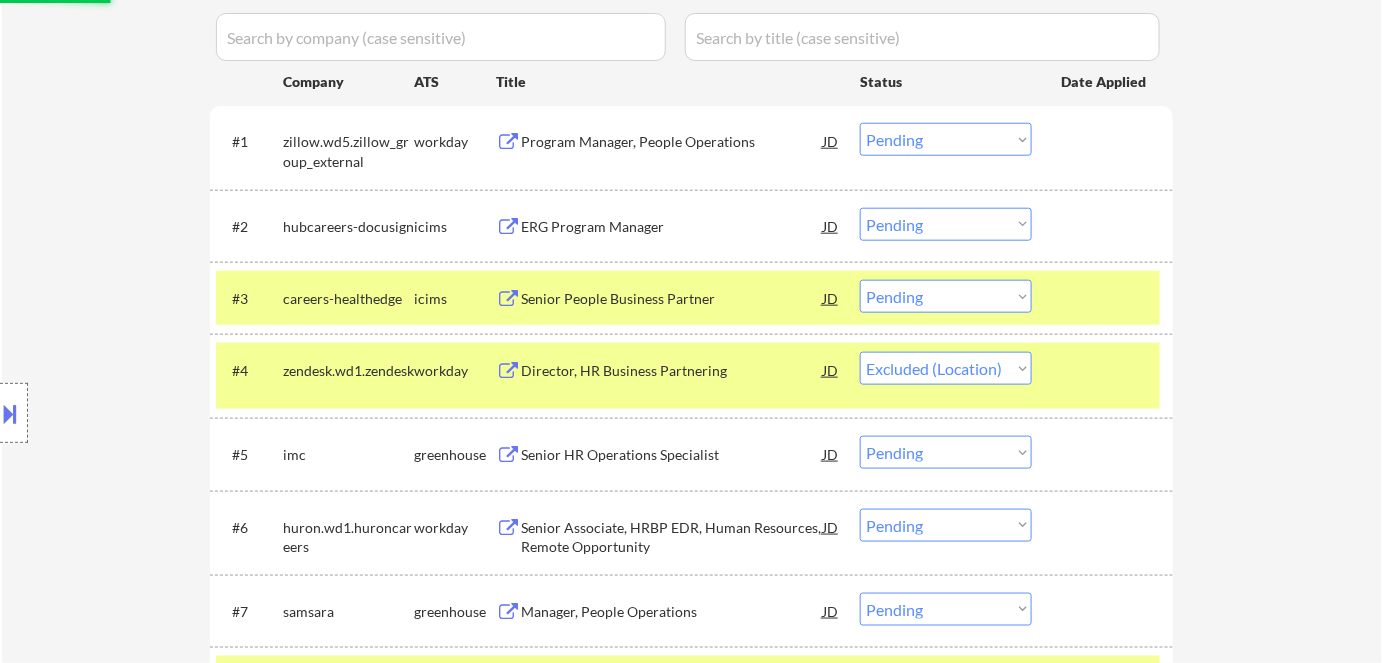scroll, scrollTop: 545, scrollLeft: 0, axis: vertical 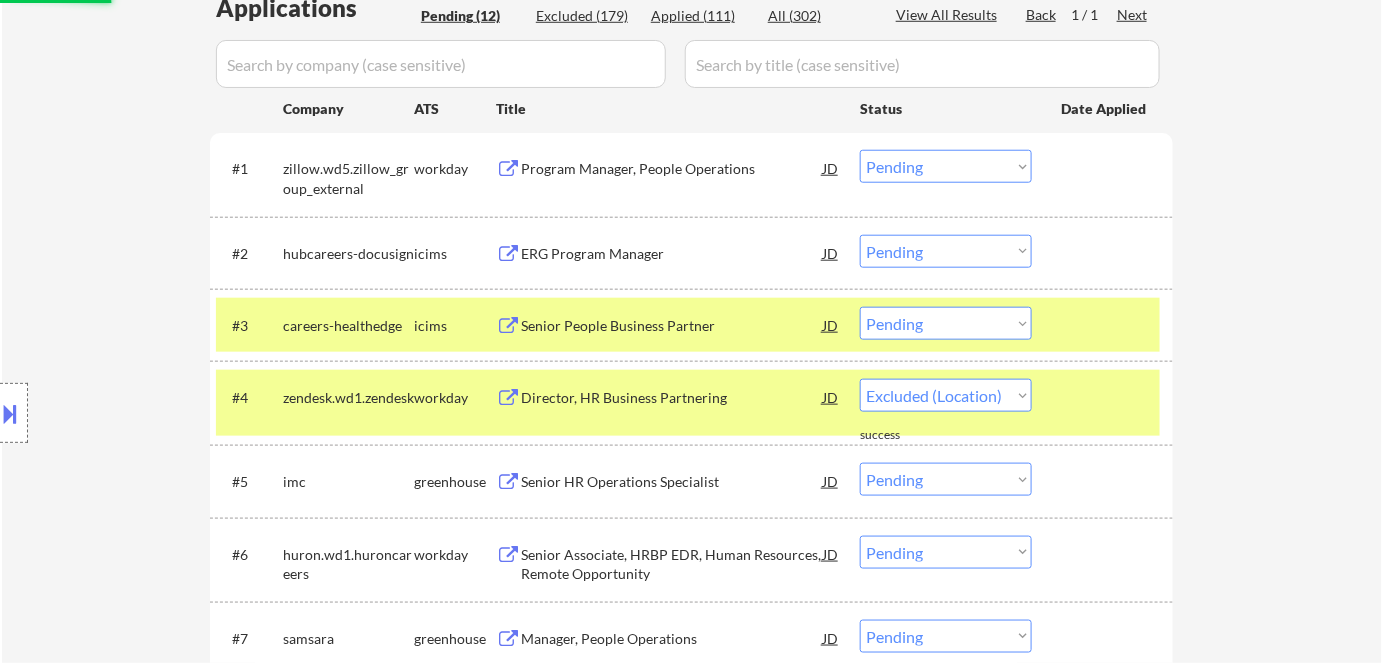 select on ""pending"" 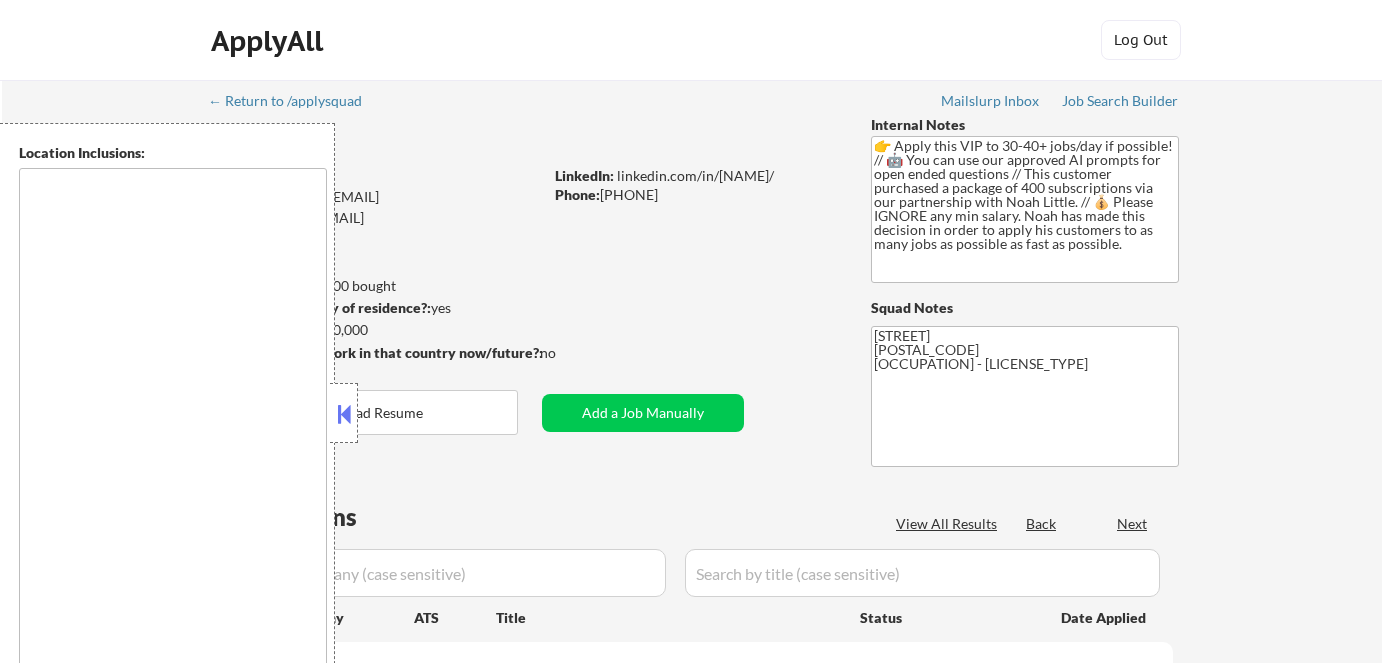 scroll, scrollTop: 0, scrollLeft: 0, axis: both 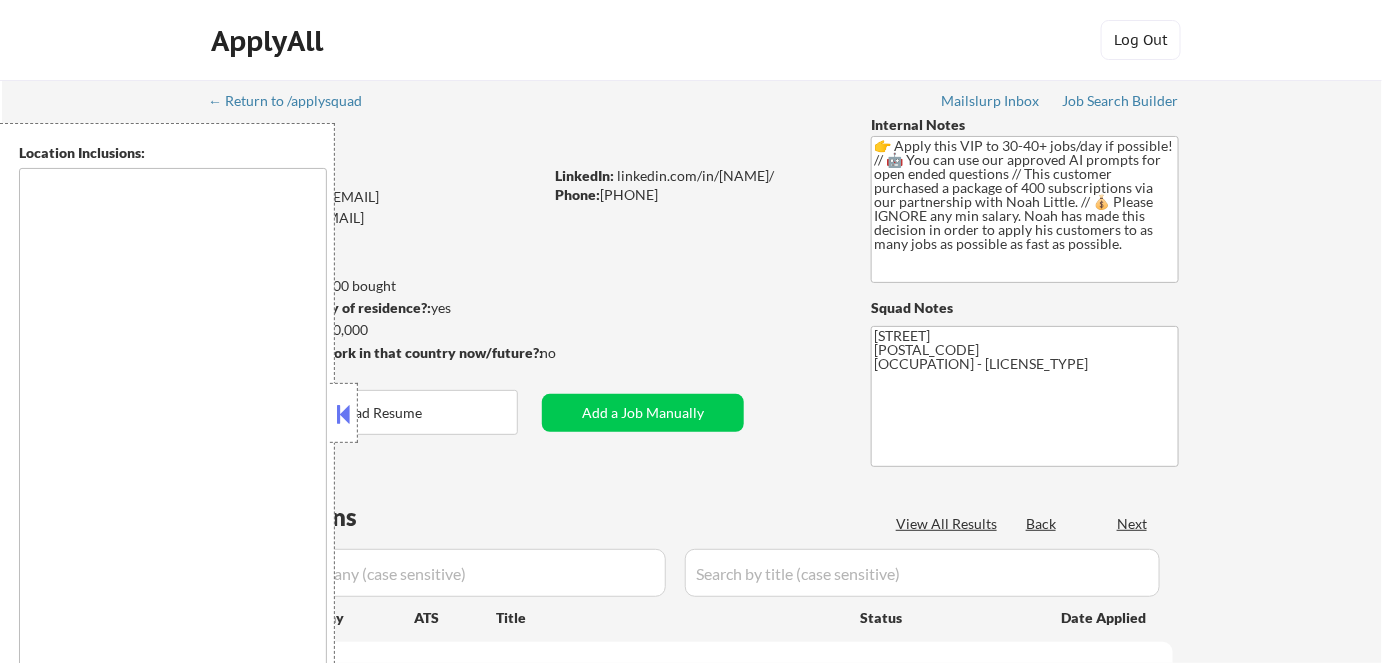 type on "remote" 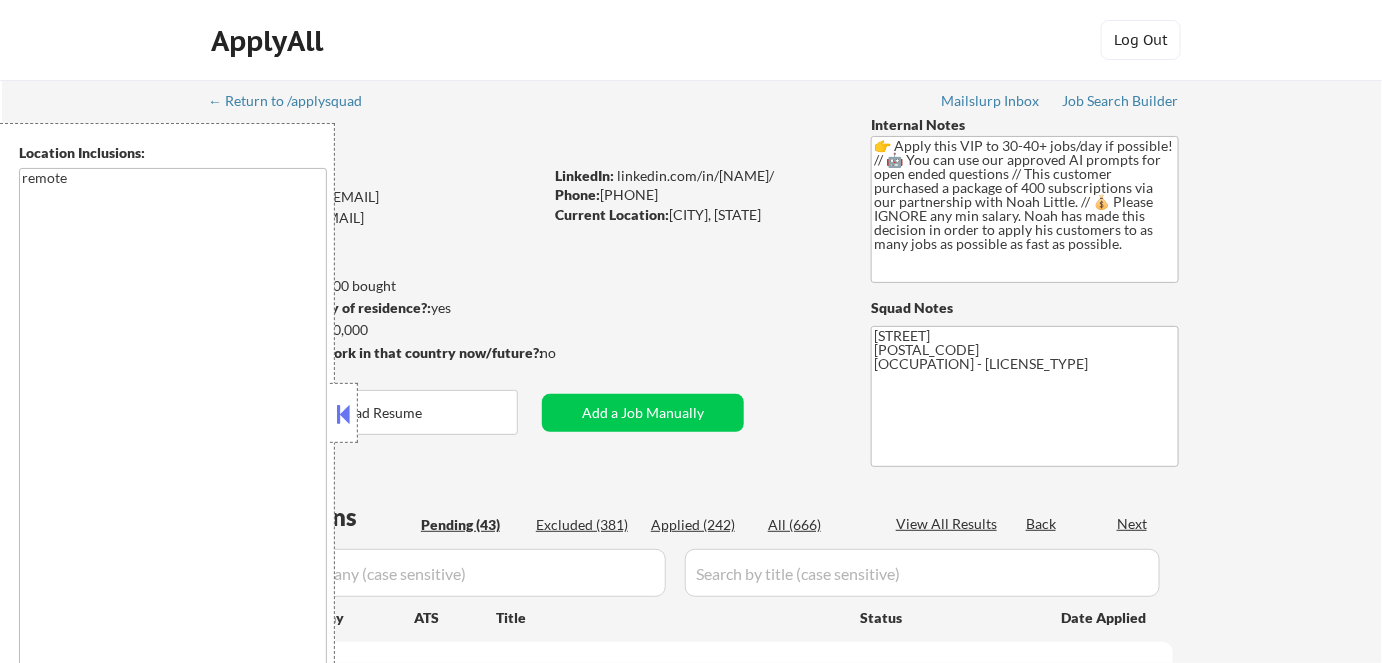 select on ""pending"" 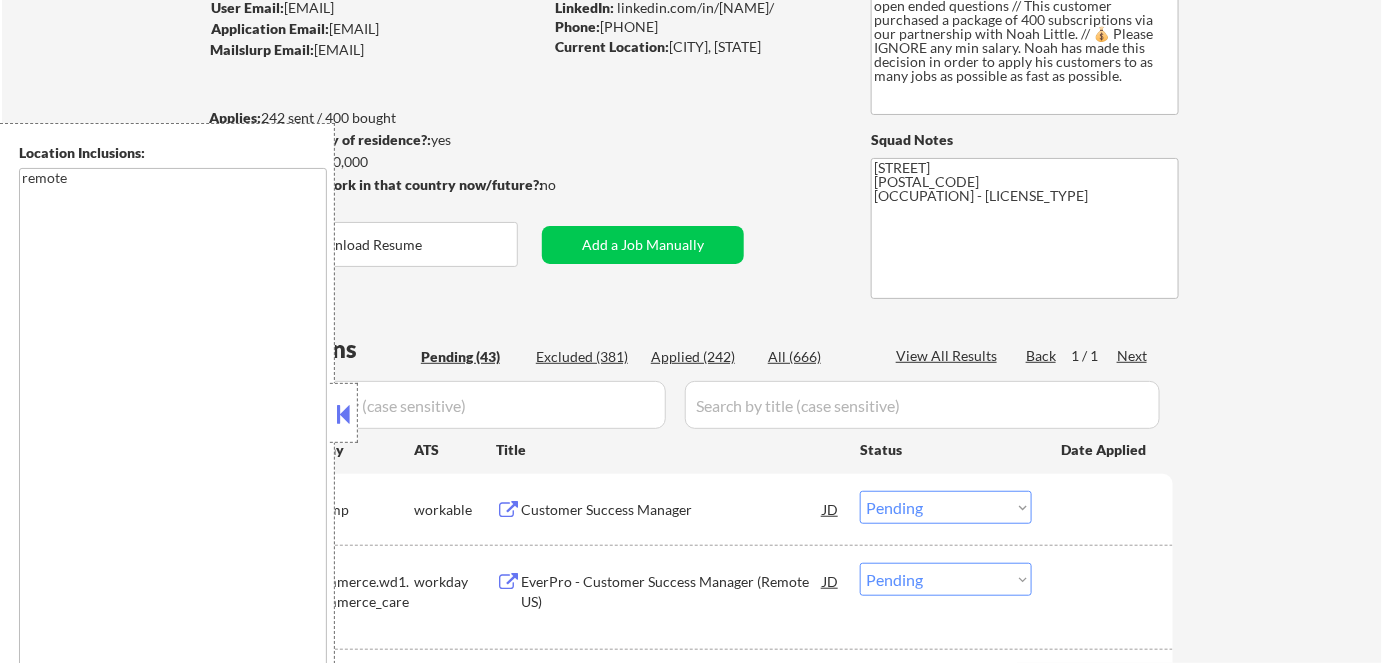 scroll, scrollTop: 181, scrollLeft: 0, axis: vertical 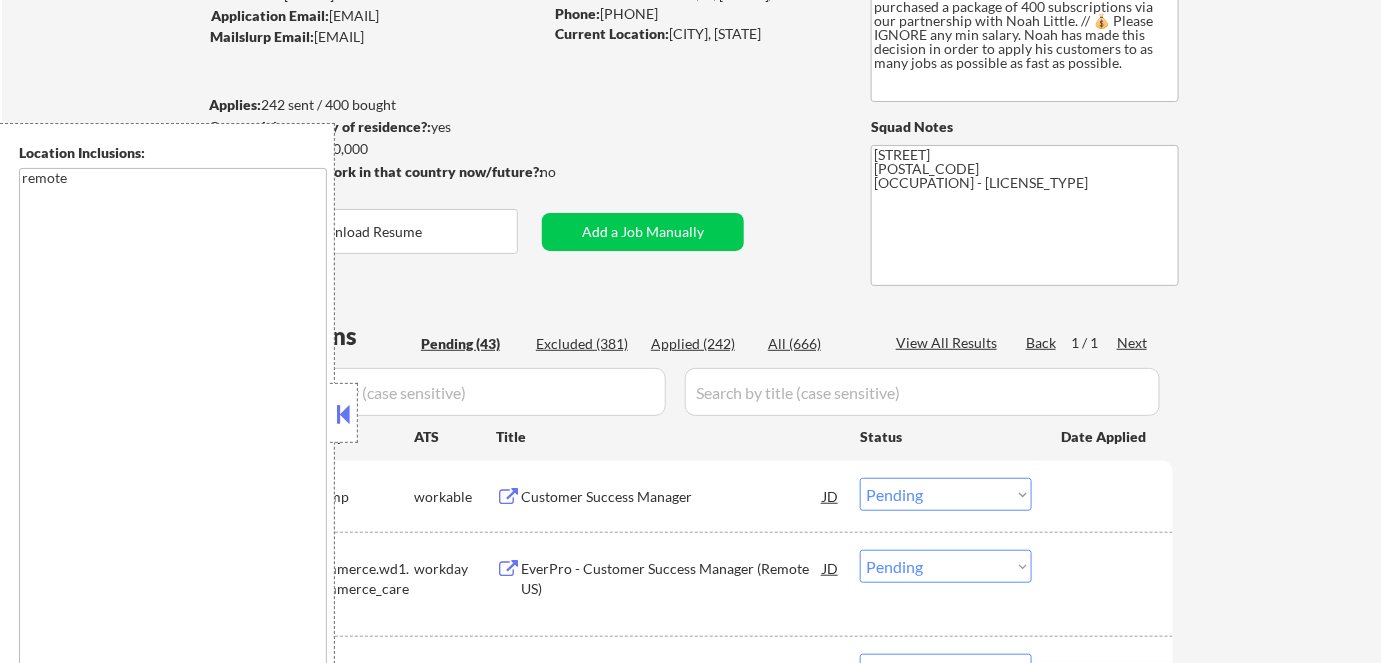 click at bounding box center [344, 414] 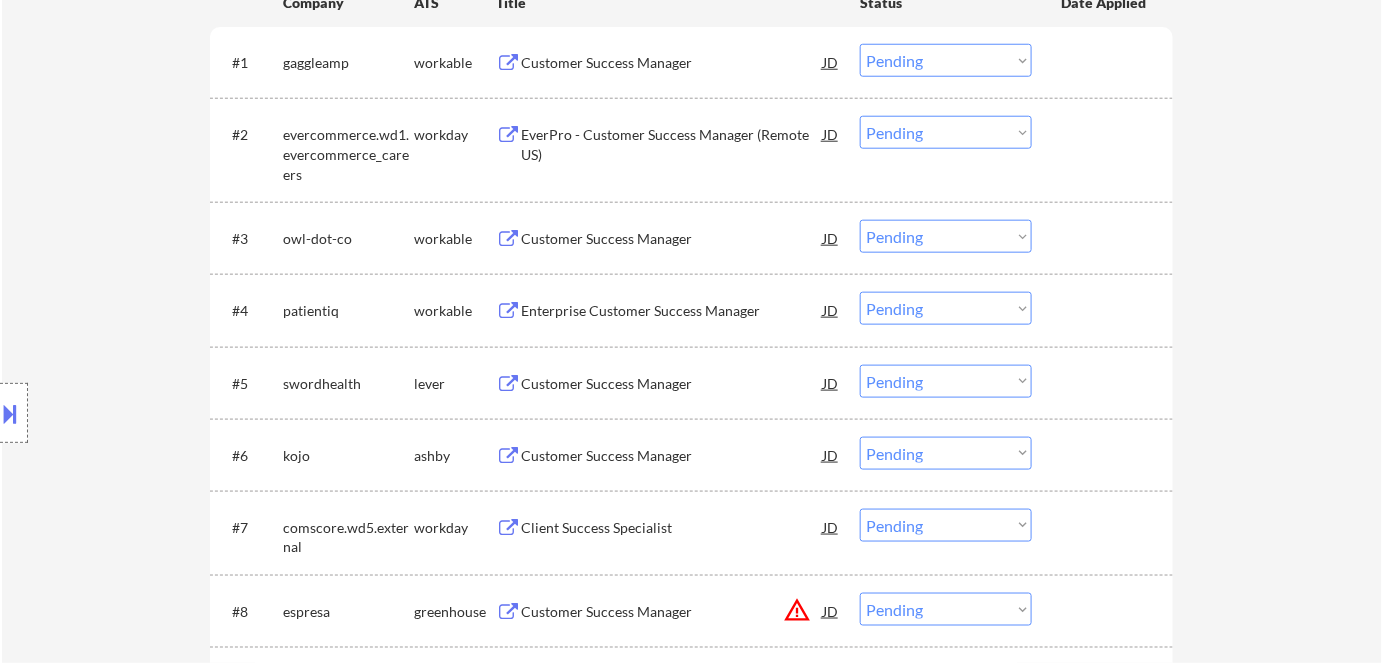 scroll, scrollTop: 636, scrollLeft: 0, axis: vertical 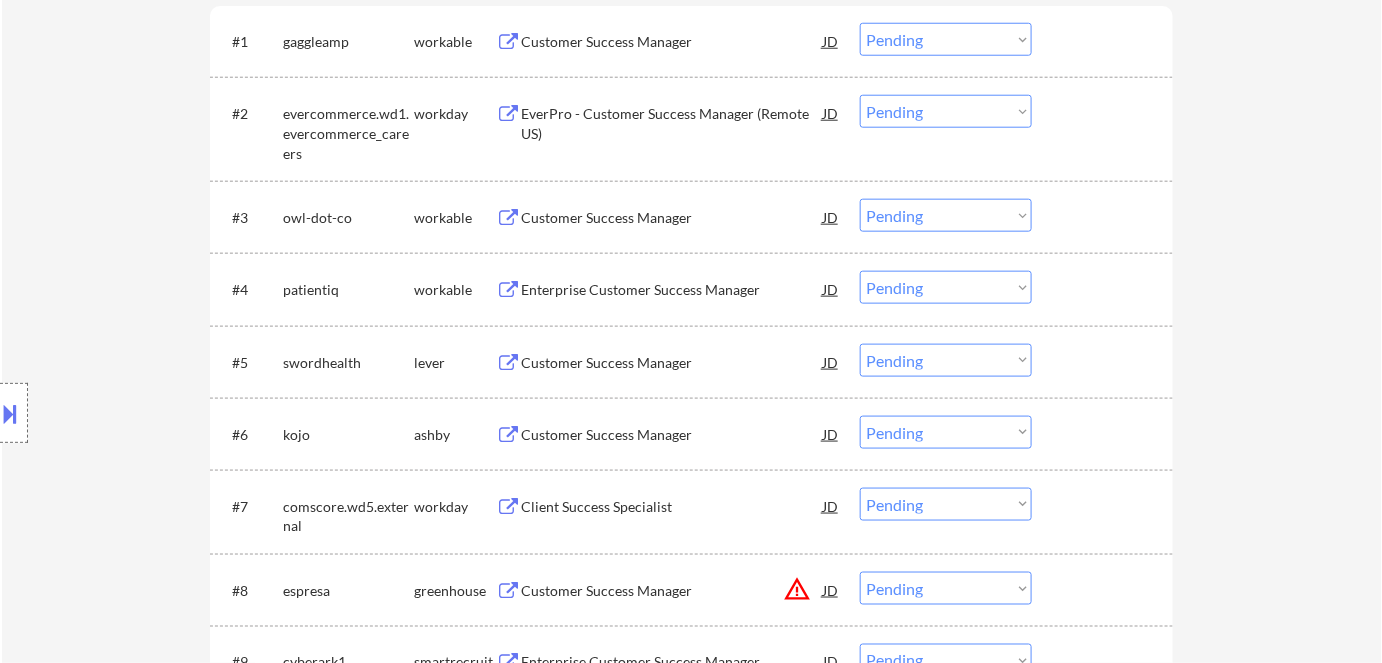 click on "Customer Success Manager" at bounding box center (672, 363) 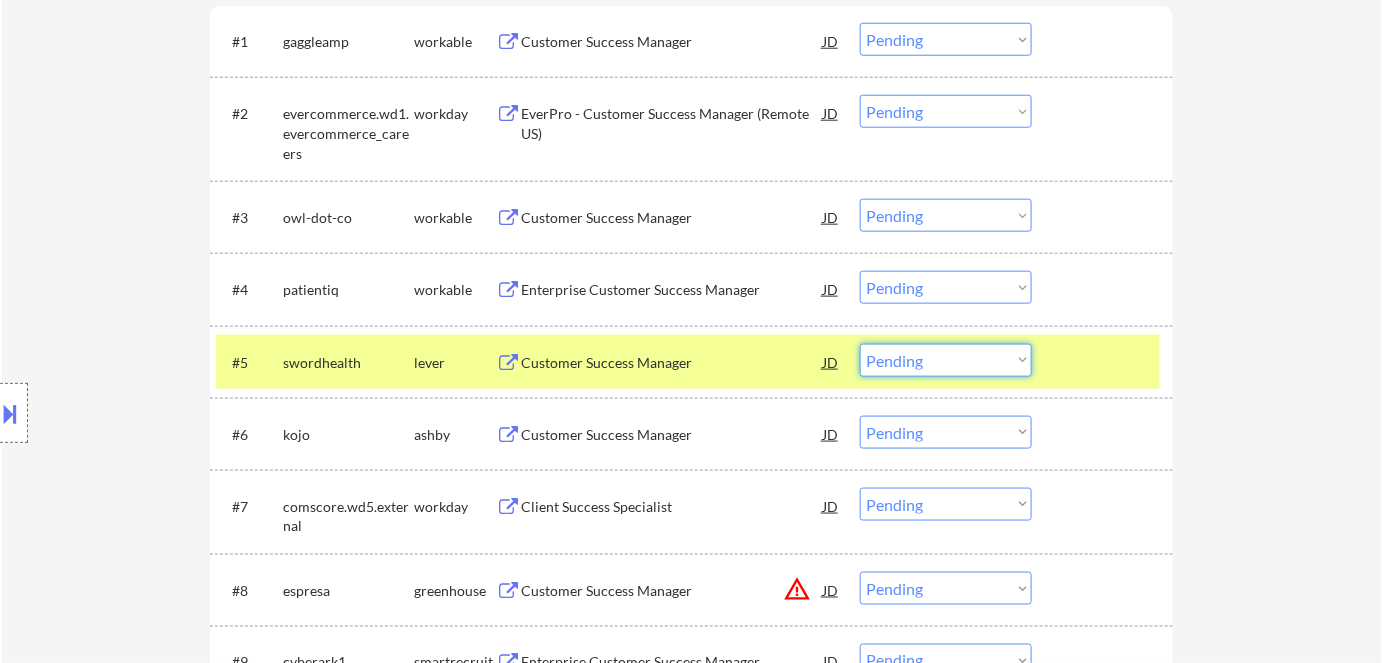 drag, startPoint x: 906, startPoint y: 352, endPoint x: 905, endPoint y: 374, distance: 22.022715 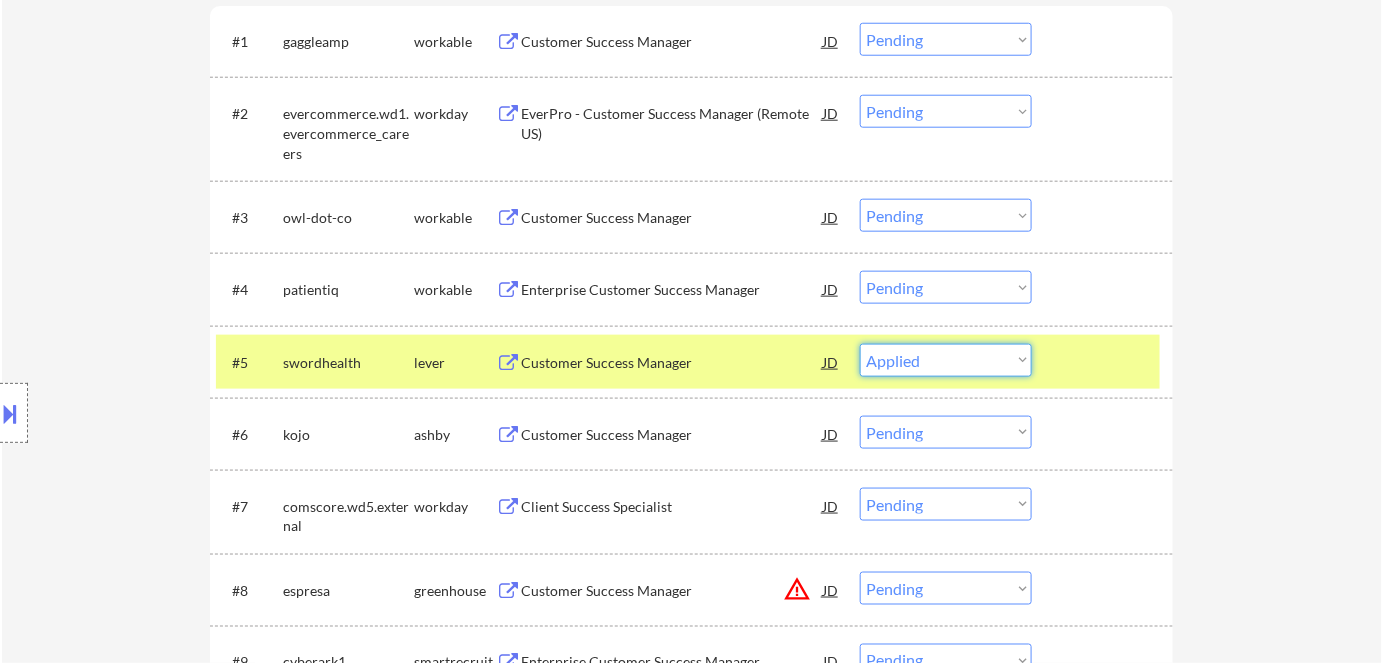 click on "Choose an option... Pending Applied Excluded (Questions) Excluded (Expired) Excluded (Location) Excluded (Bad Match) Excluded (Blocklist) Excluded (Salary) Excluded (Other)" at bounding box center [946, 360] 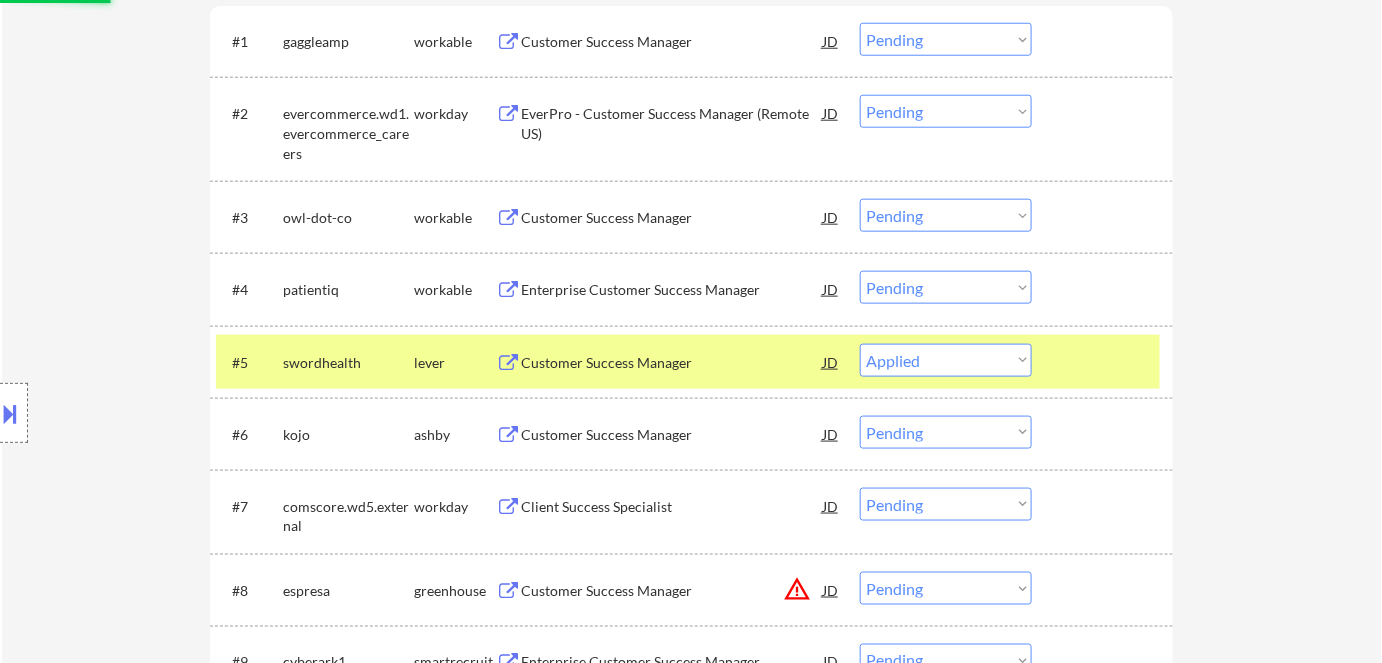 click on "Customer Success Manager" at bounding box center [672, 435] 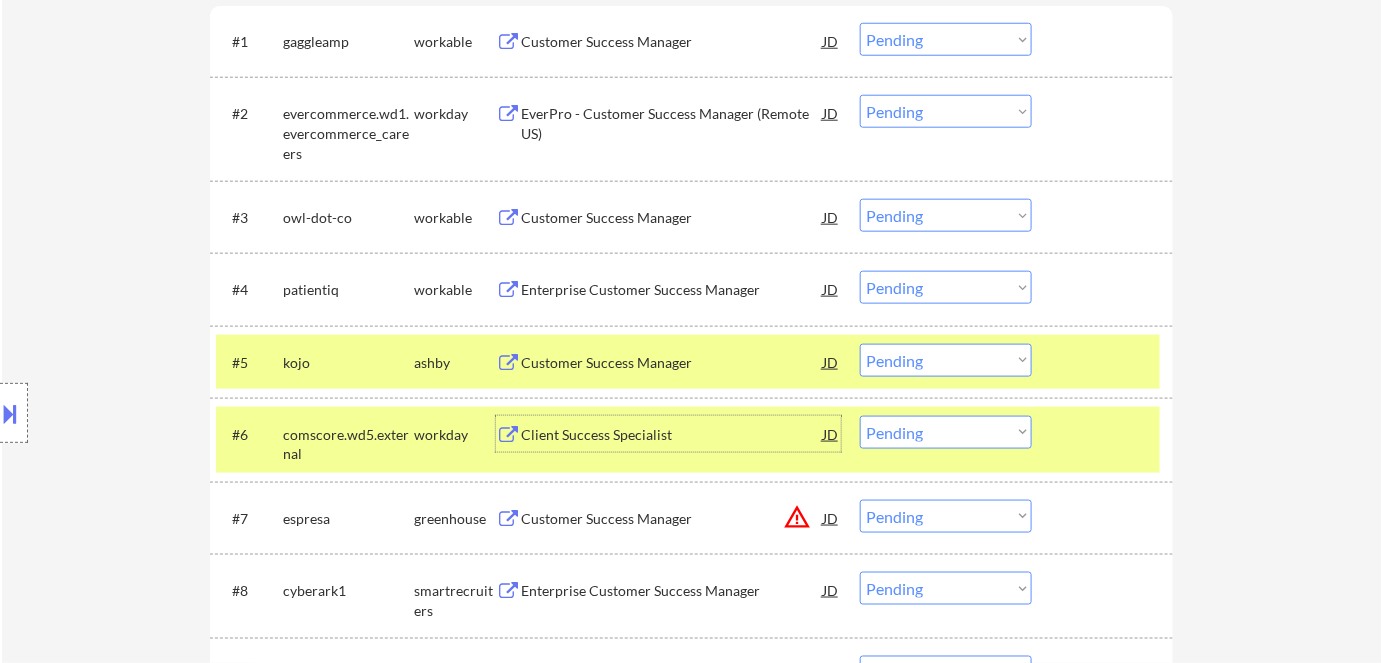 click on "Choose an option... Pending Applied Excluded (Questions) Excluded (Expired) Excluded (Location) Excluded (Bad Match) Excluded (Blocklist) Excluded (Salary) Excluded (Other)" at bounding box center (946, 360) 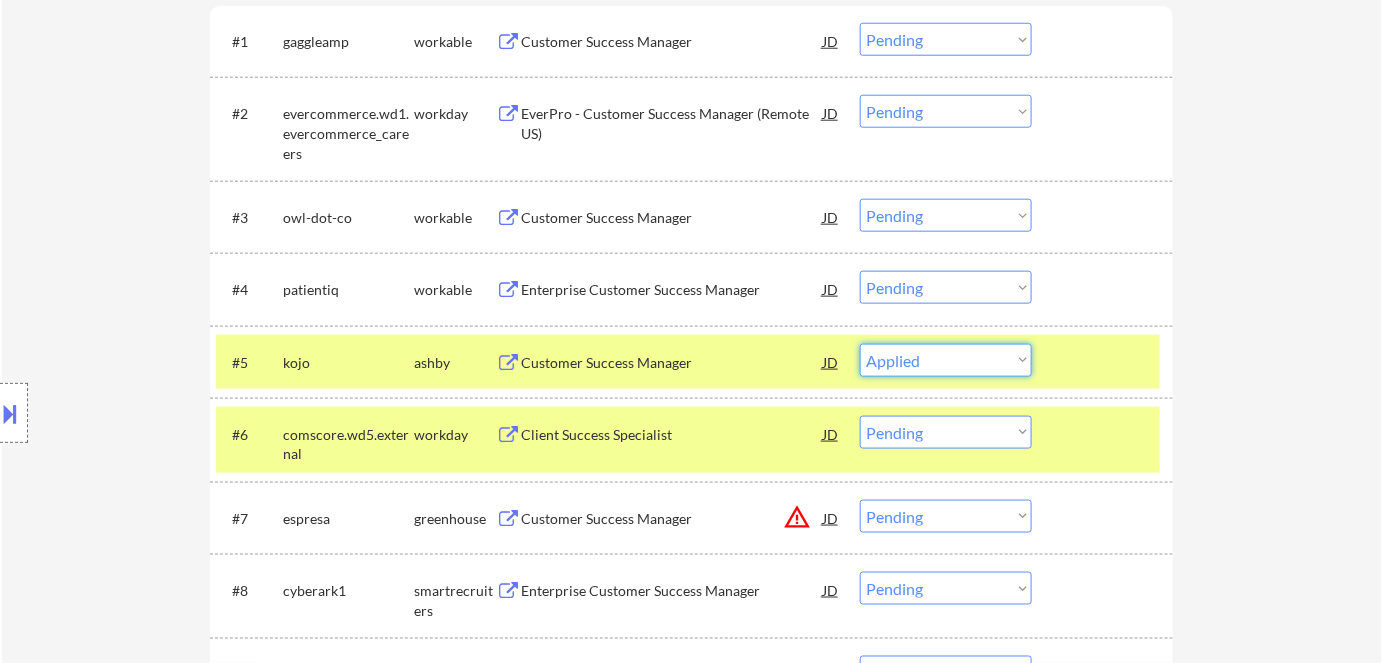 click on "Choose an option... Pending Applied Excluded (Questions) Excluded (Expired) Excluded (Location) Excluded (Bad Match) Excluded (Blocklist) Excluded (Salary) Excluded (Other)" at bounding box center [946, 360] 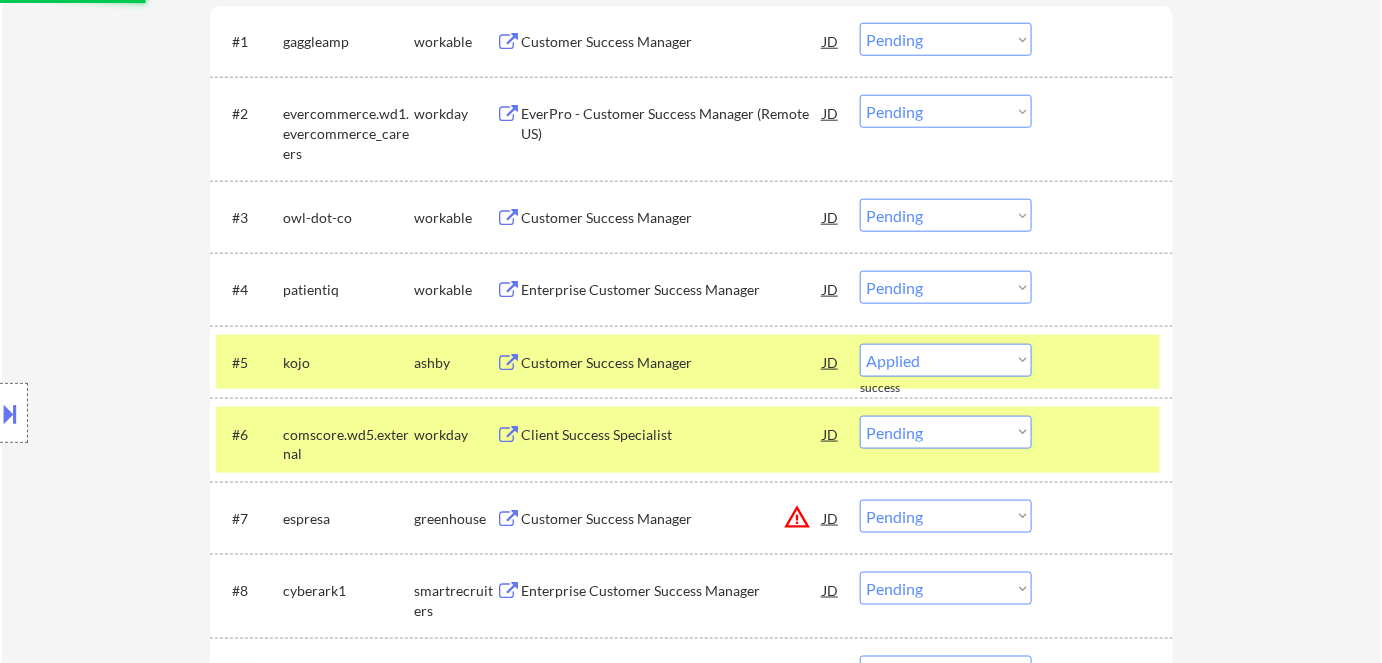 select on ""pending"" 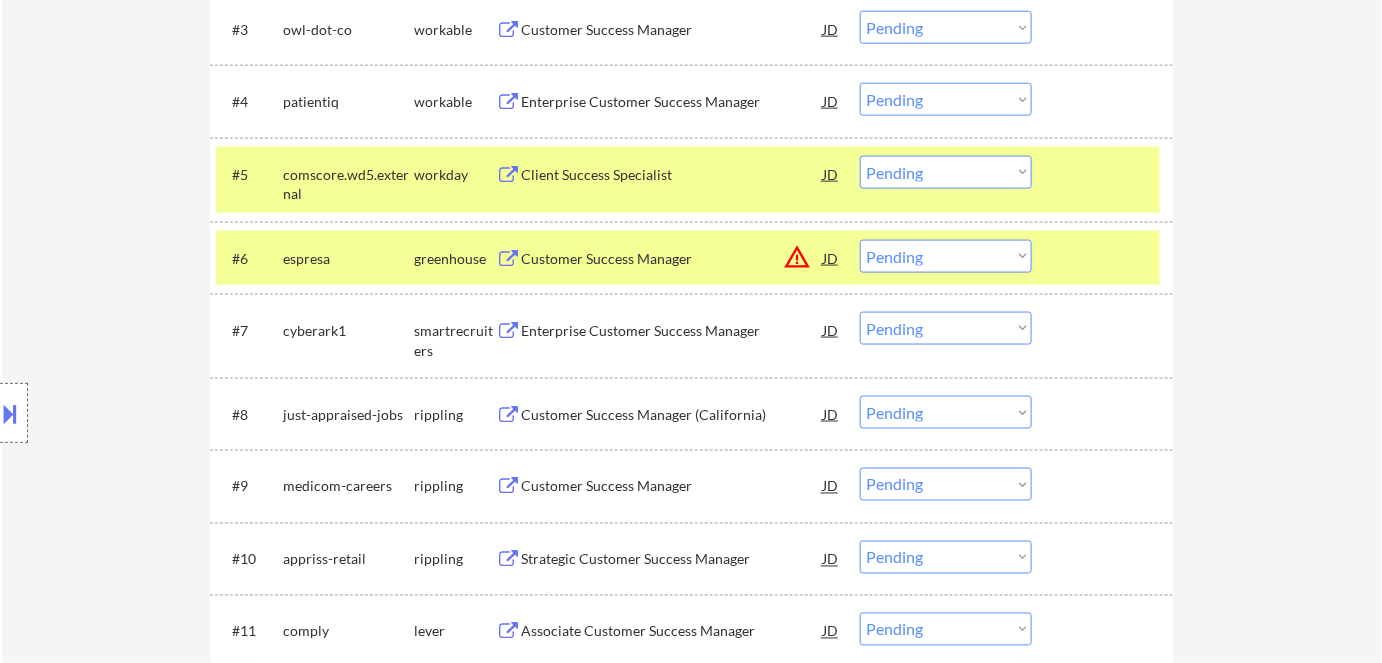 scroll, scrollTop: 909, scrollLeft: 0, axis: vertical 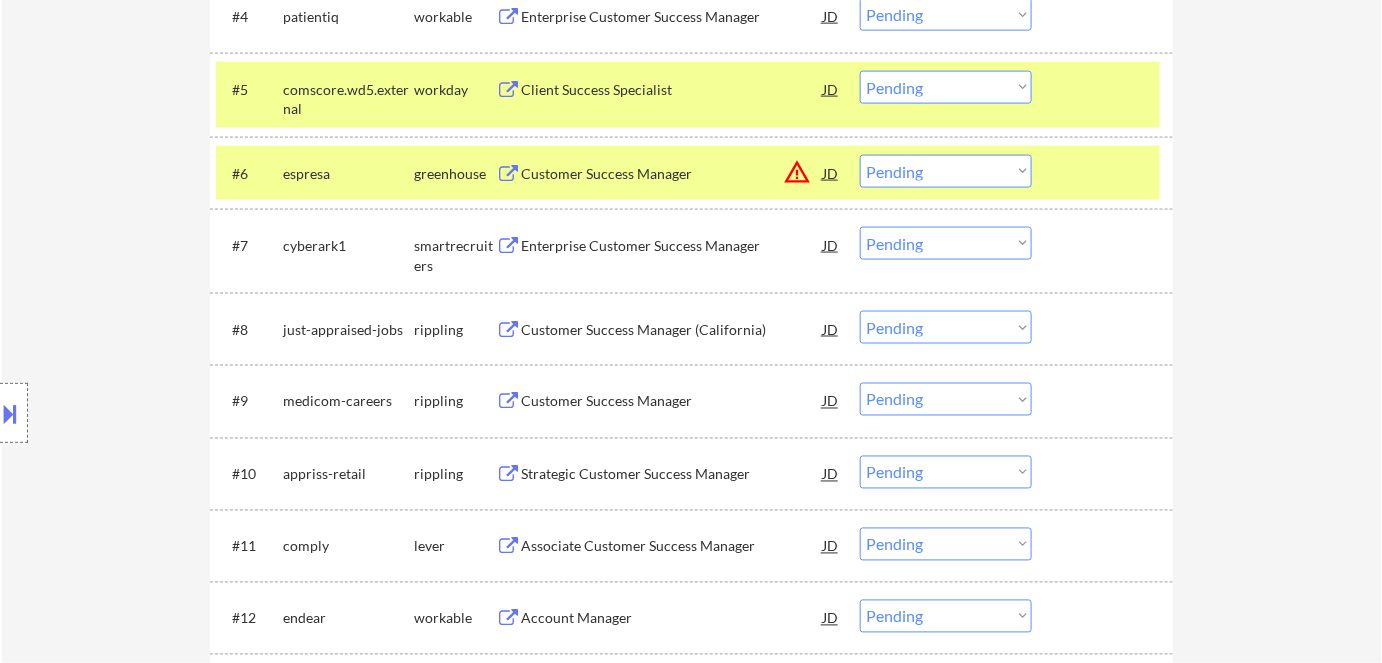 click on "Customer Success Manager" at bounding box center [672, 402] 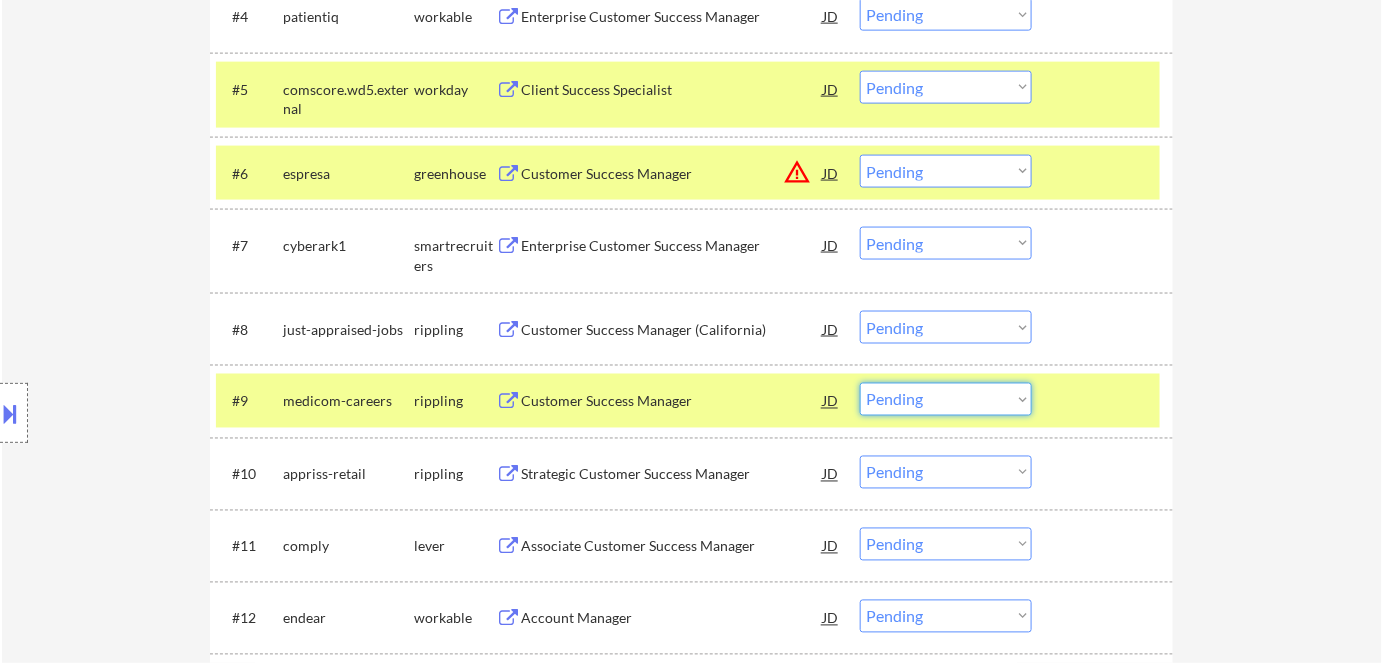 drag, startPoint x: 970, startPoint y: 396, endPoint x: 960, endPoint y: 408, distance: 15.6205 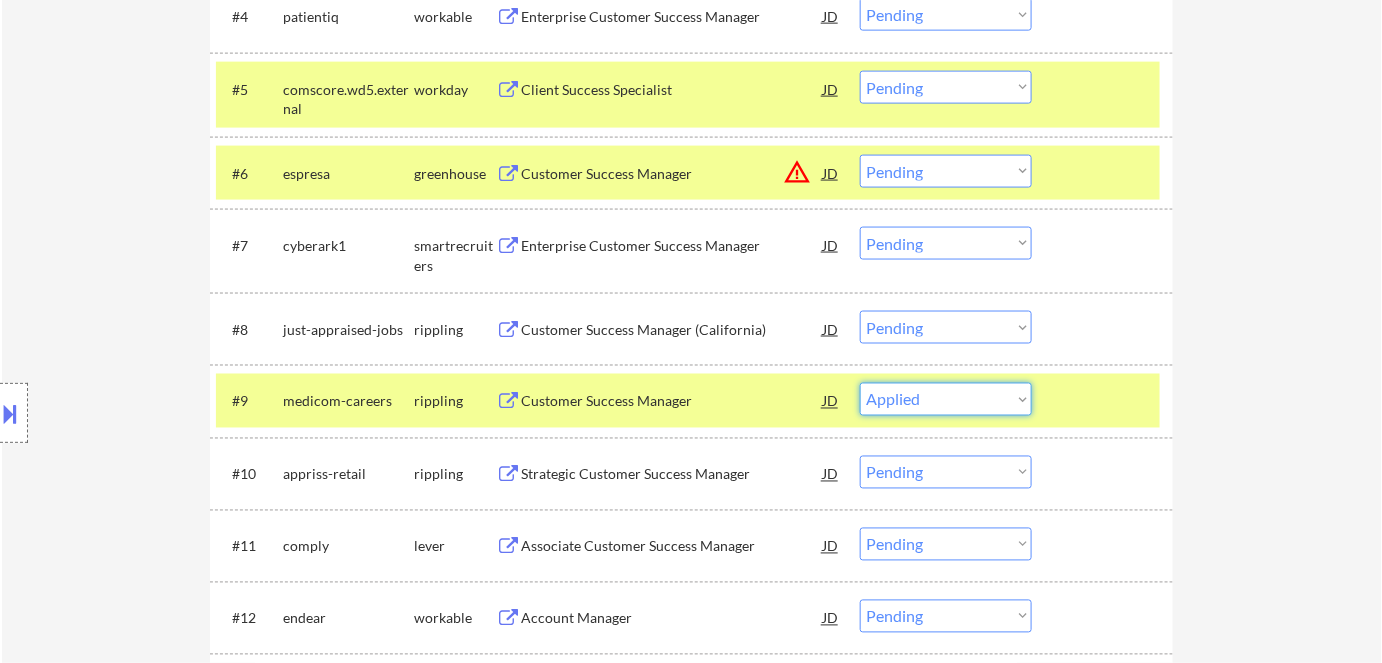 click on "Choose an option... Pending Applied Excluded (Questions) Excluded (Expired) Excluded (Location) Excluded (Bad Match) Excluded (Blocklist) Excluded (Salary) Excluded (Other)" at bounding box center [946, 399] 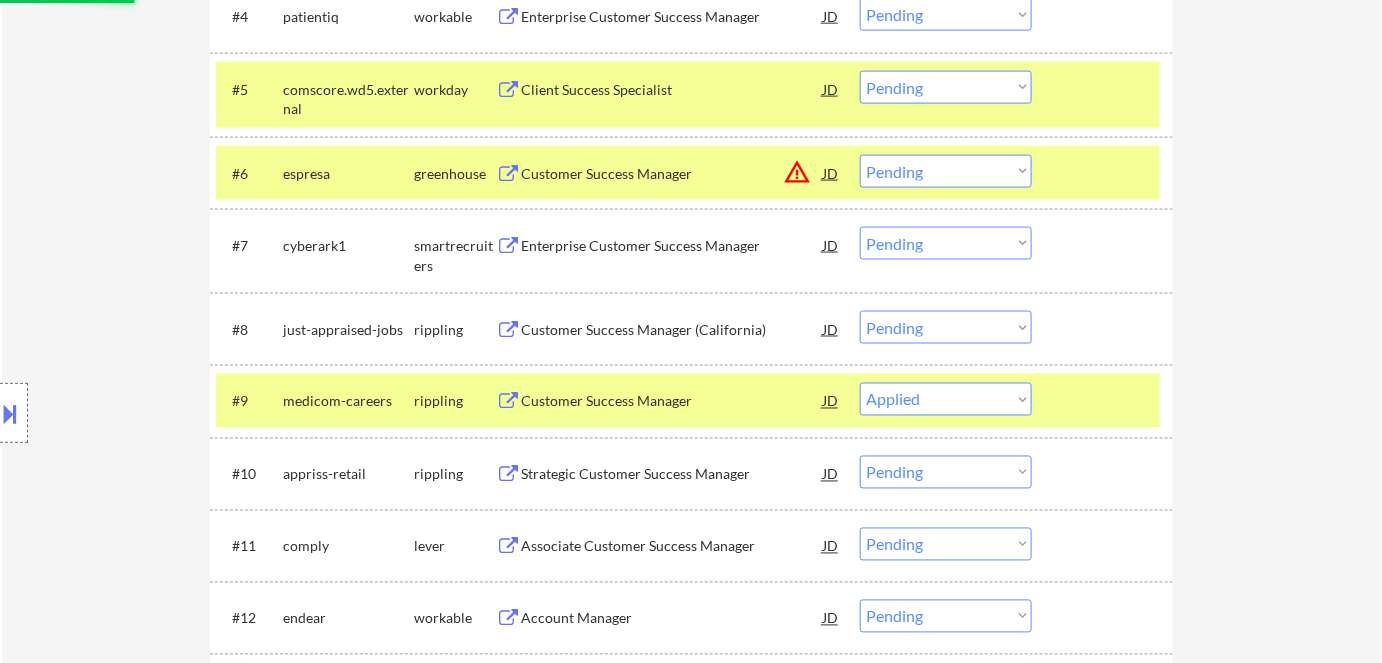 click on "Strategic Customer Success Manager" at bounding box center [672, 474] 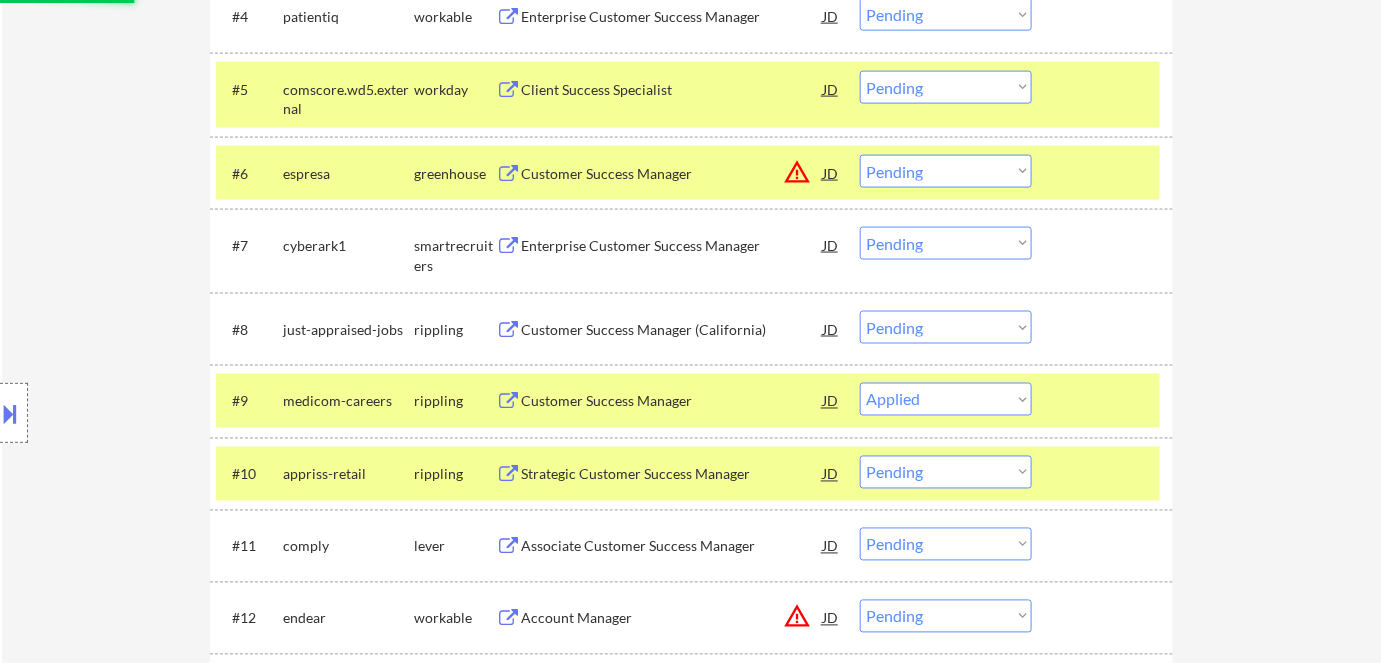 select on ""pending"" 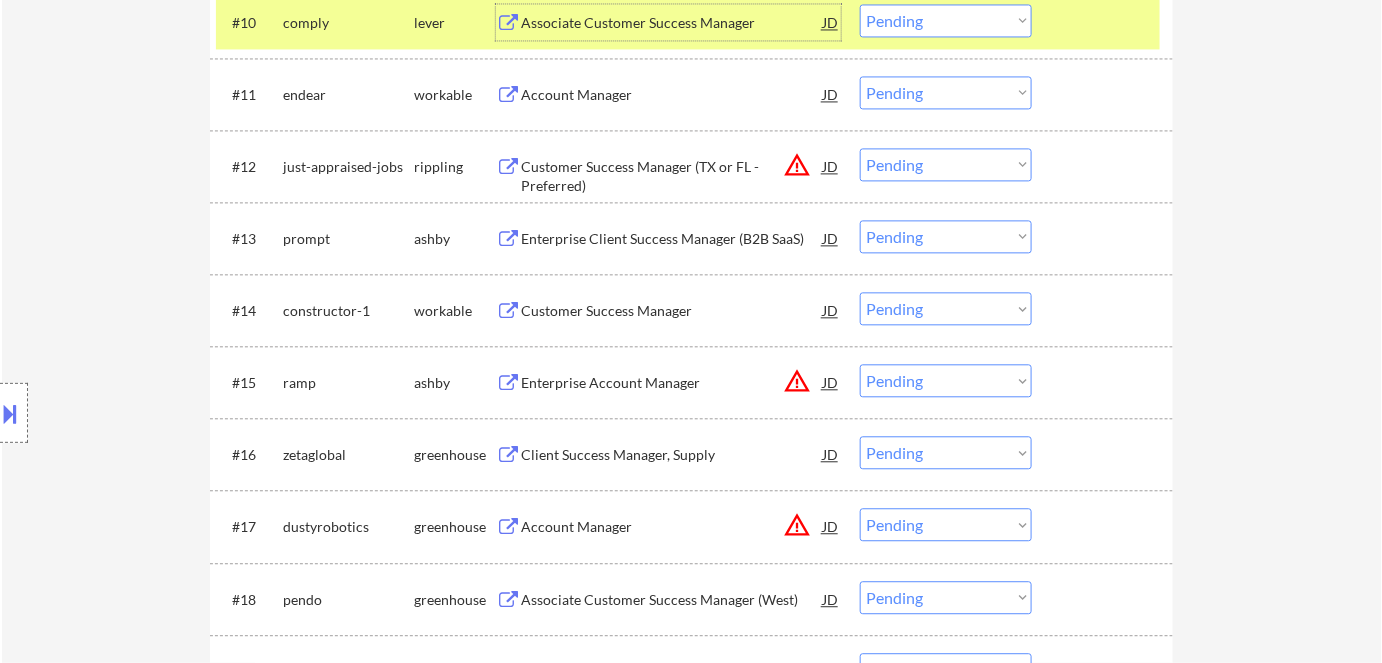 scroll, scrollTop: 1363, scrollLeft: 0, axis: vertical 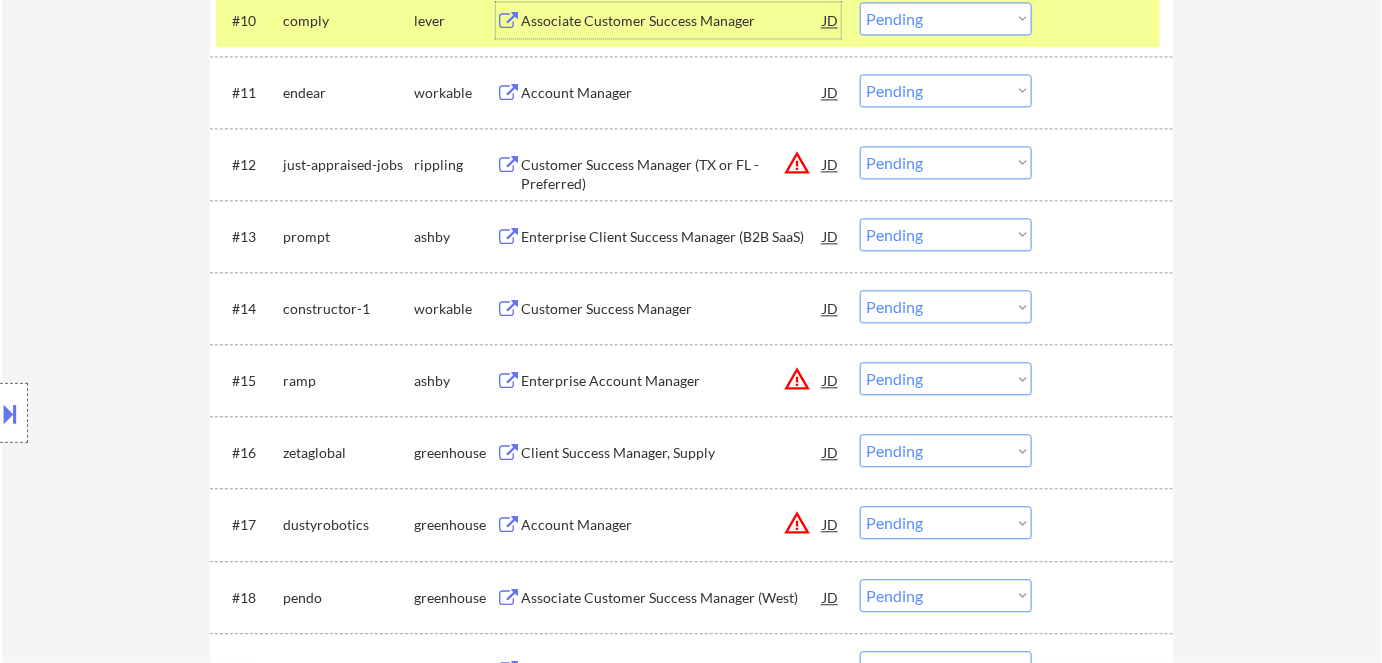 click on "Choose an option... Pending Applied Excluded (Questions) Excluded (Expired) Excluded (Location) Excluded (Bad Match) Excluded (Blocklist) Excluded (Salary) Excluded (Other)" at bounding box center [946, 162] 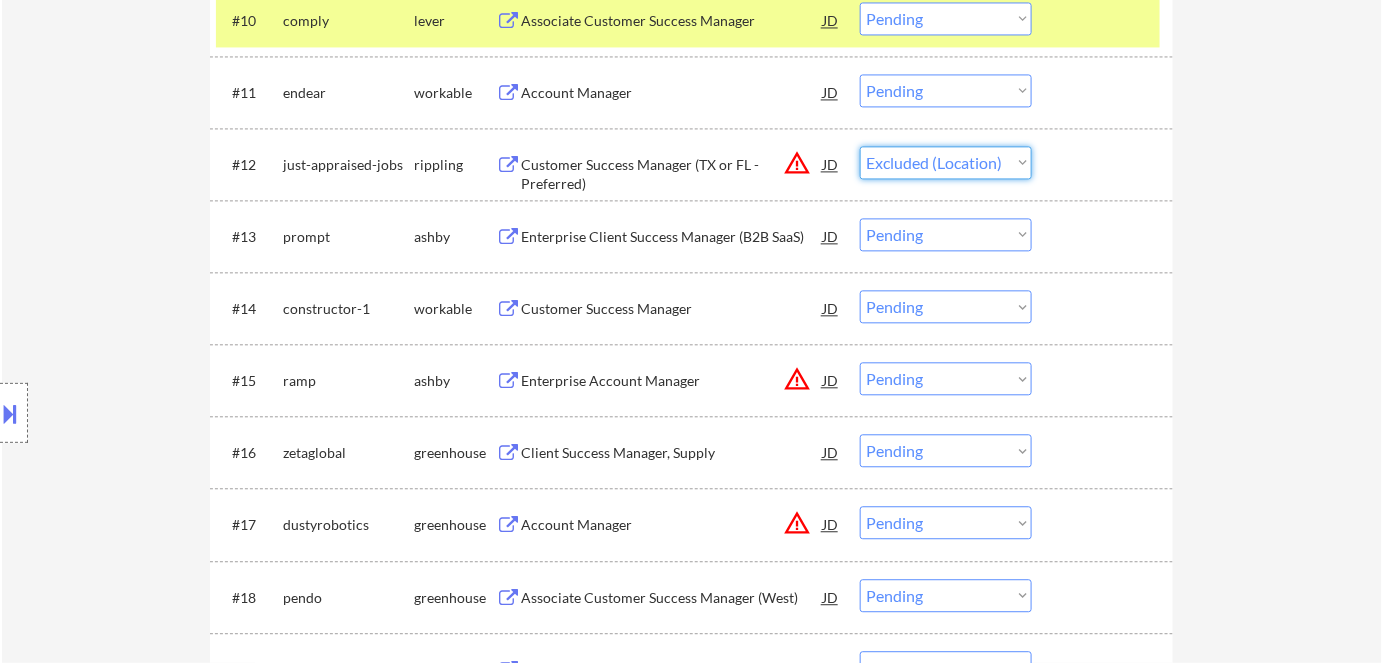 click on "Choose an option... Pending Applied Excluded (Questions) Excluded (Expired) Excluded (Location) Excluded (Bad Match) Excluded (Blocklist) Excluded (Salary) Excluded (Other)" at bounding box center (946, 162) 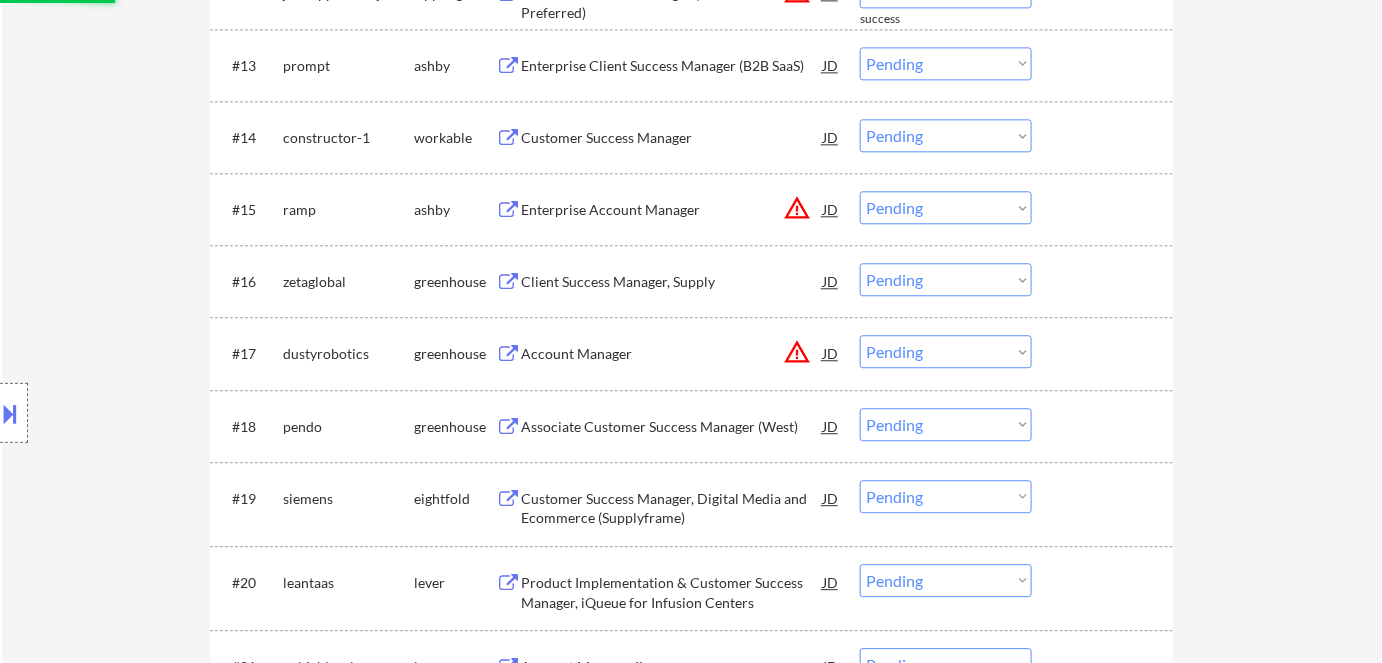 select on ""pending"" 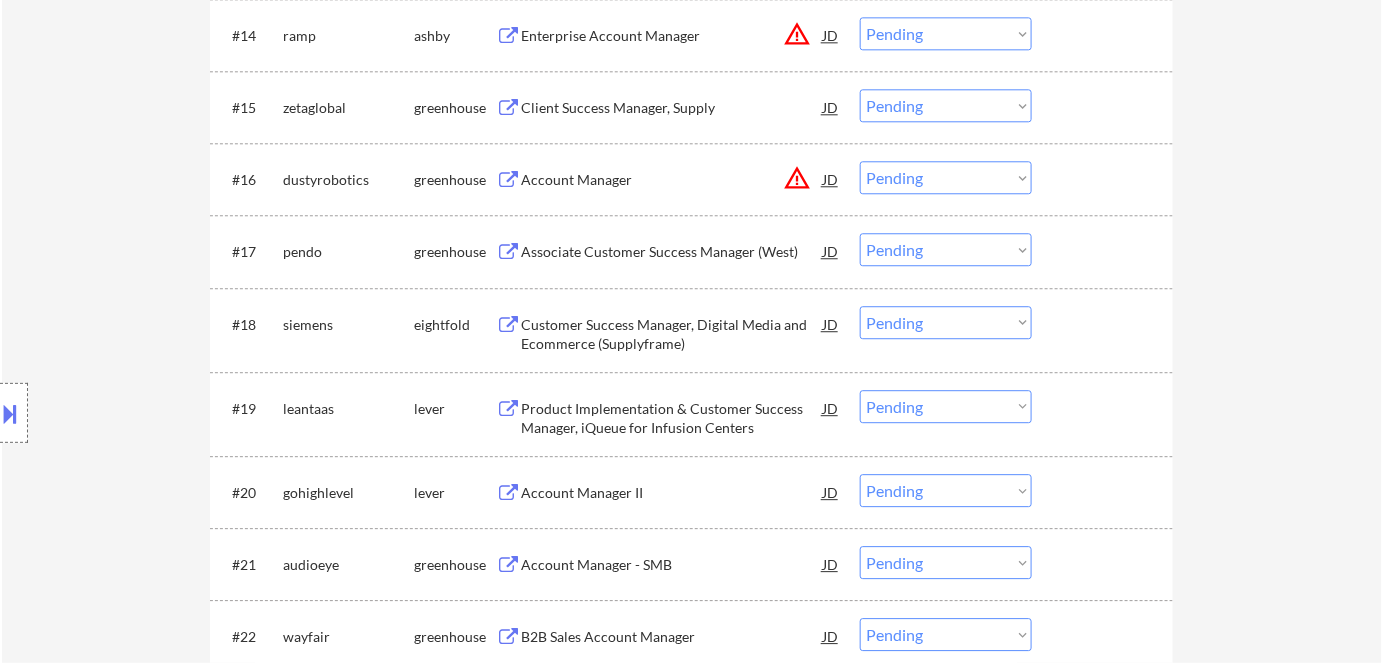 scroll, scrollTop: 1727, scrollLeft: 0, axis: vertical 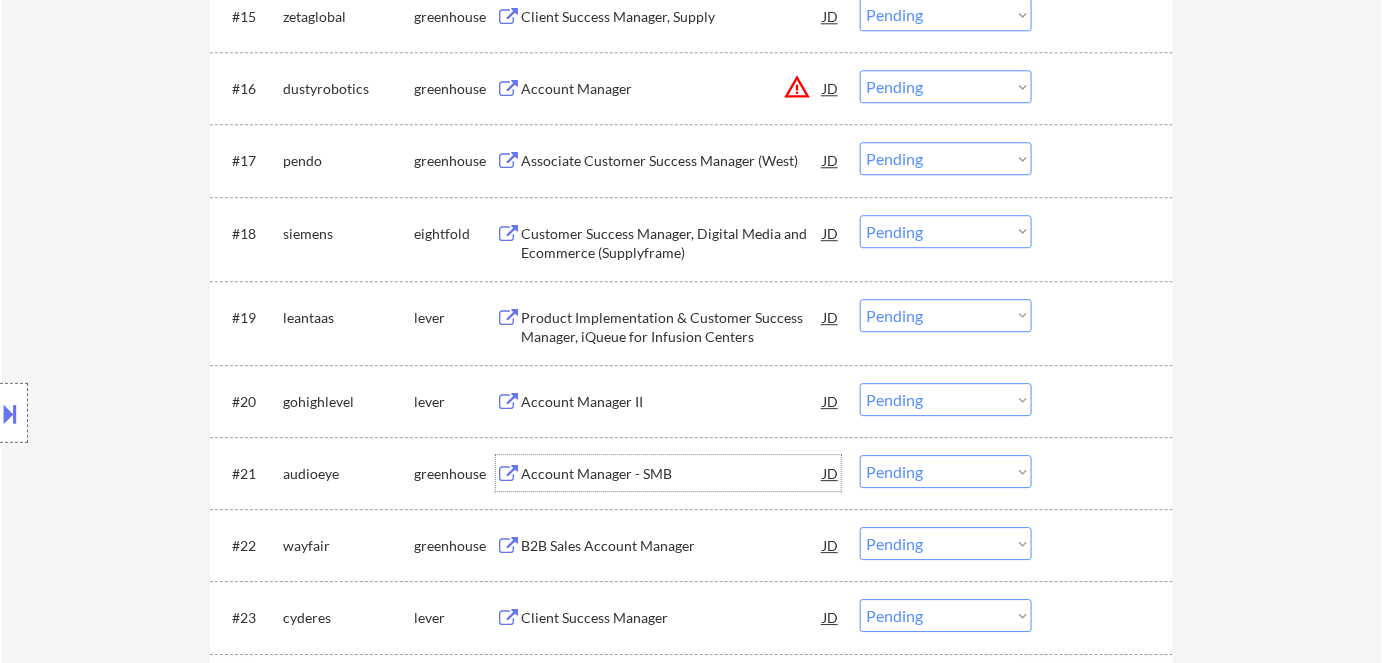 click on "Account Manager - SMB" at bounding box center [672, 474] 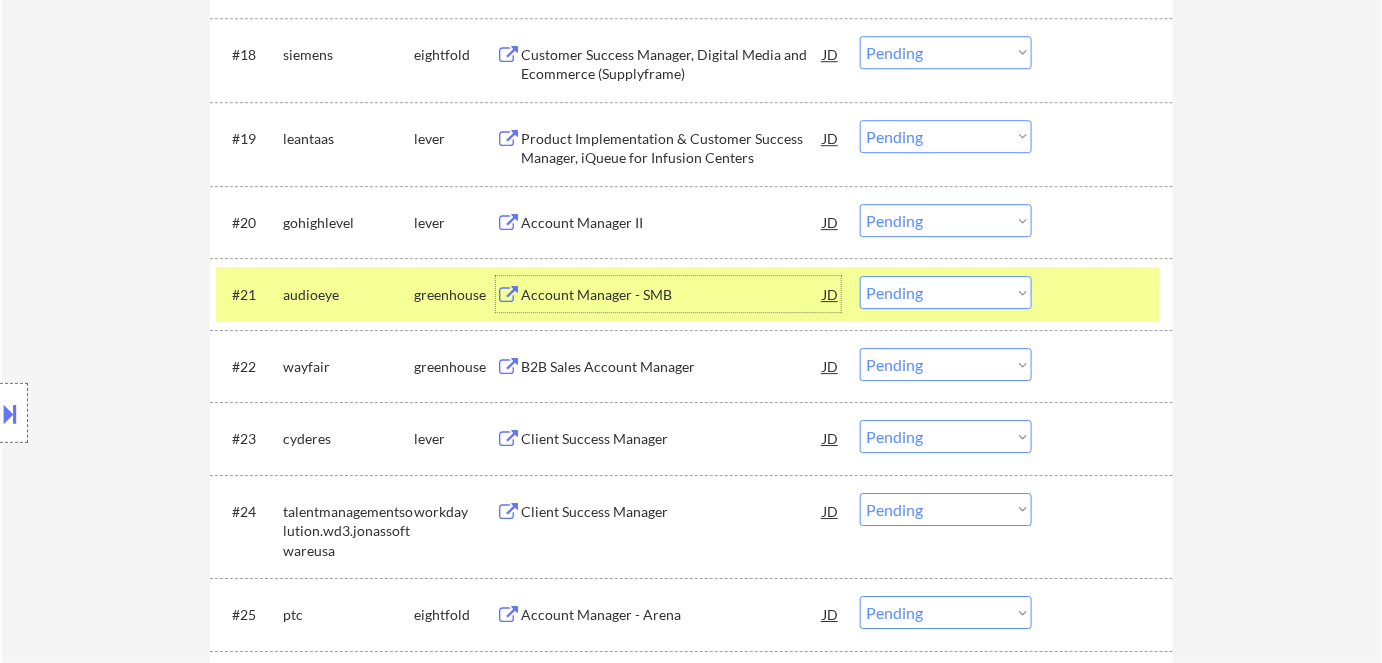 scroll, scrollTop: 2000, scrollLeft: 0, axis: vertical 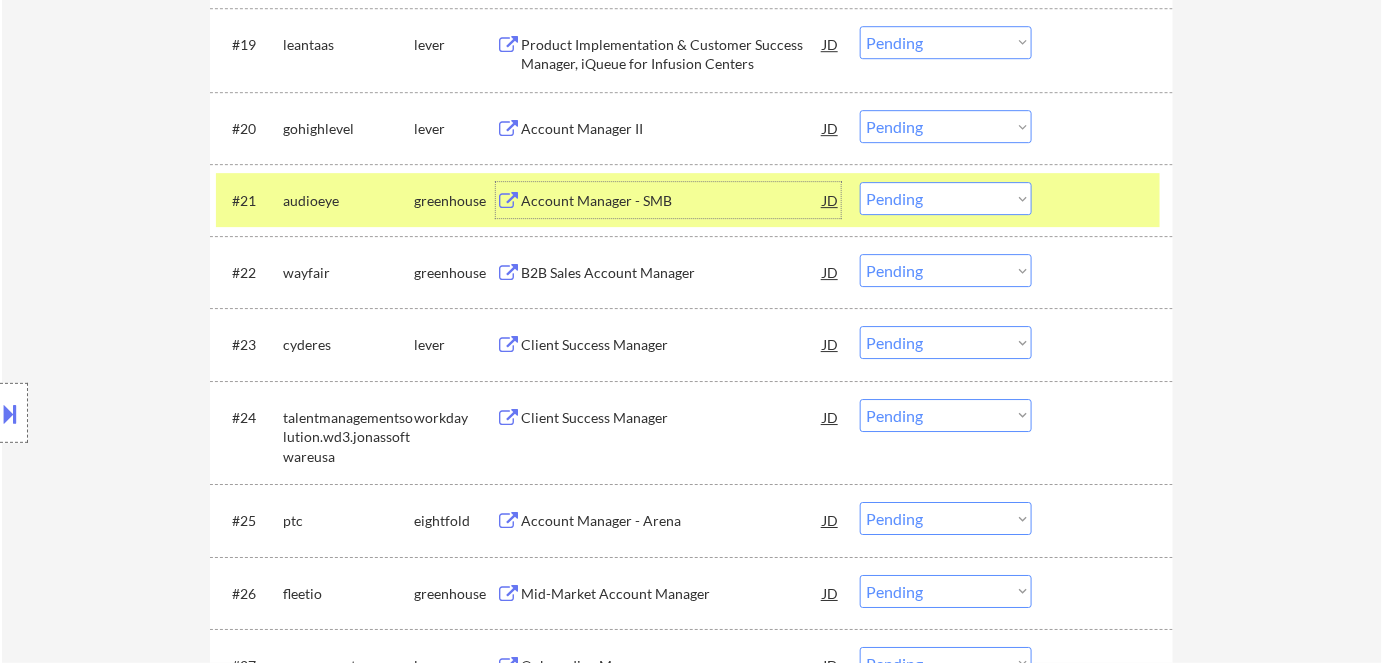 click on "Client Success Manager" at bounding box center (672, 345) 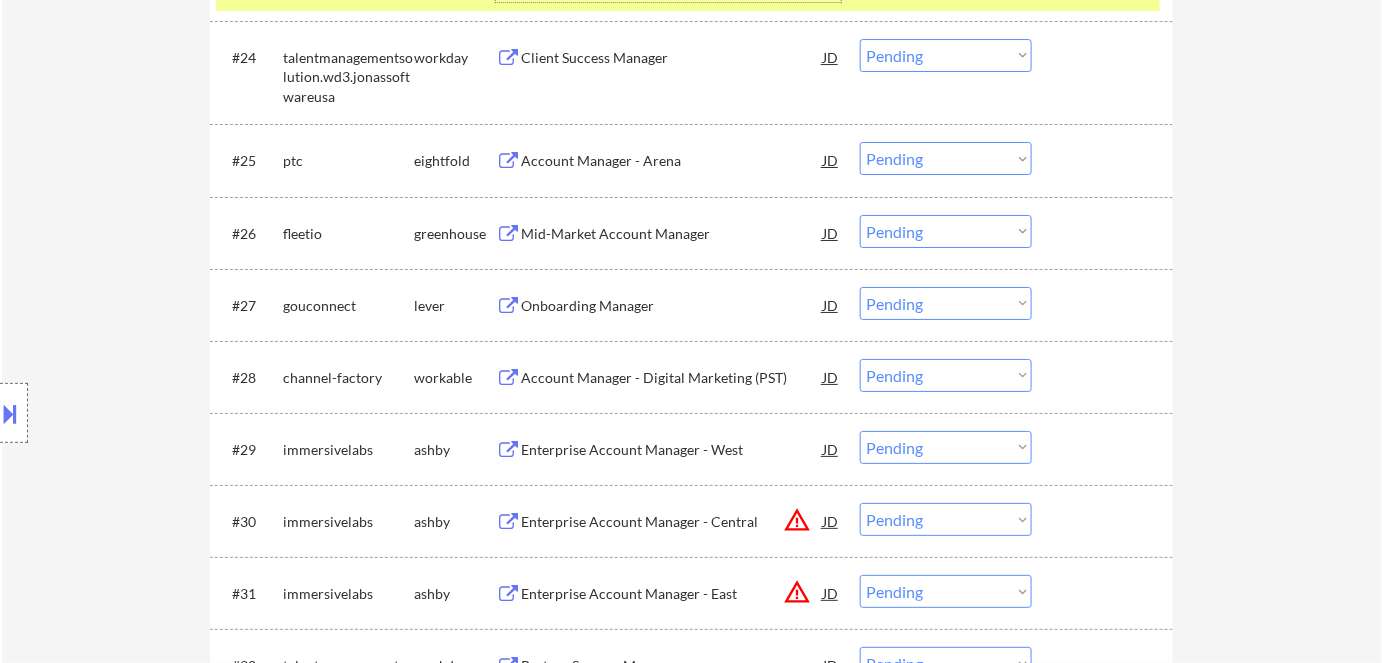 scroll, scrollTop: 2363, scrollLeft: 0, axis: vertical 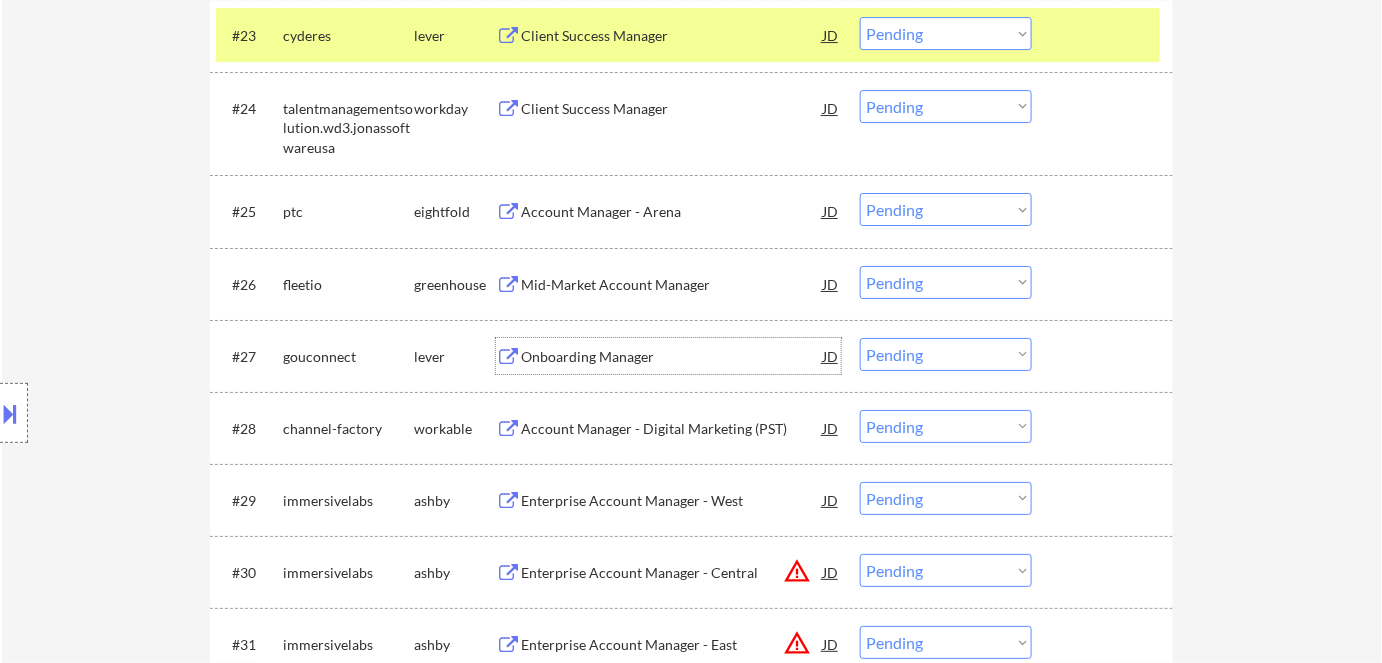 click on "Onboarding Manager" at bounding box center [672, 357] 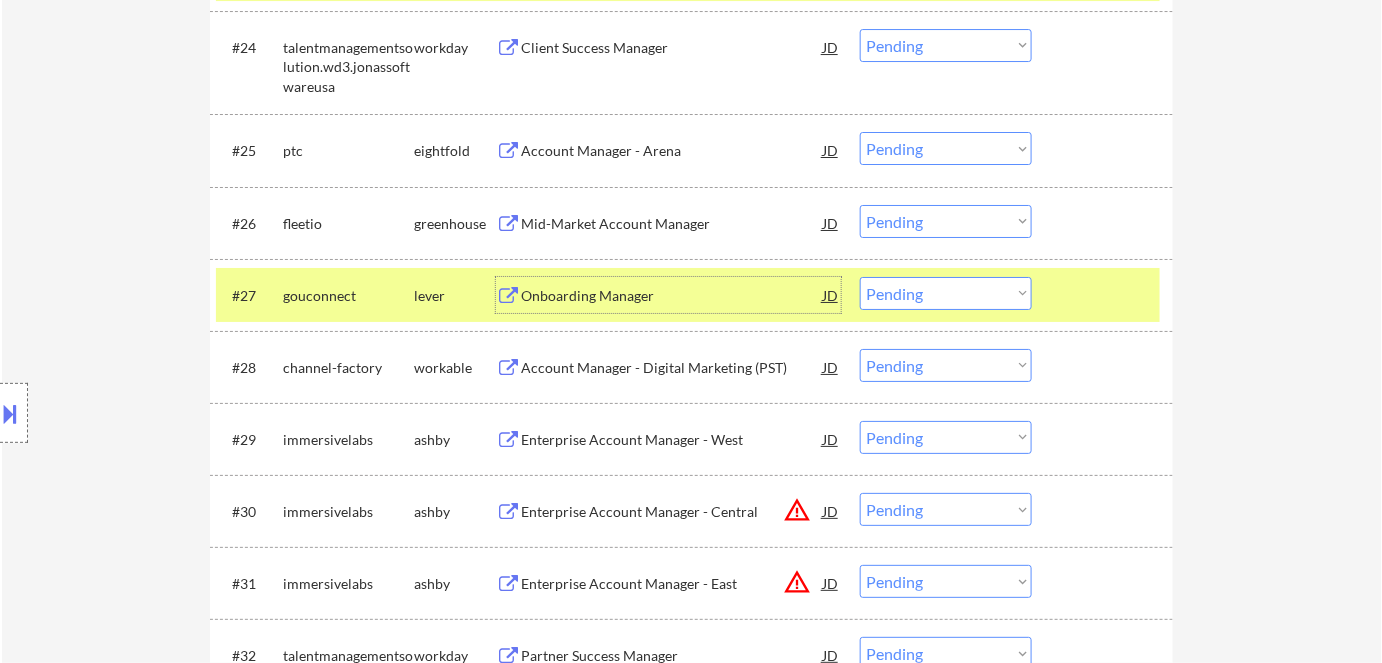 scroll, scrollTop: 2491, scrollLeft: 0, axis: vertical 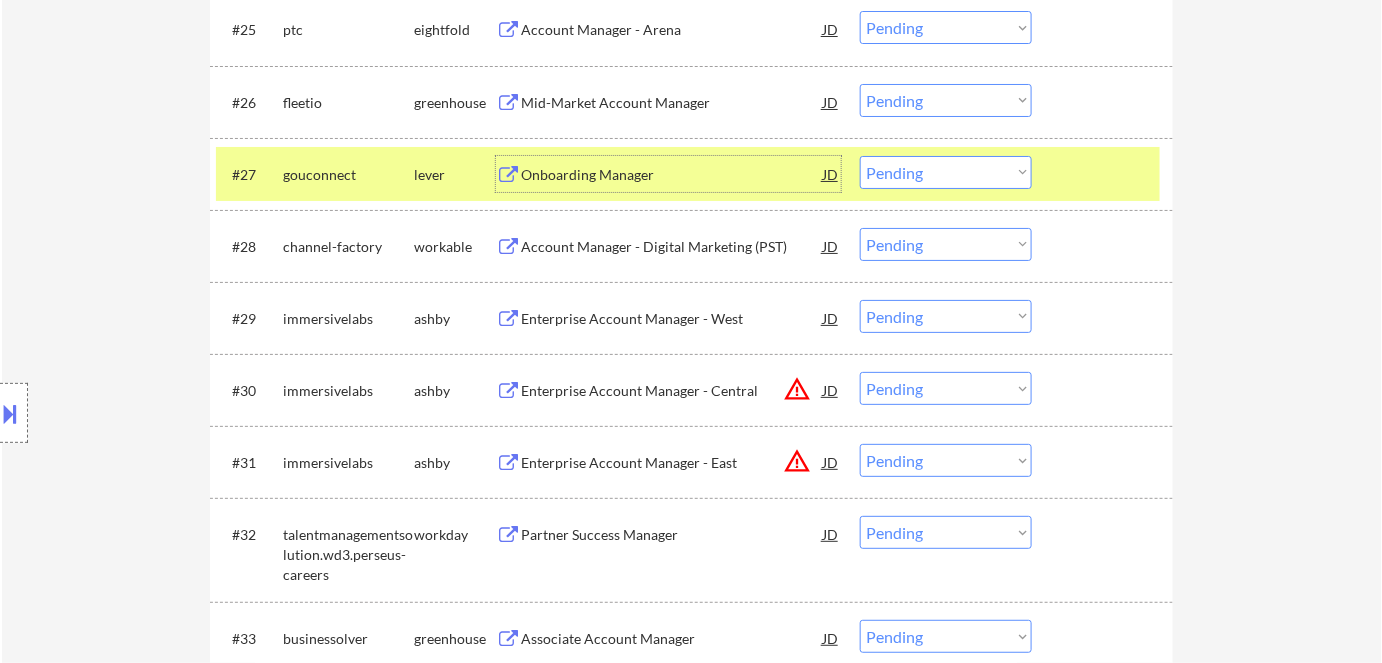 drag, startPoint x: 914, startPoint y: 382, endPoint x: 923, endPoint y: 399, distance: 19.235384 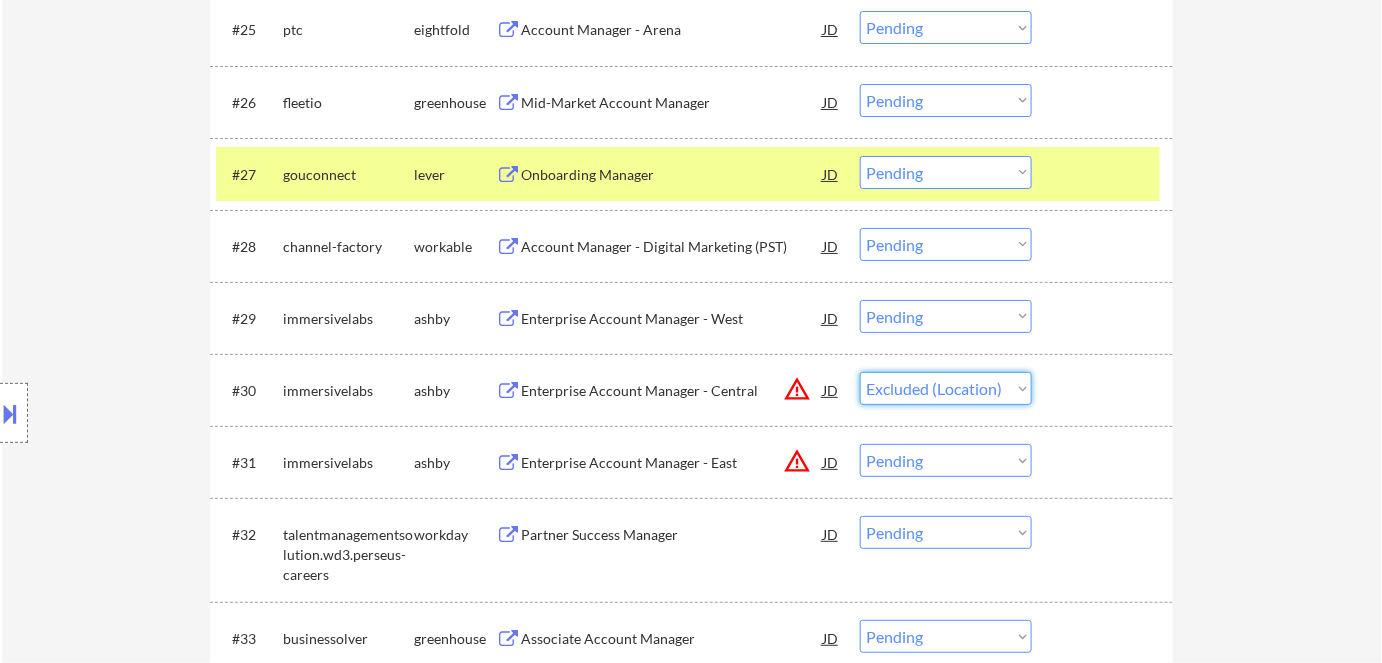 click on "Choose an option... Pending Applied Excluded (Questions) Excluded (Expired) Excluded (Location) Excluded (Bad Match) Excluded (Blocklist) Excluded (Salary) Excluded (Other)" at bounding box center [946, 388] 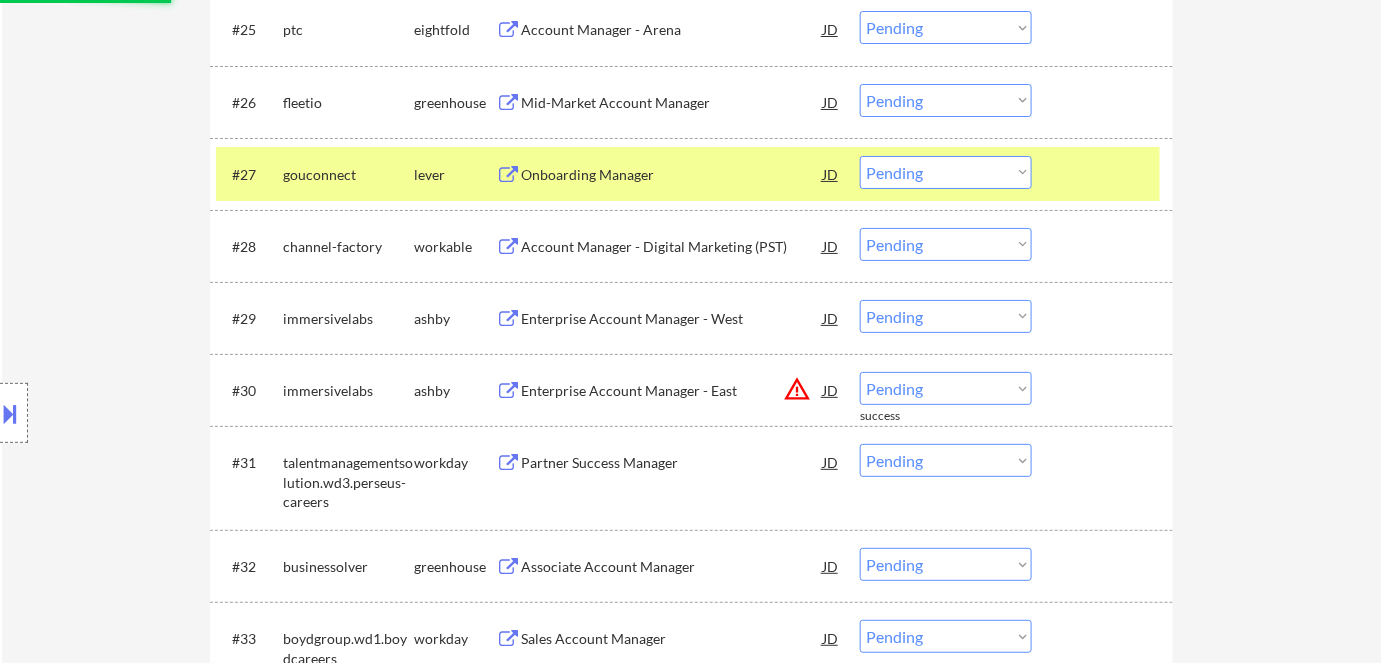 click on "Choose an option... Pending Applied Excluded (Questions) Excluded (Expired) Excluded (Location) Excluded (Bad Match) Excluded (Blocklist) Excluded (Salary) Excluded (Other)" at bounding box center [946, 388] 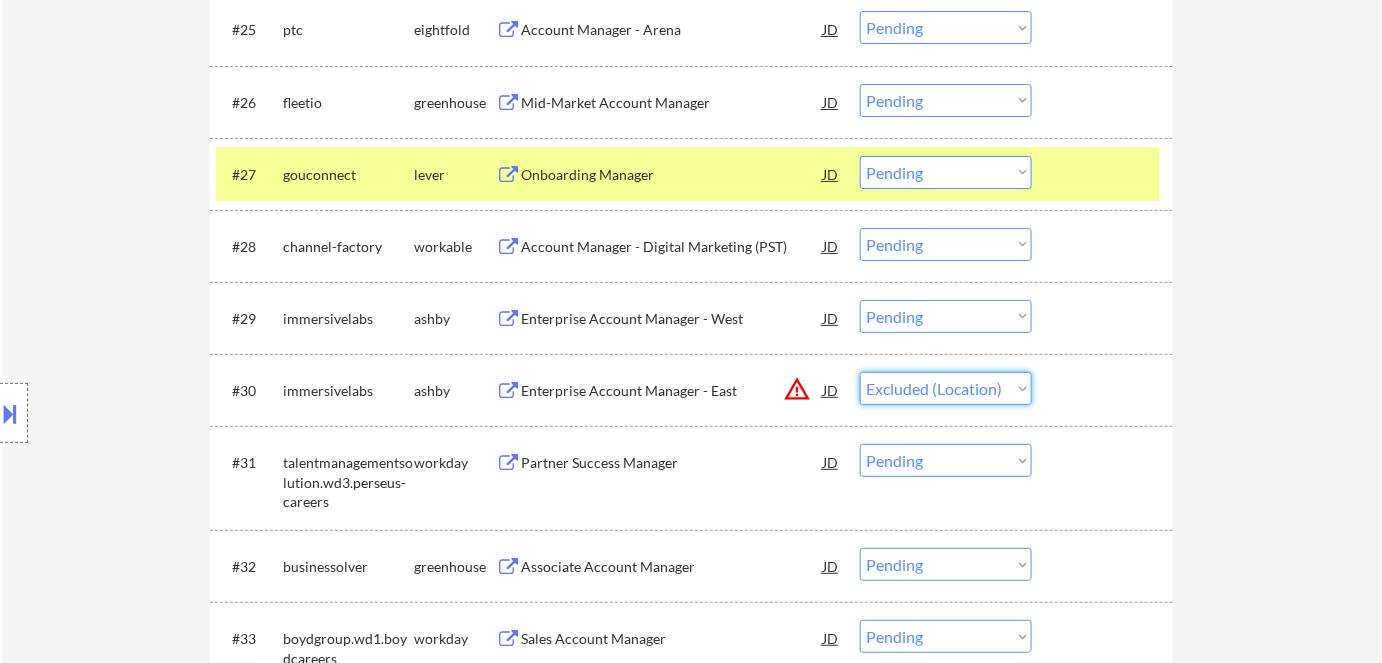 click on "Choose an option... Pending Applied Excluded (Questions) Excluded (Expired) Excluded (Location) Excluded (Bad Match) Excluded (Blocklist) Excluded (Salary) Excluded (Other)" at bounding box center [946, 388] 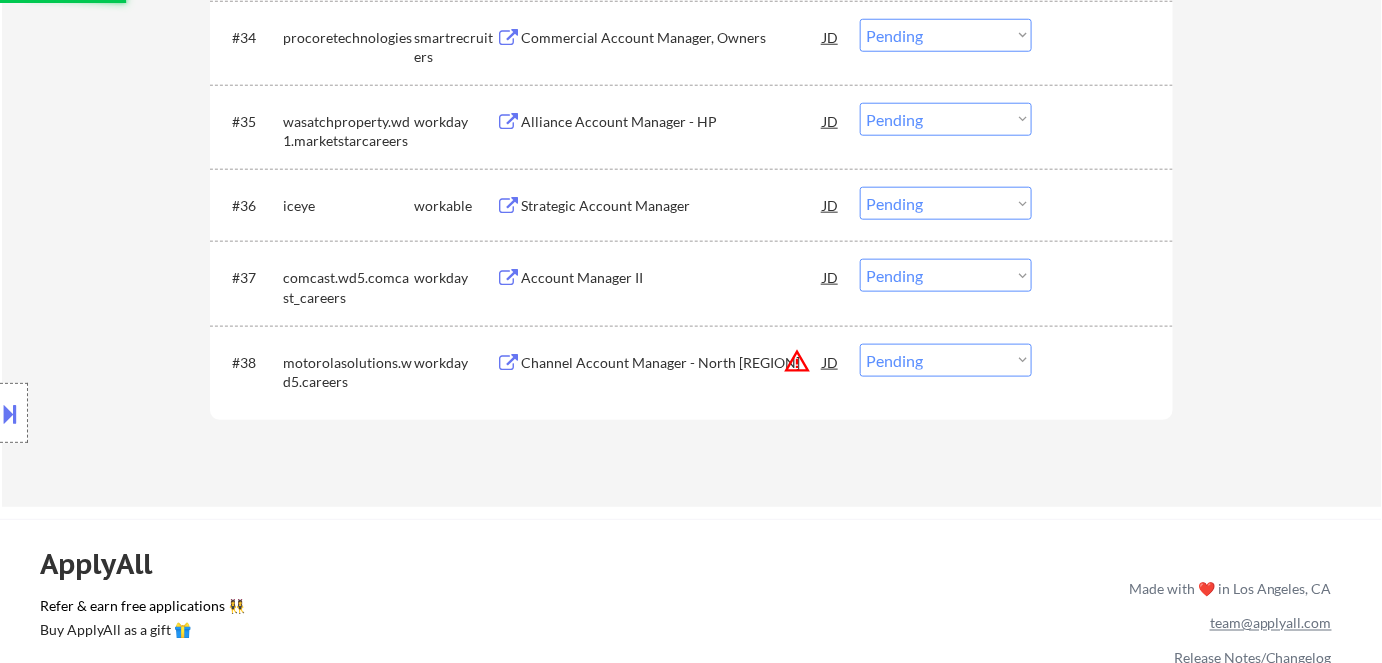 scroll, scrollTop: 3218, scrollLeft: 0, axis: vertical 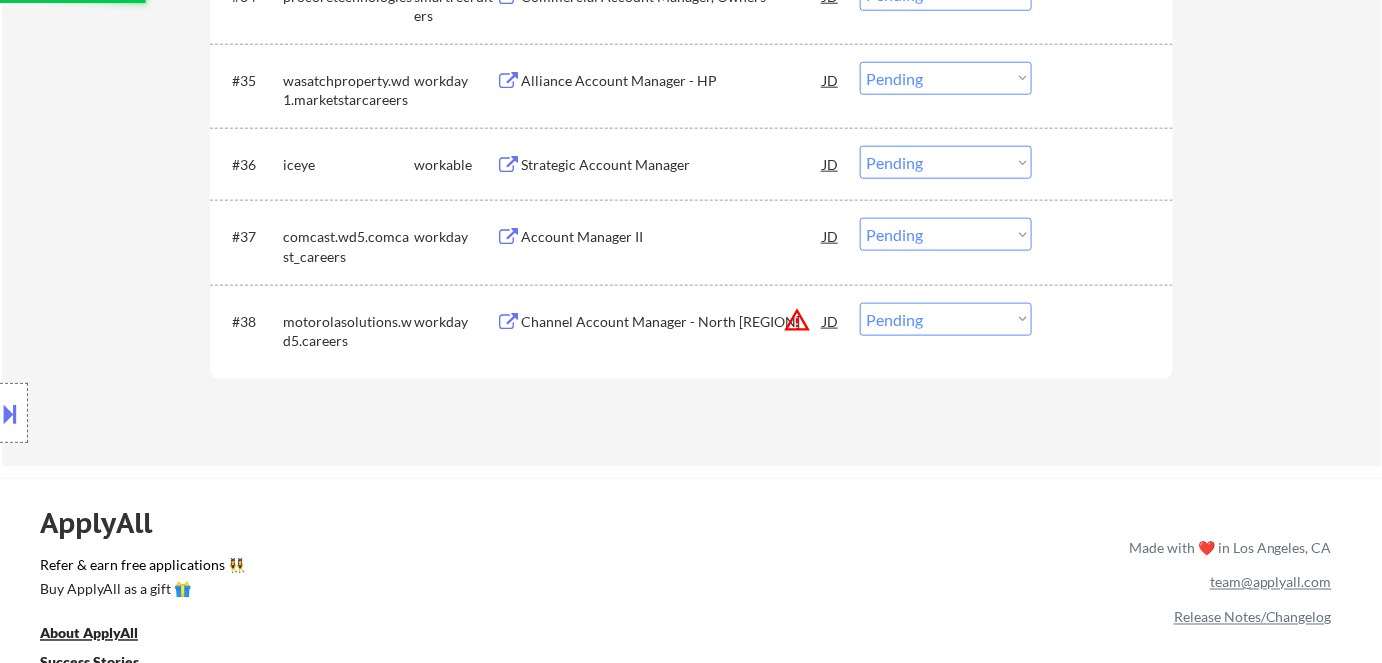 select on ""pending"" 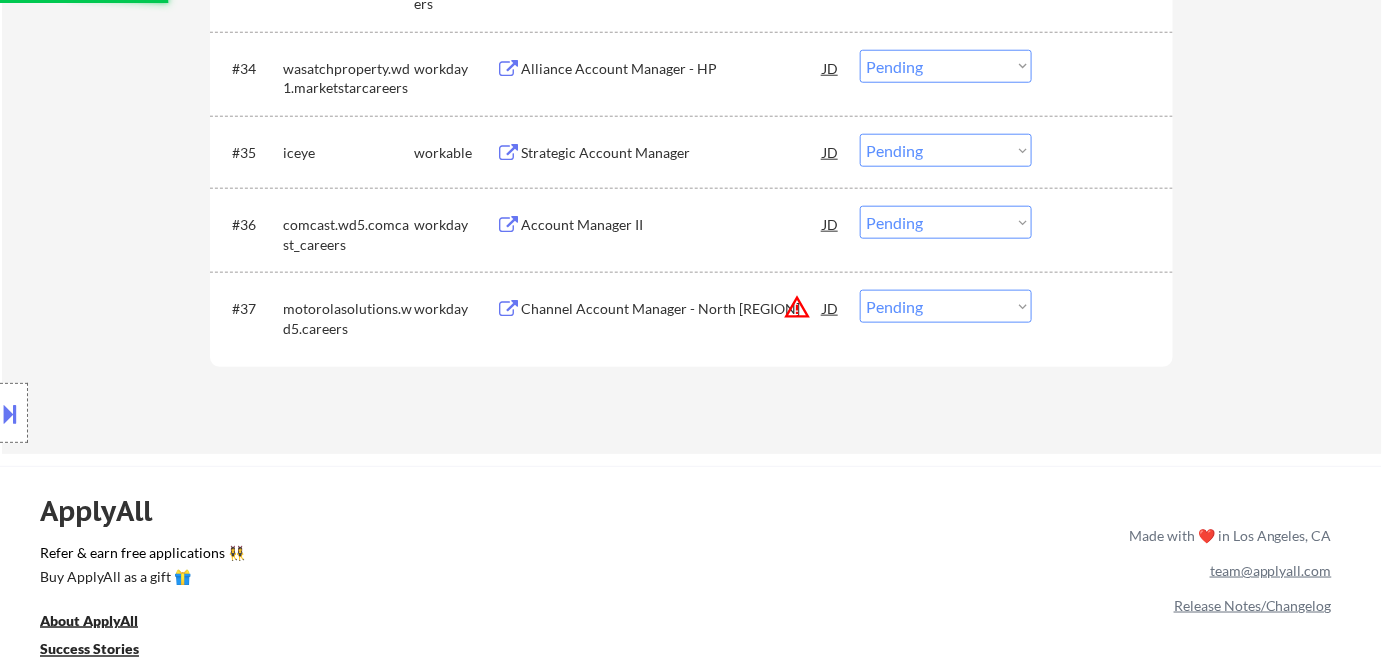 scroll, scrollTop: 3128, scrollLeft: 0, axis: vertical 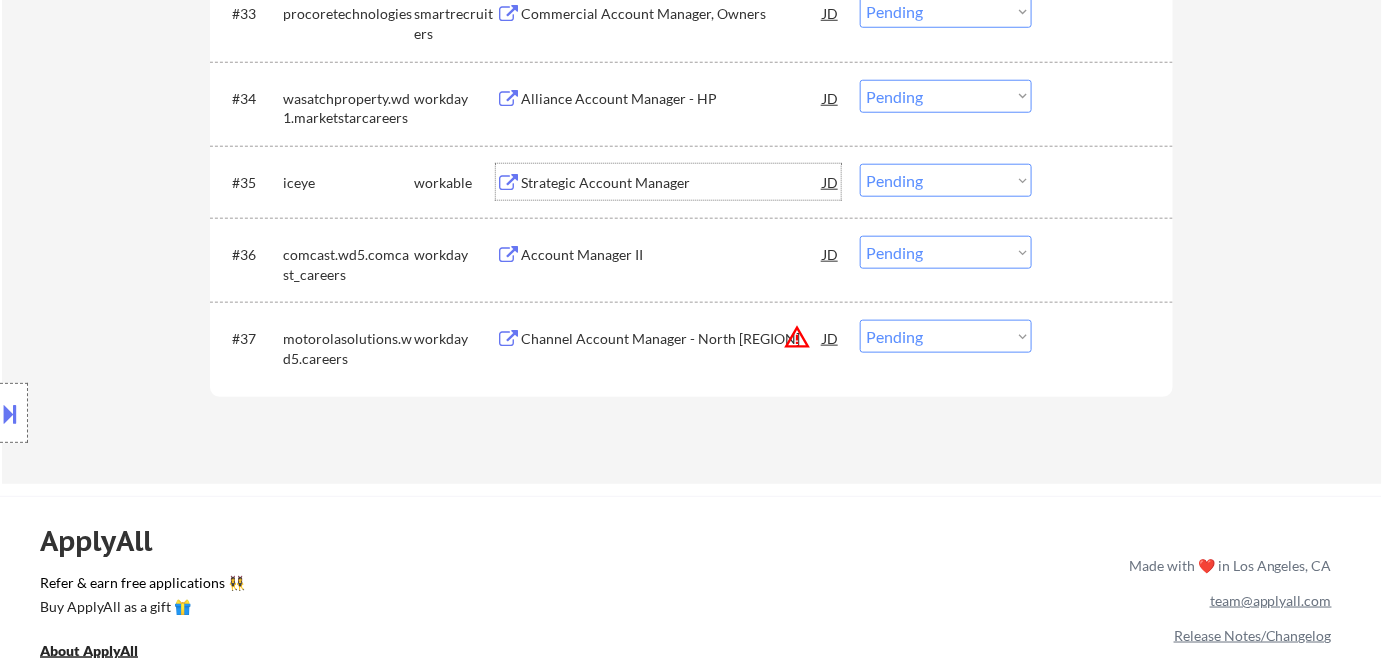 click on "Strategic Account Manager" at bounding box center (672, 182) 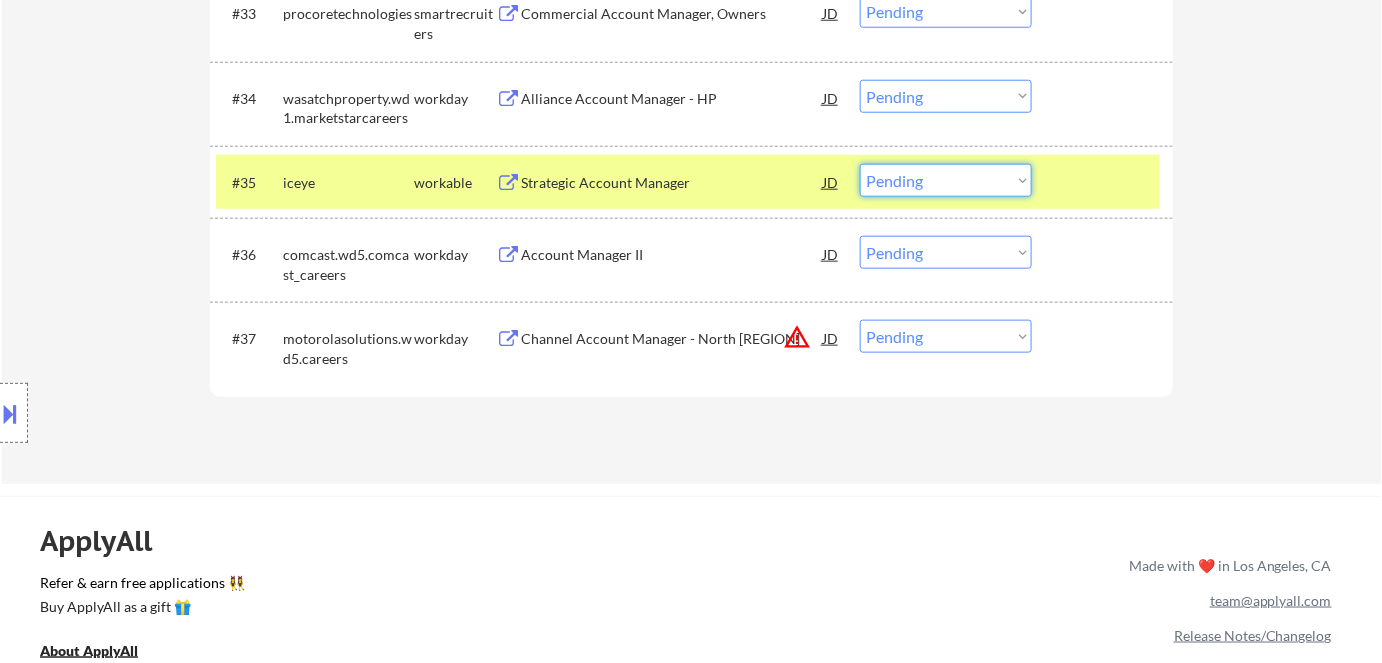 click on "Choose an option... Pending Applied Excluded (Questions) Excluded (Expired) Excluded (Location) Excluded (Bad Match) Excluded (Blocklist) Excluded (Salary) Excluded (Other)" at bounding box center [946, 180] 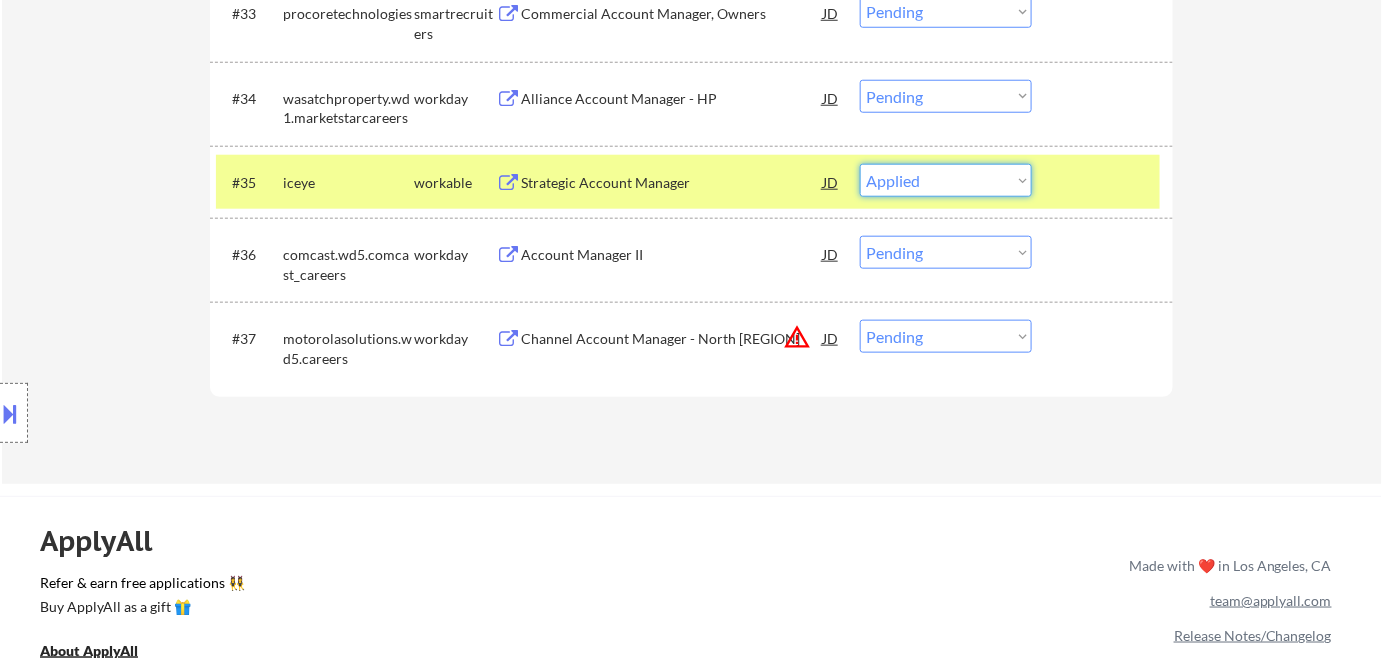 click on "Choose an option... Pending Applied Excluded (Questions) Excluded (Expired) Excluded (Location) Excluded (Bad Match) Excluded (Blocklist) Excluded (Salary) Excluded (Other)" at bounding box center [946, 180] 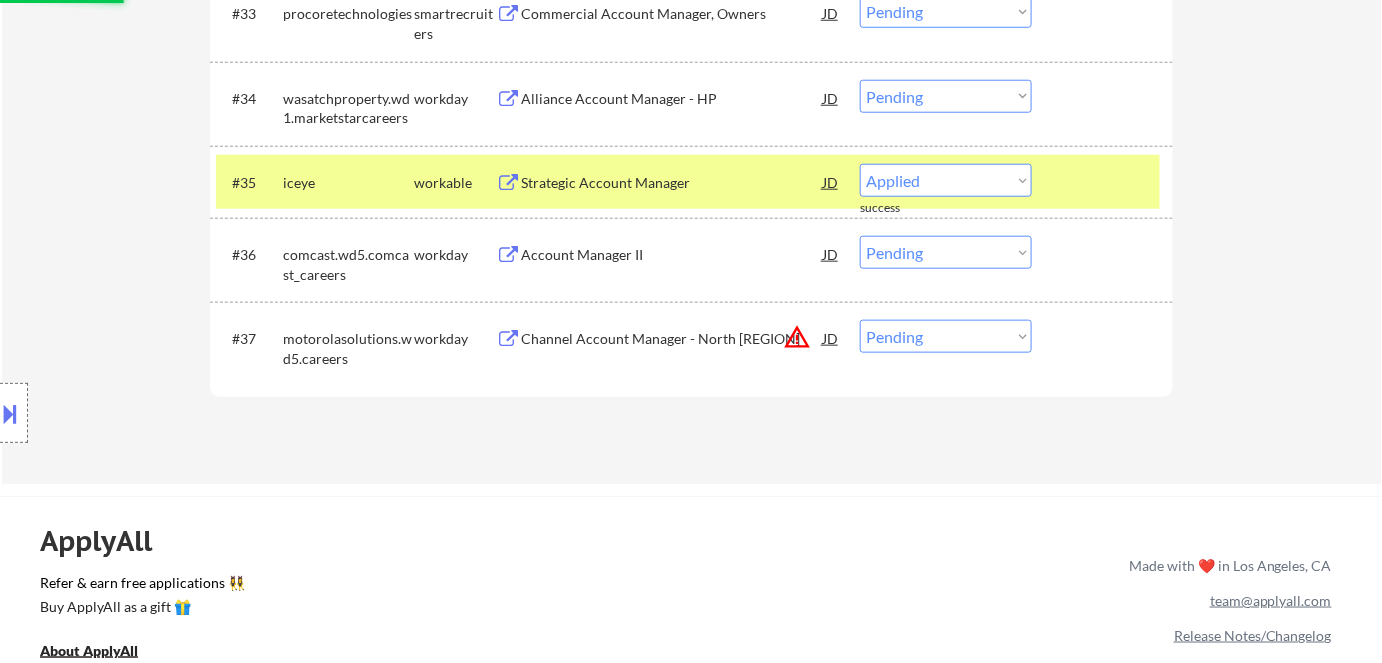select on ""pending"" 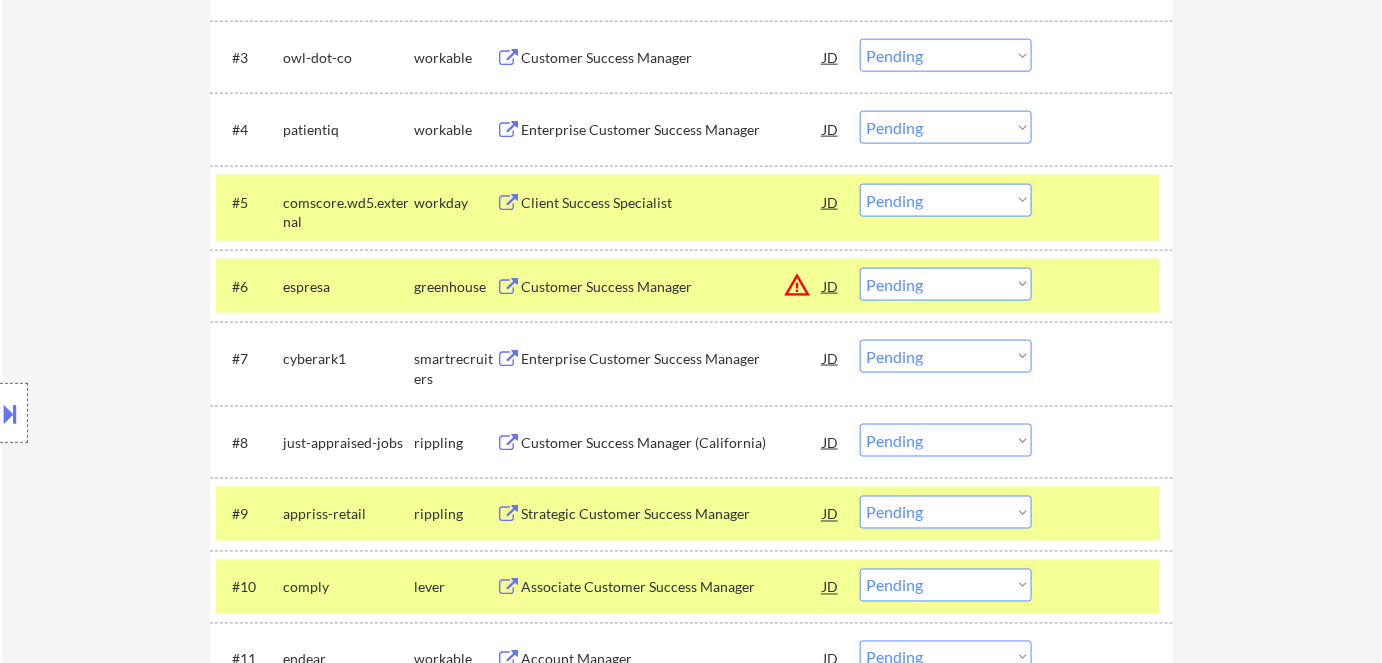 scroll, scrollTop: 764, scrollLeft: 0, axis: vertical 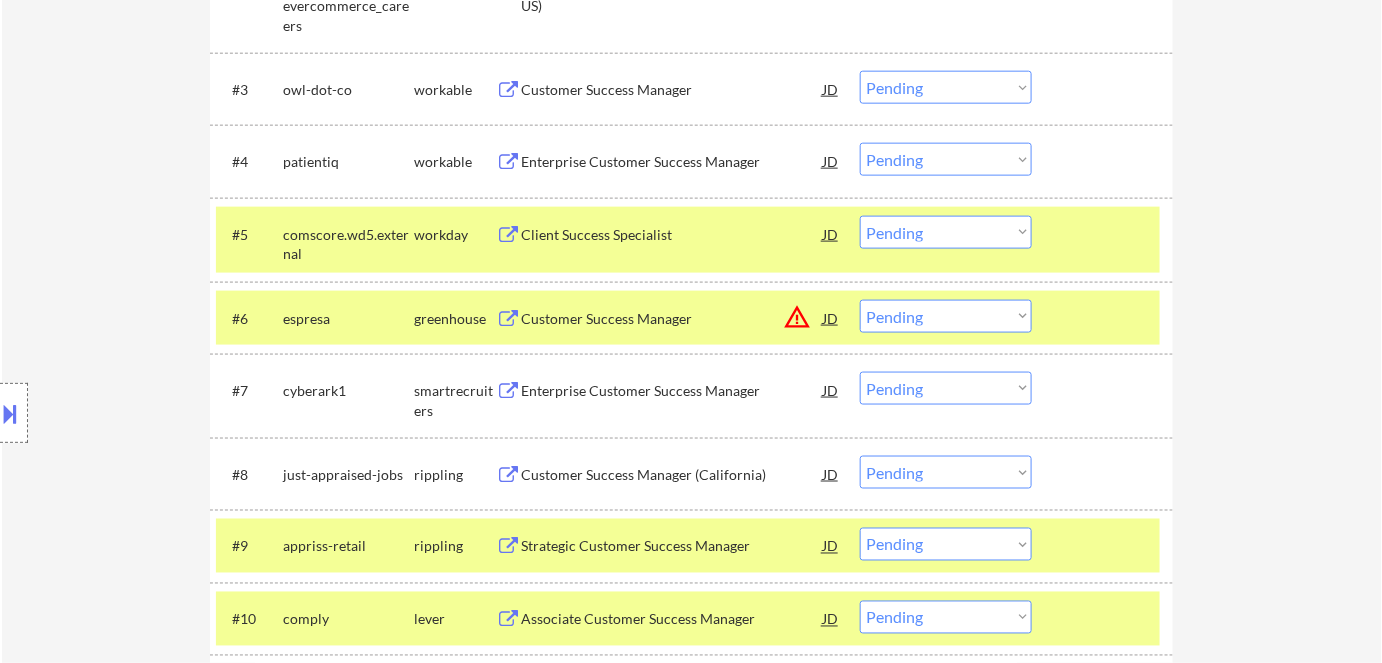 click on "Customer Success Manager" at bounding box center [672, 319] 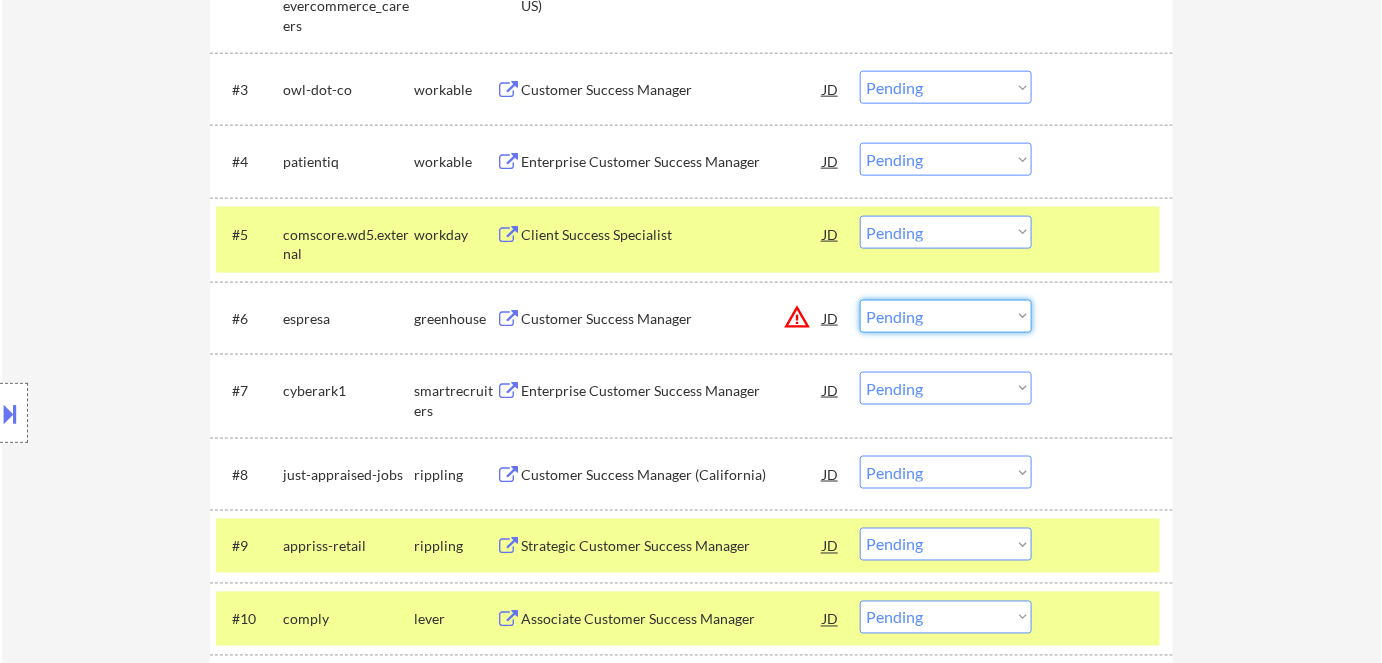 drag, startPoint x: 960, startPoint y: 321, endPoint x: 972, endPoint y: 331, distance: 15.6205 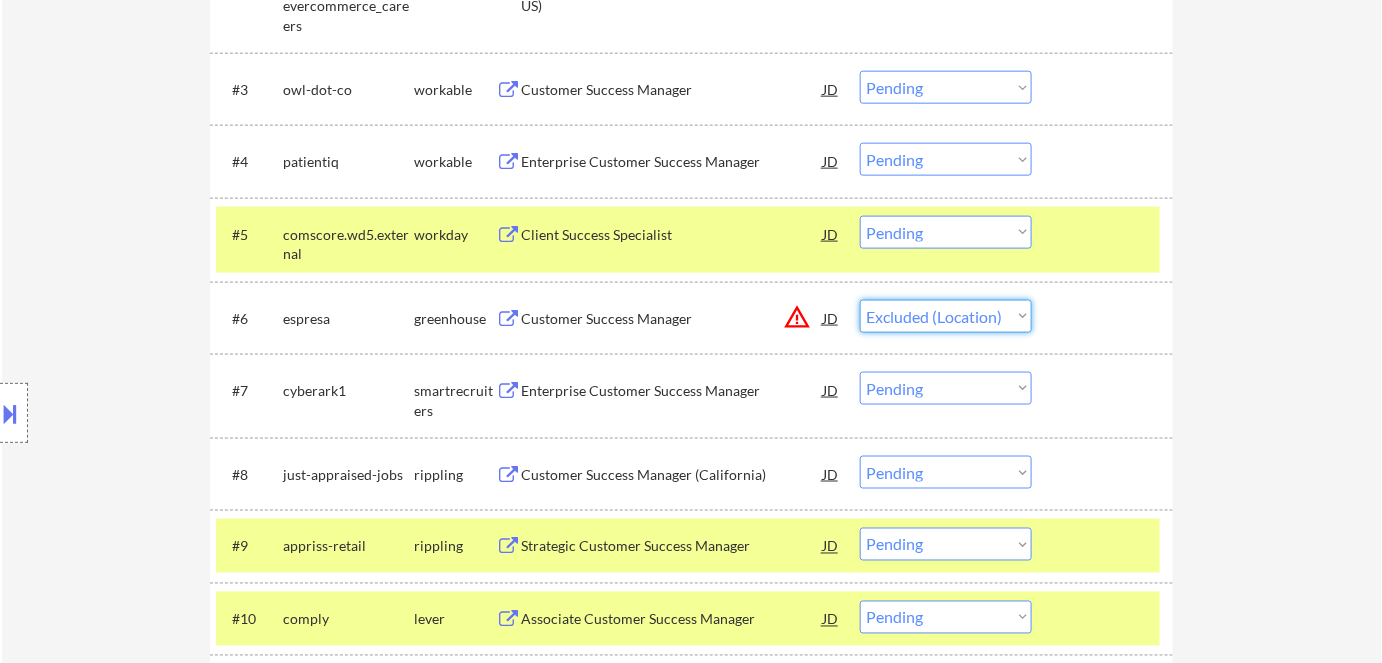 click on "Choose an option... Pending Applied Excluded (Questions) Excluded (Expired) Excluded (Location) Excluded (Bad Match) Excluded (Blocklist) Excluded (Salary) Excluded (Other)" at bounding box center (946, 316) 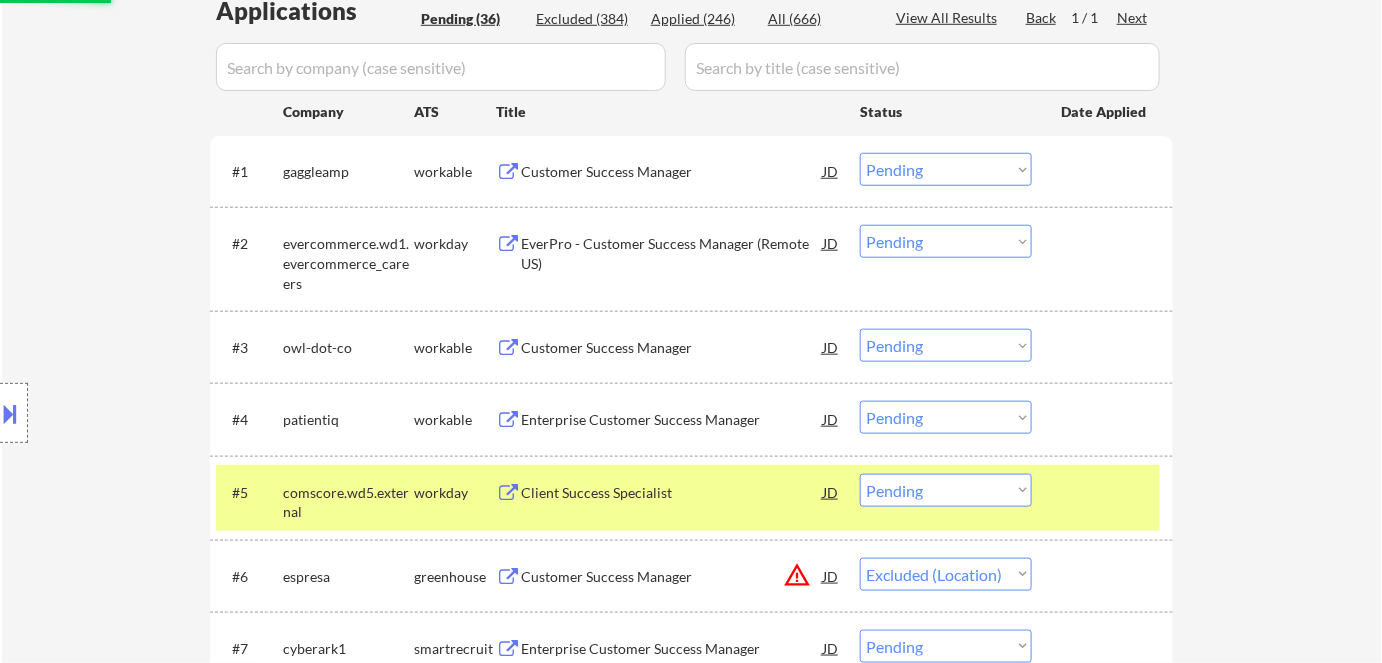 scroll, scrollTop: 491, scrollLeft: 0, axis: vertical 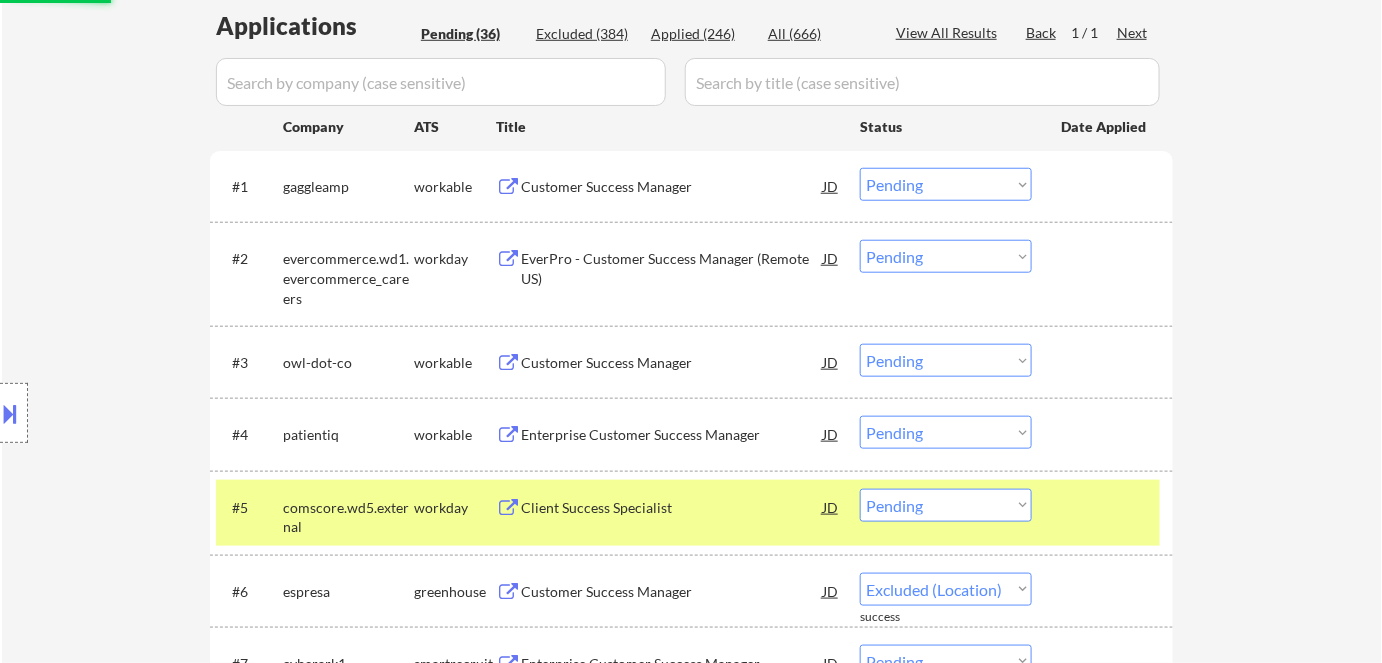 select on ""pending"" 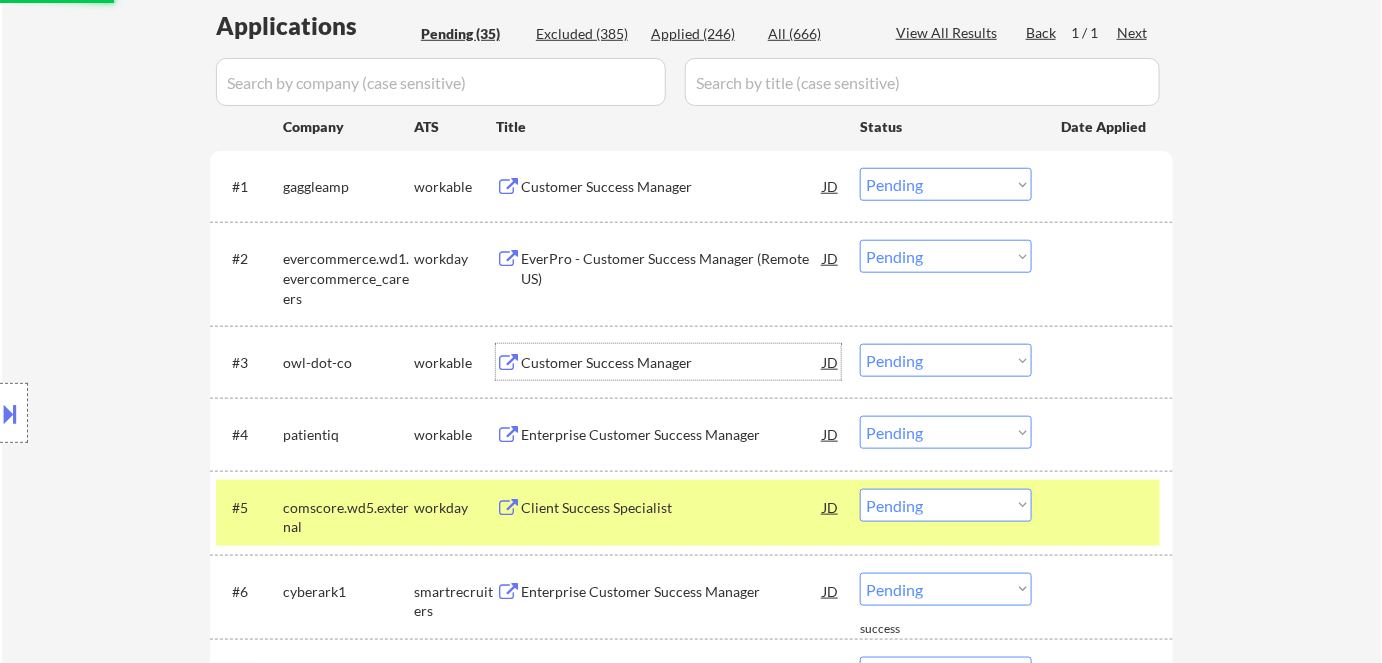 click on "Customer Success Manager" at bounding box center (672, 363) 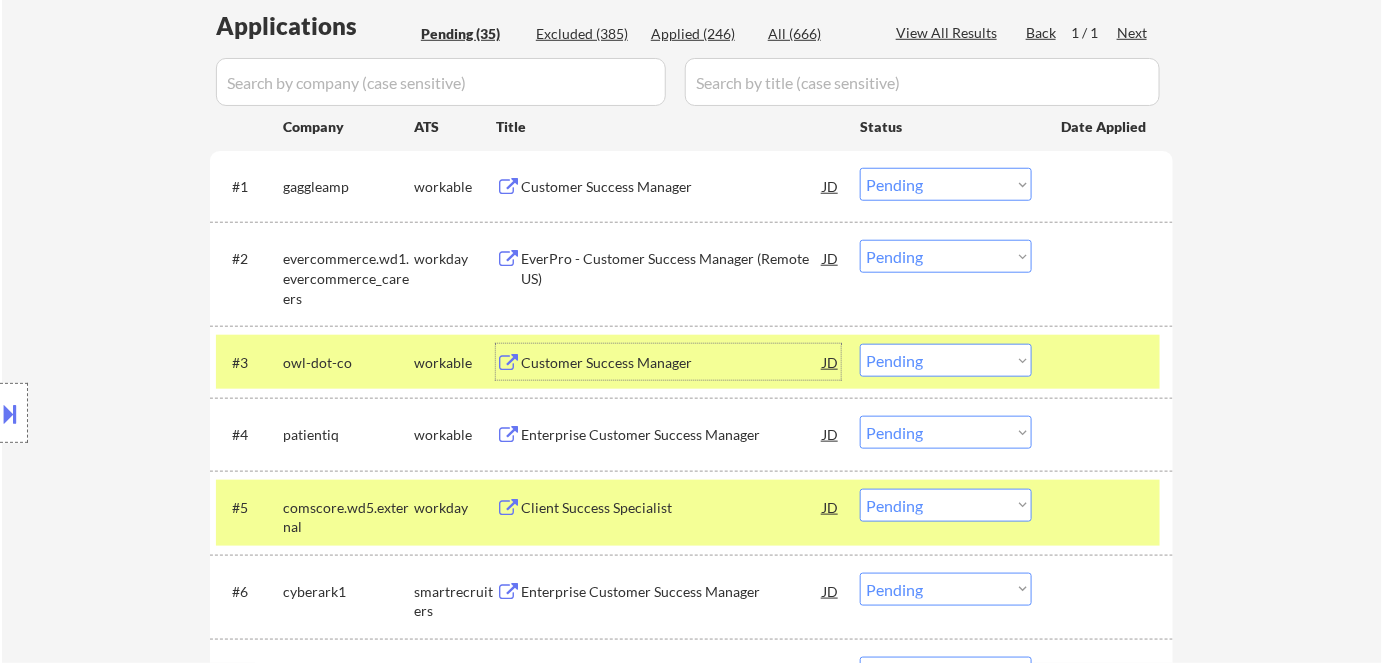 click on "#1 gaggleamp workable Customer Success Manager JD Choose an option... Pending Applied Excluded (Questions) Excluded (Expired) Excluded (Location) Excluded (Bad Match) Excluded (Blocklist) Excluded (Salary) Excluded (Other)" at bounding box center (688, 186) 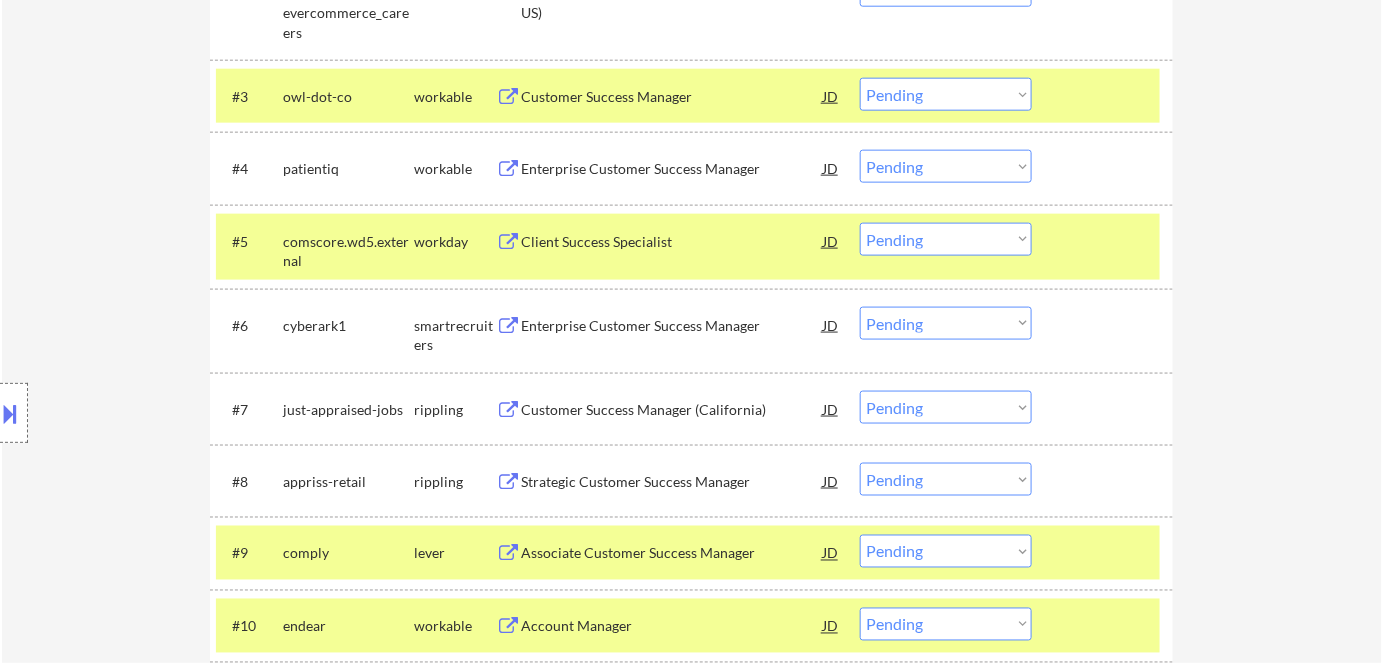 scroll, scrollTop: 764, scrollLeft: 0, axis: vertical 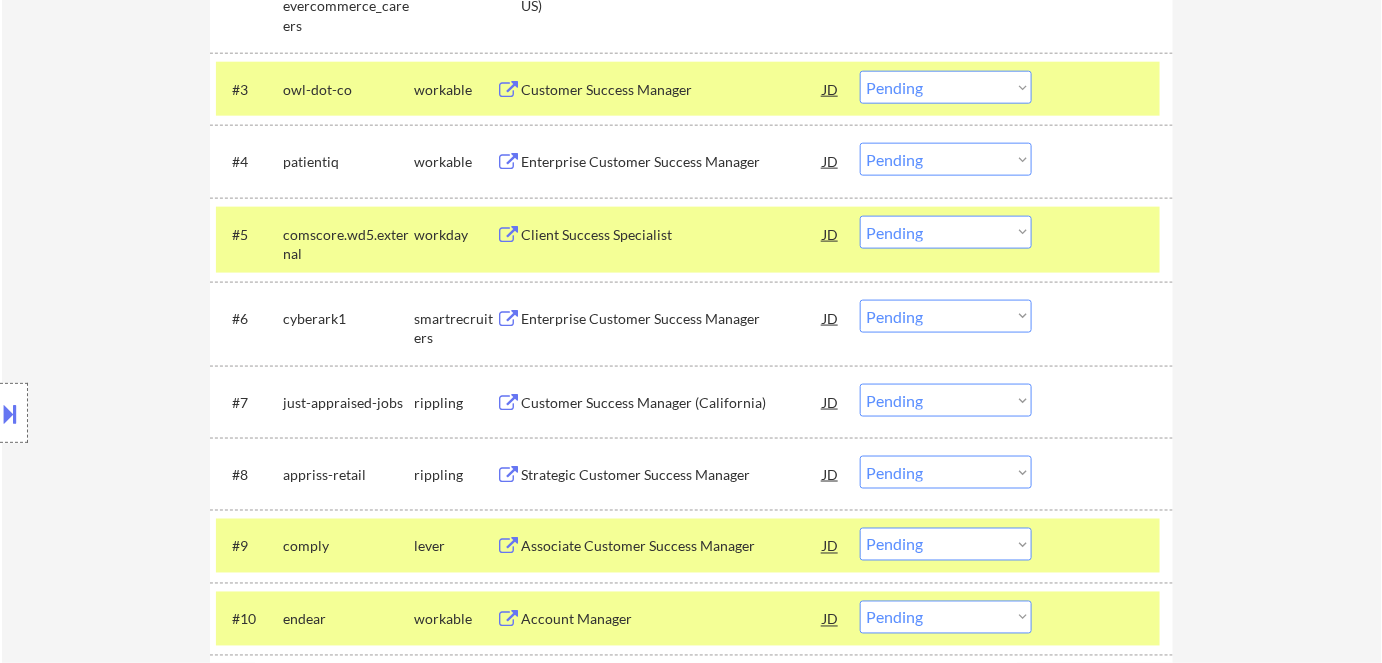 click on "Client Success Specialist" at bounding box center [672, 235] 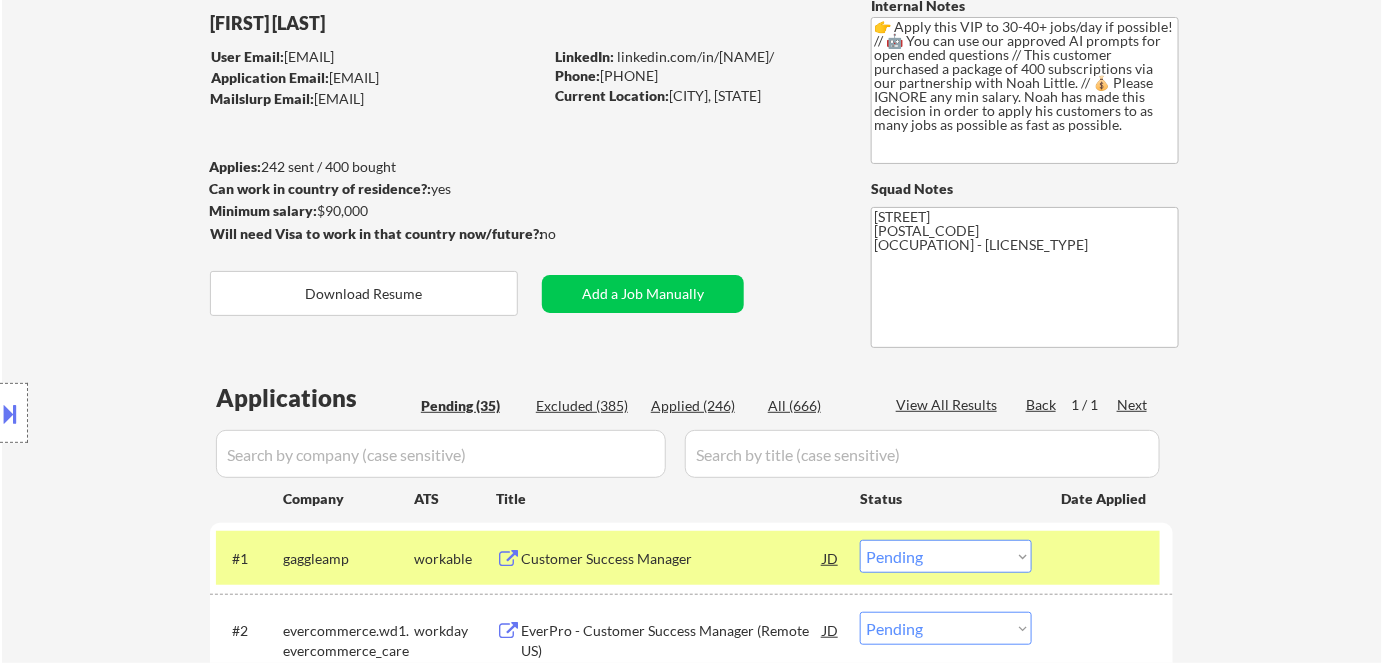 scroll, scrollTop: 140, scrollLeft: 0, axis: vertical 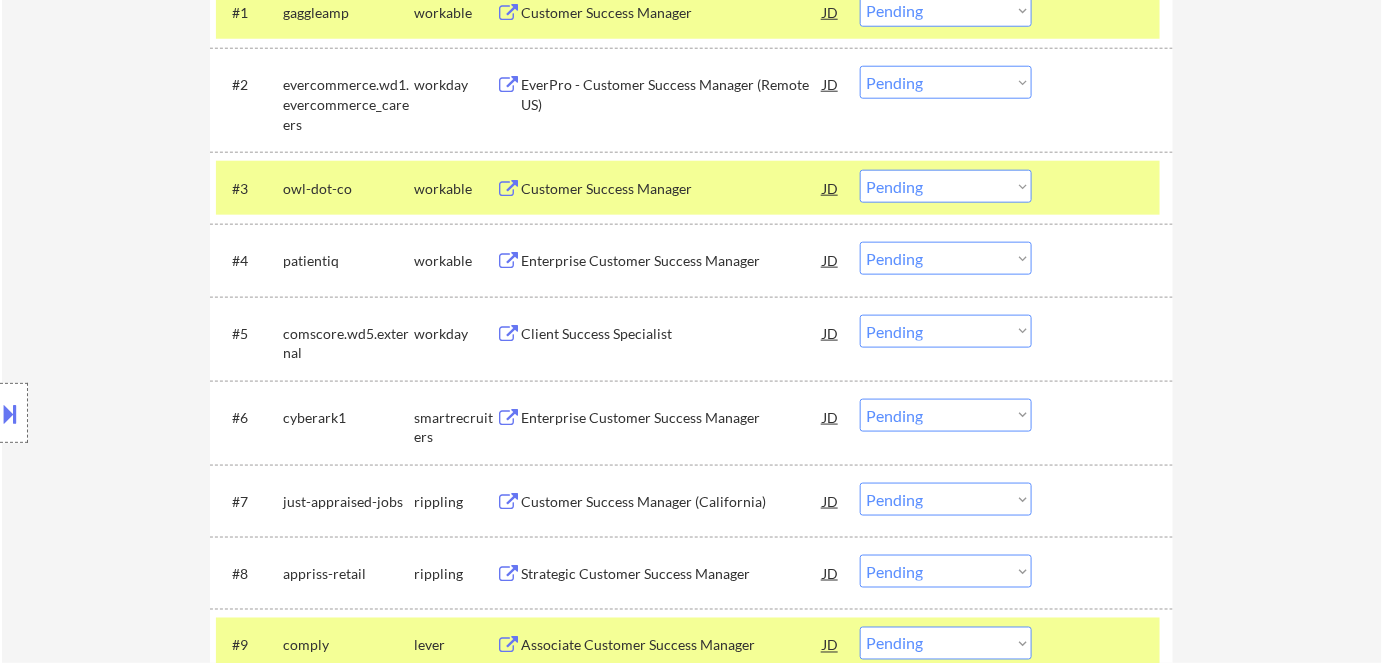 click on "Choose an option... Pending Applied Excluded (Questions) Excluded (Expired) Excluded (Location) Excluded (Bad Match) Excluded (Blocklist) Excluded (Salary) Excluded (Other)" at bounding box center [946, 331] 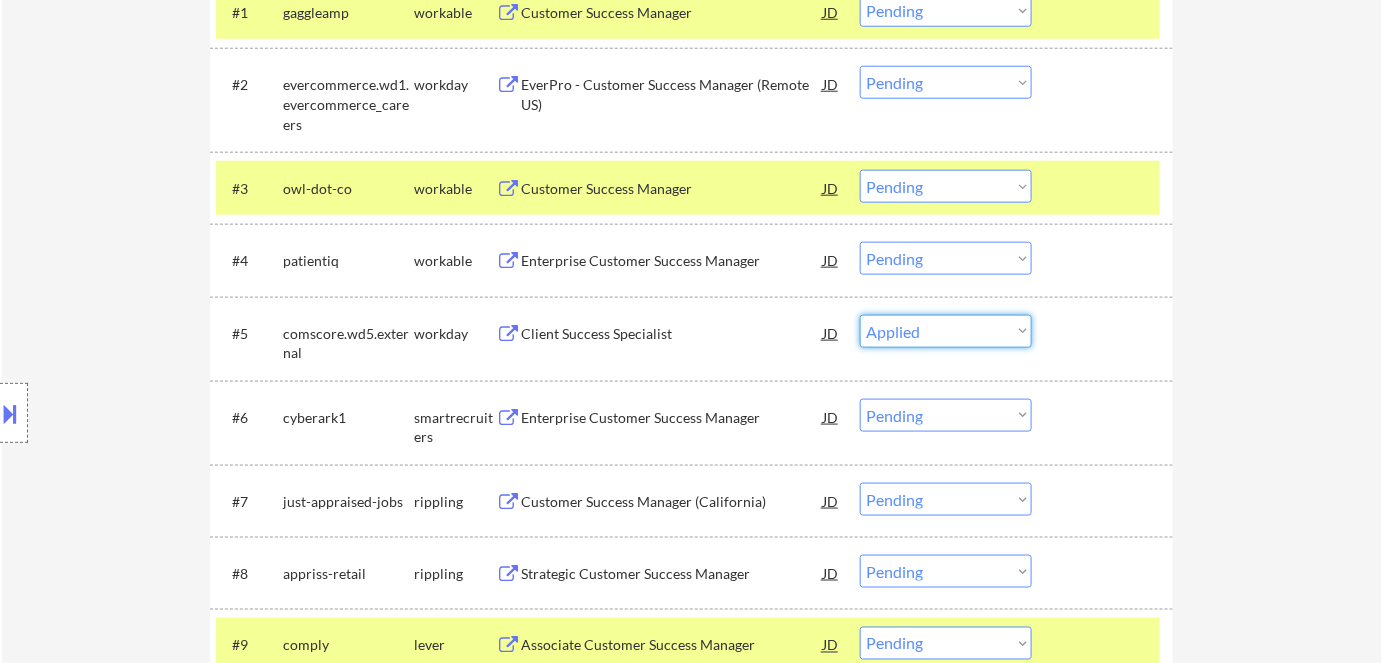 click on "Choose an option... Pending Applied Excluded (Questions) Excluded (Expired) Excluded (Location) Excluded (Bad Match) Excluded (Blocklist) Excluded (Salary) Excluded (Other)" at bounding box center [946, 331] 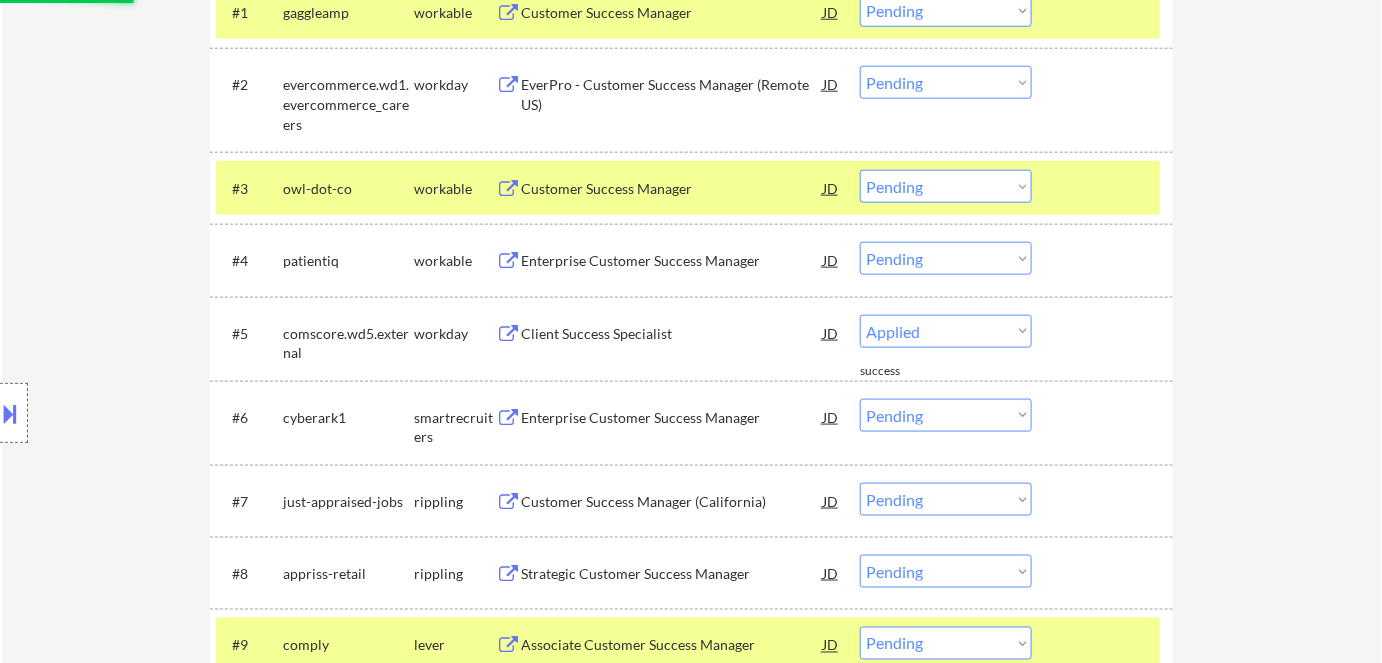 select on ""pending"" 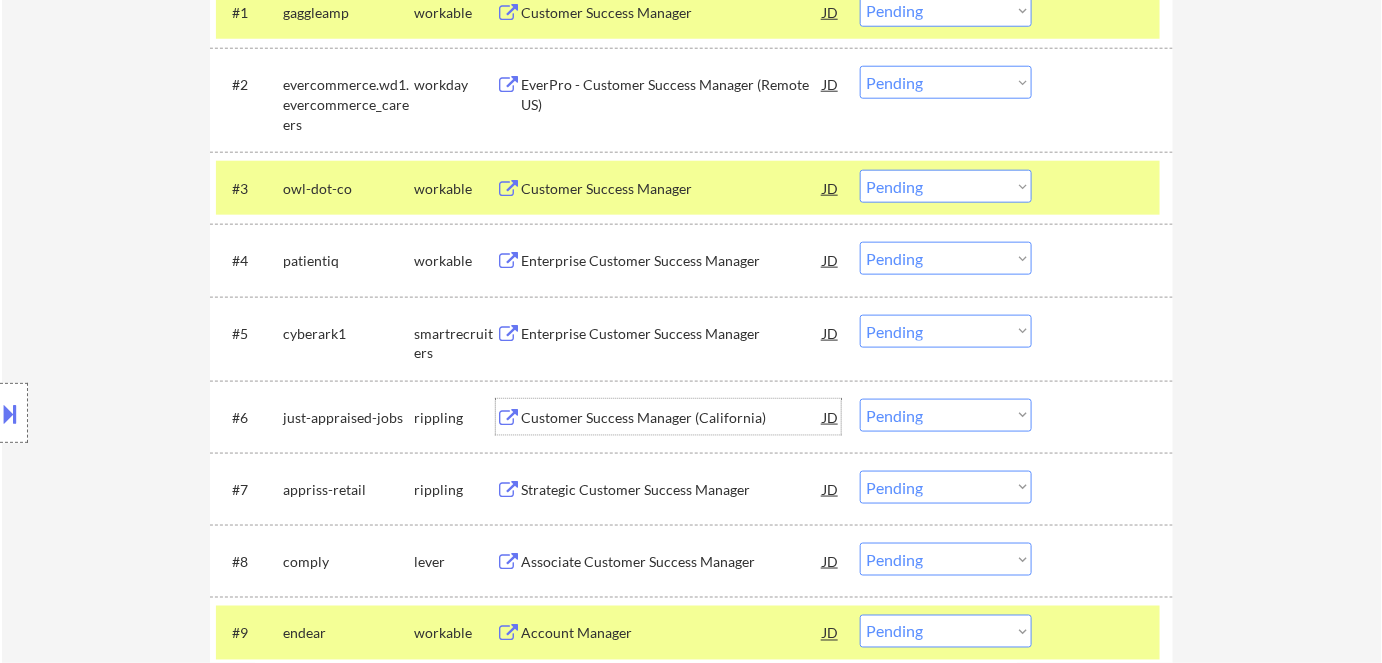 click on "Customer Success Manager (California)" at bounding box center (672, 418) 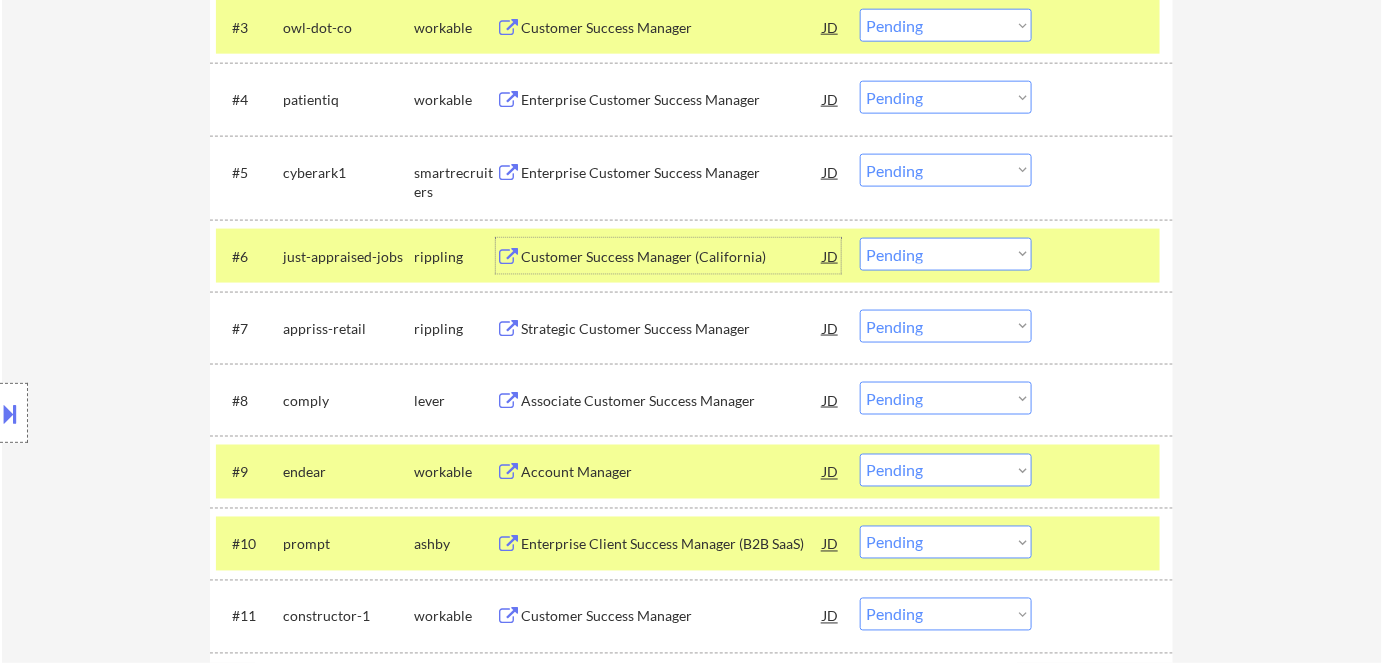 scroll, scrollTop: 852, scrollLeft: 0, axis: vertical 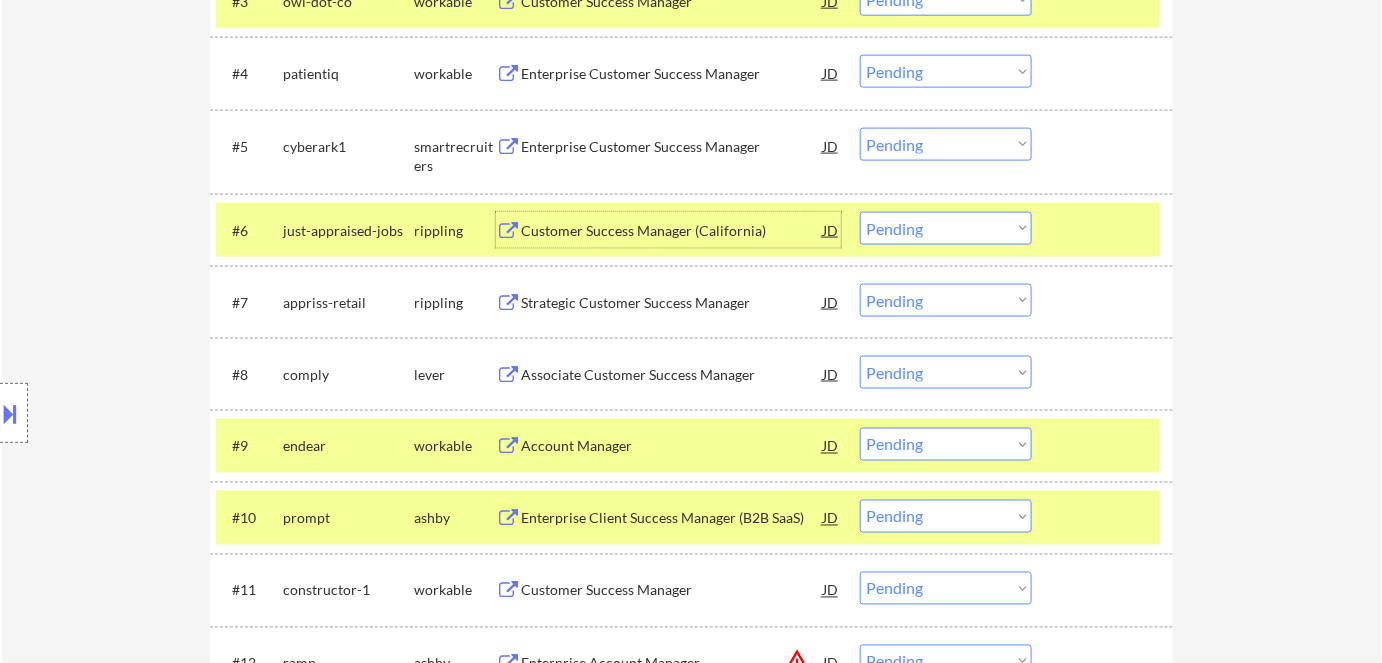 click on "Choose an option... Pending Applied Excluded (Questions) Excluded (Expired) Excluded (Location) Excluded (Bad Match) Excluded (Blocklist) Excluded (Salary) Excluded (Other)" at bounding box center [946, 228] 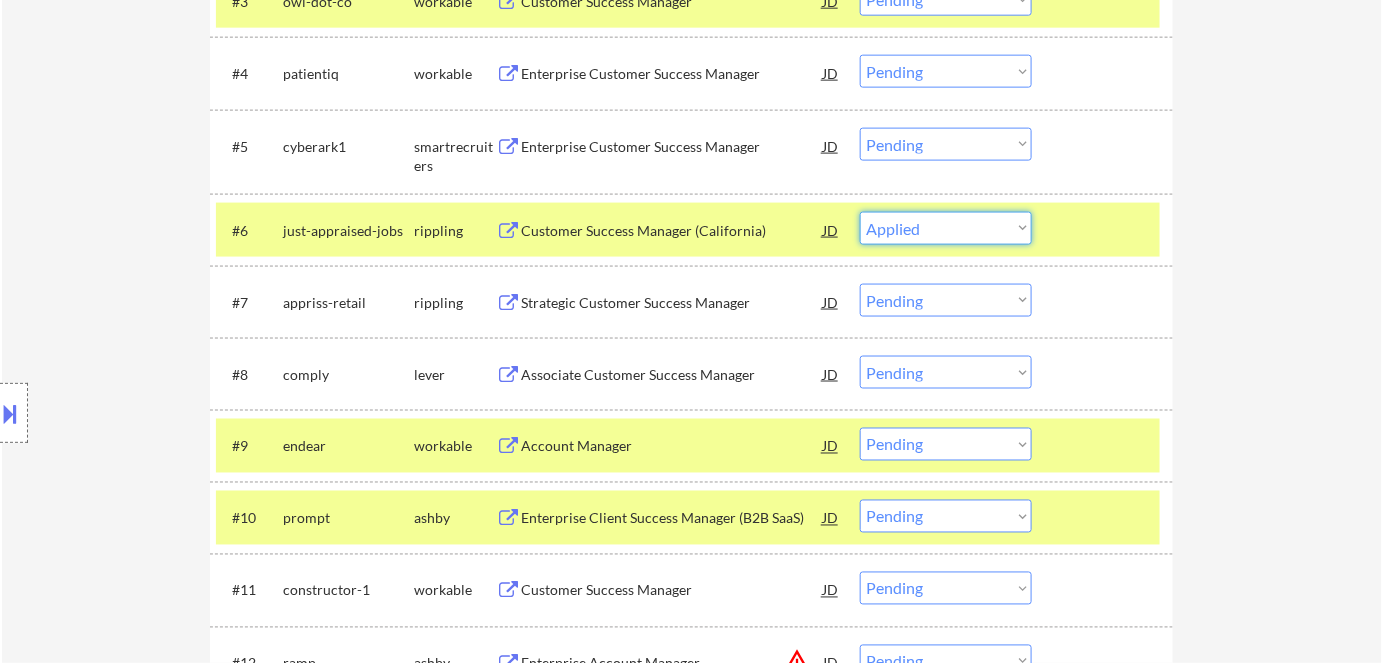 click on "Choose an option... Pending Applied Excluded (Questions) Excluded (Expired) Excluded (Location) Excluded (Bad Match) Excluded (Blocklist) Excluded (Salary) Excluded (Other)" at bounding box center [946, 228] 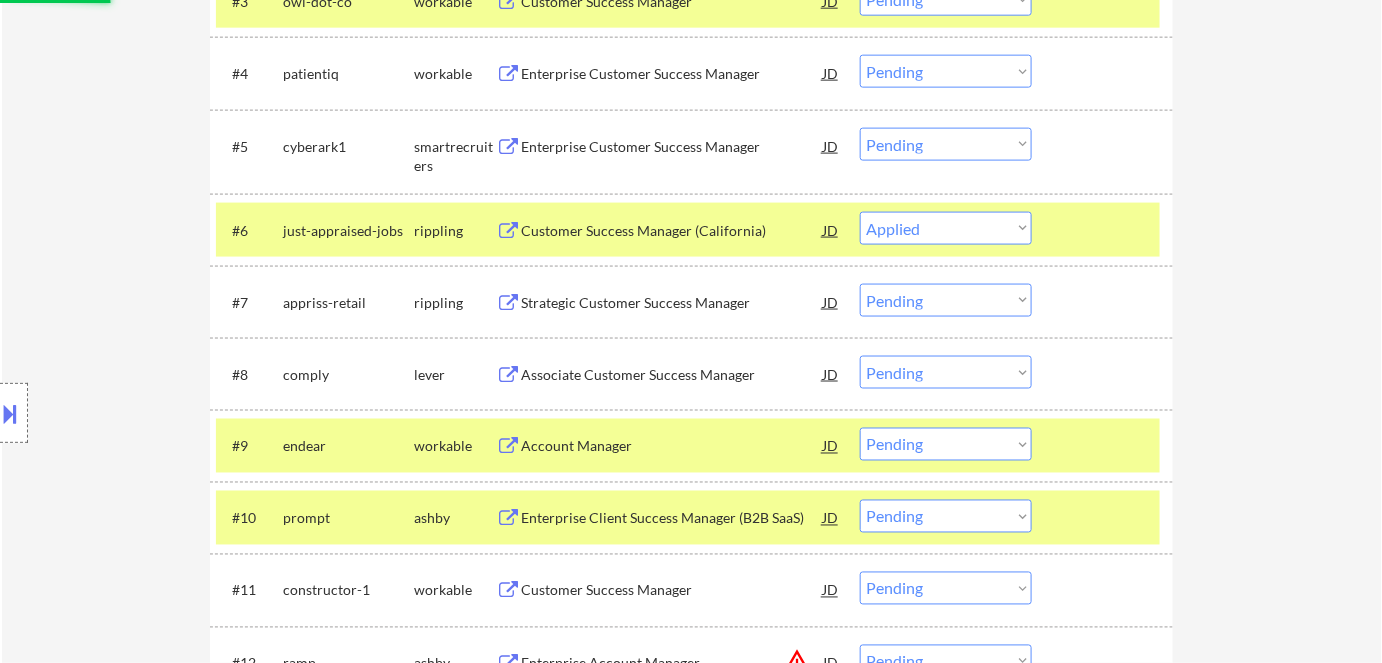 select on ""pending"" 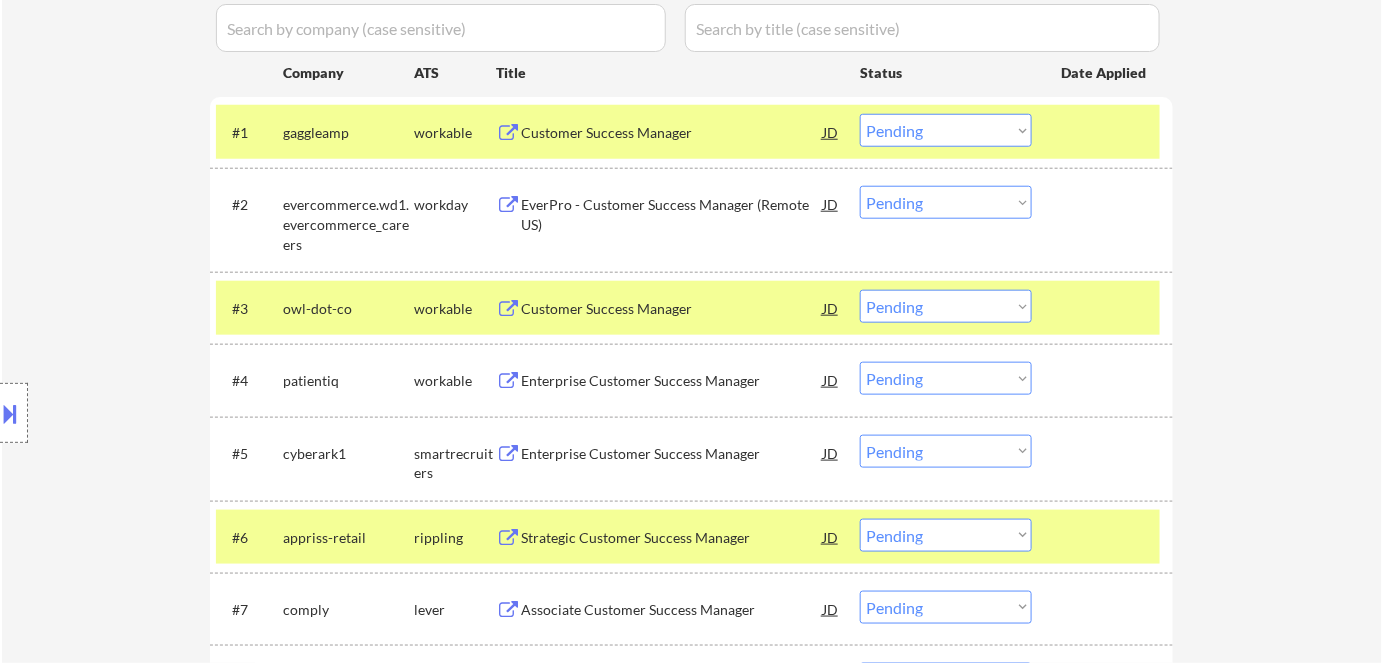 scroll, scrollTop: 636, scrollLeft: 0, axis: vertical 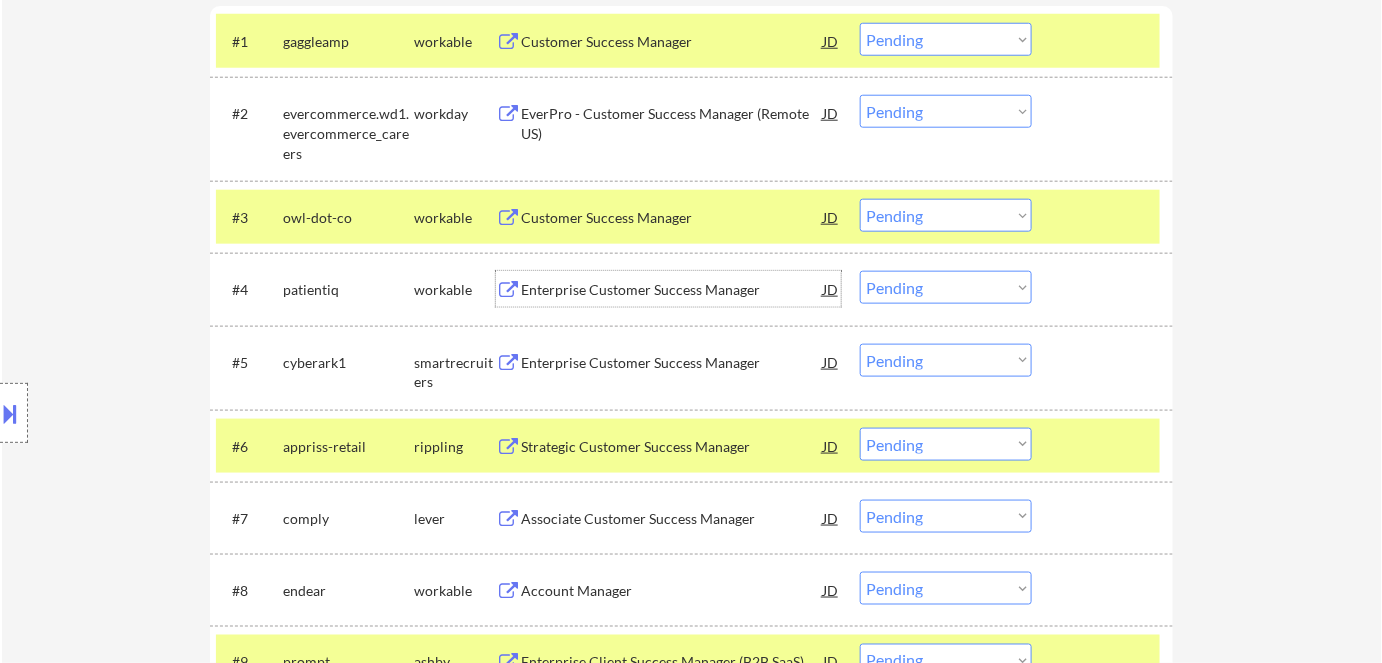 click on "Enterprise Customer Success Manager" at bounding box center [672, 290] 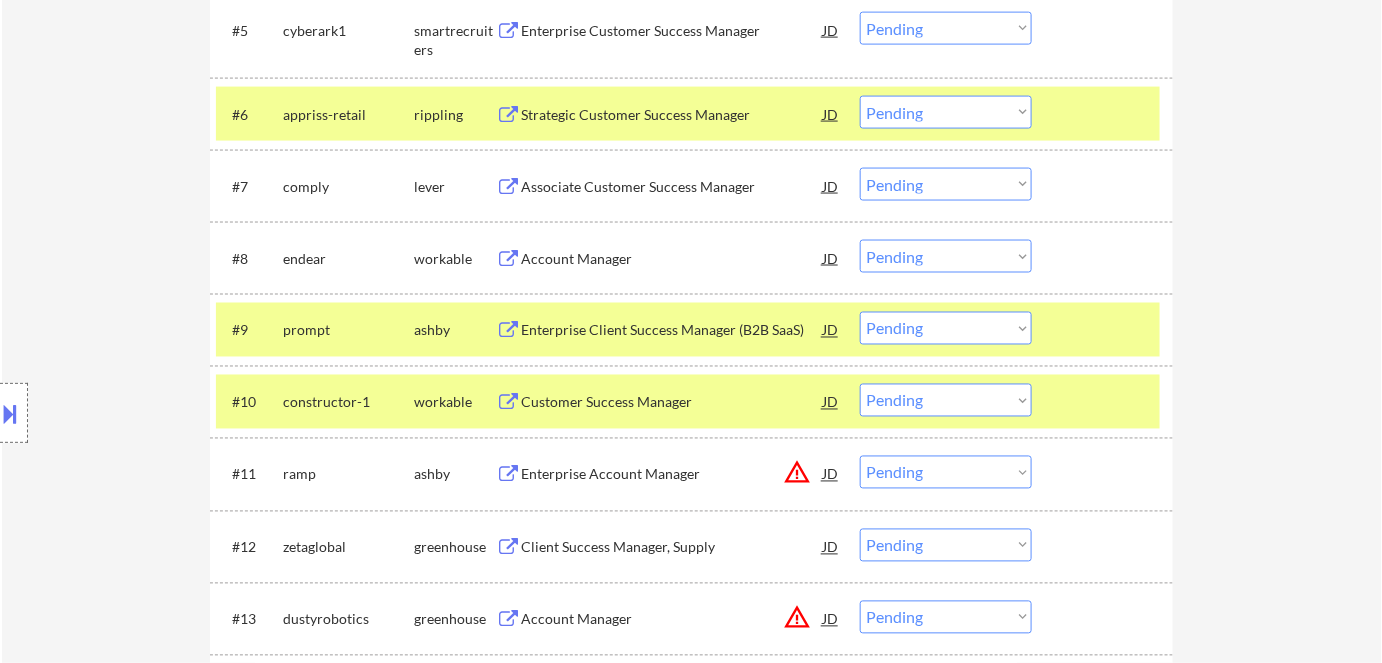 scroll, scrollTop: 1000, scrollLeft: 0, axis: vertical 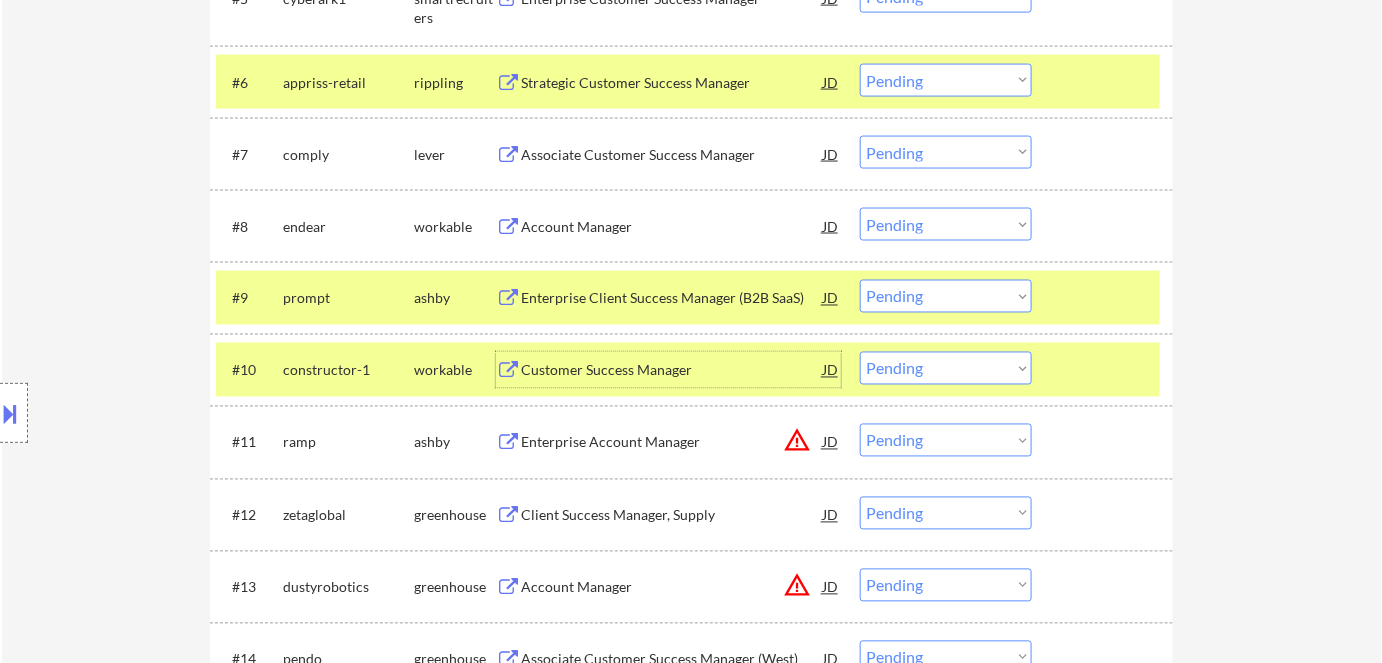click on "Customer Success Manager" at bounding box center [672, 371] 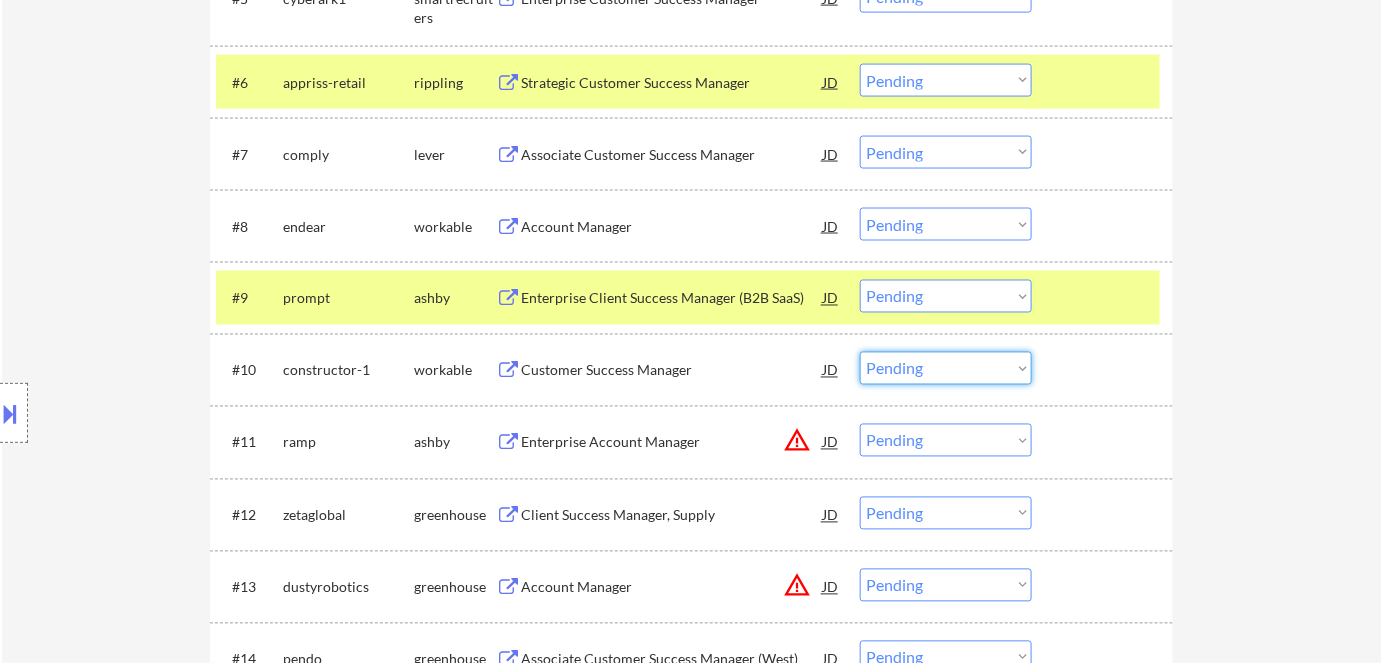 click on "Choose an option... Pending Applied Excluded (Questions) Excluded (Expired) Excluded (Location) Excluded (Bad Match) Excluded (Blocklist) Excluded (Salary) Excluded (Other)" at bounding box center (946, 368) 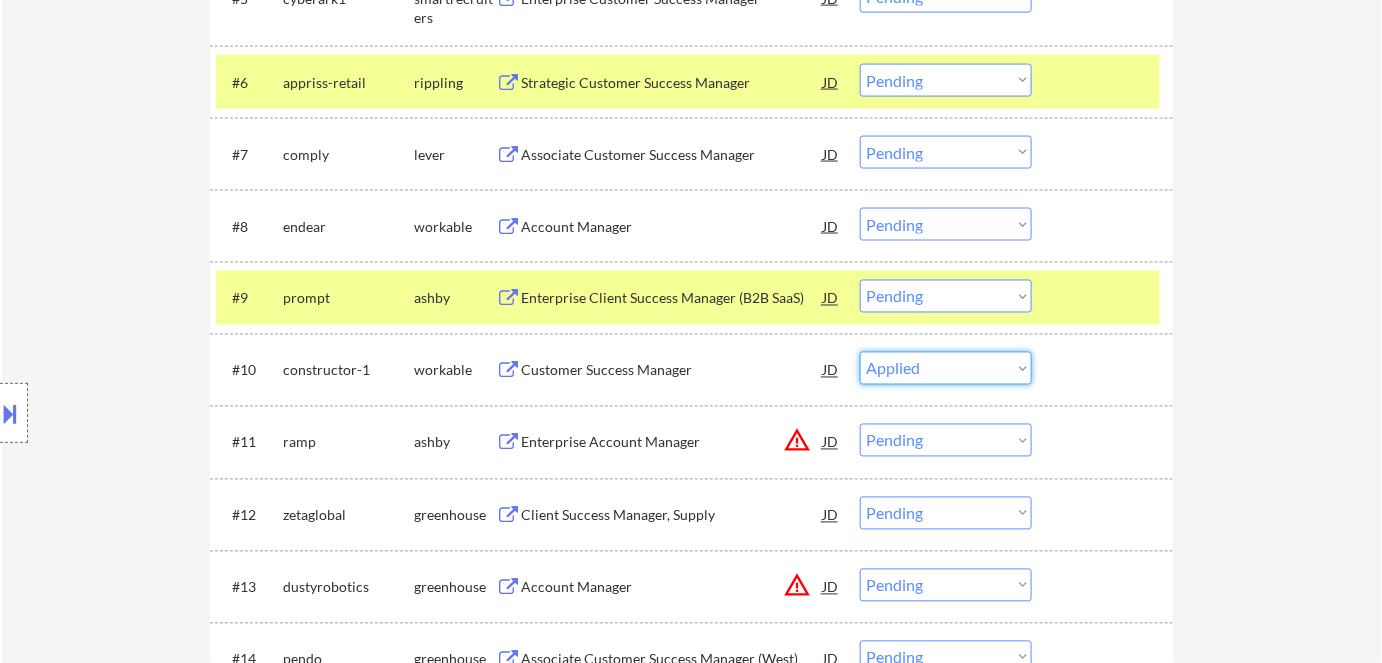 click on "Choose an option... Pending Applied Excluded (Questions) Excluded (Expired) Excluded (Location) Excluded (Bad Match) Excluded (Blocklist) Excluded (Salary) Excluded (Other)" at bounding box center (946, 368) 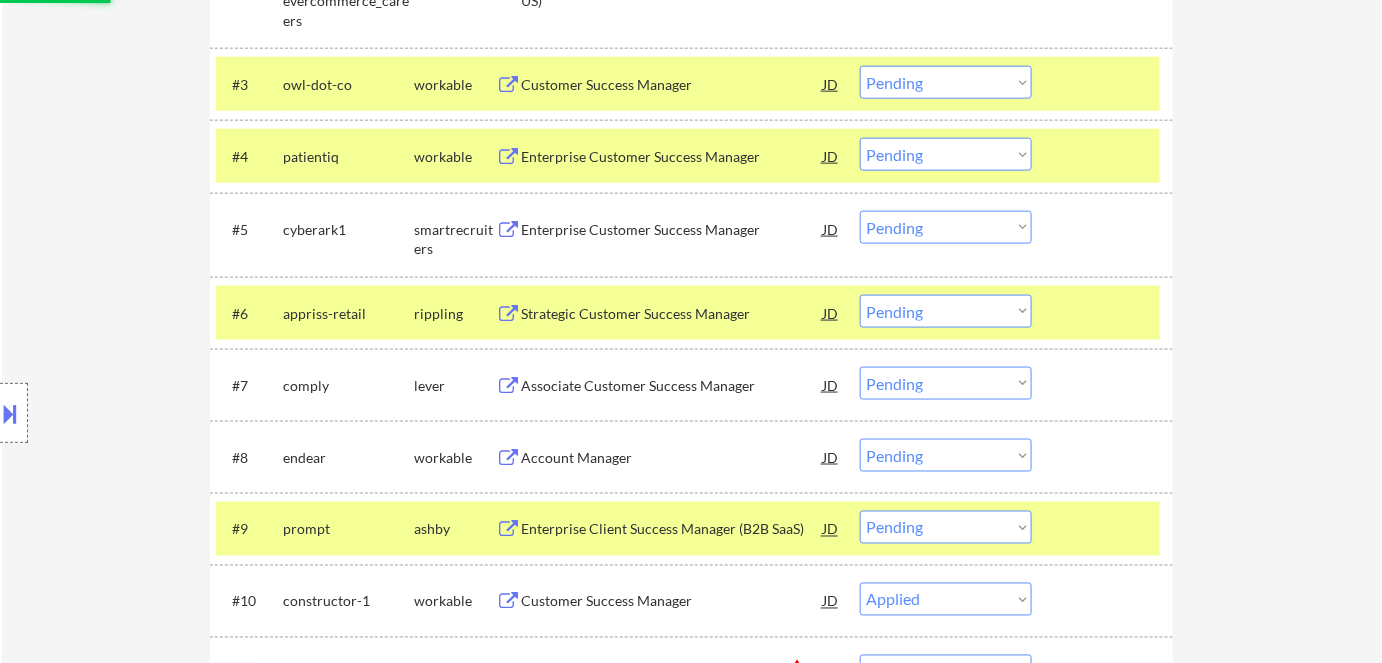 scroll, scrollTop: 727, scrollLeft: 0, axis: vertical 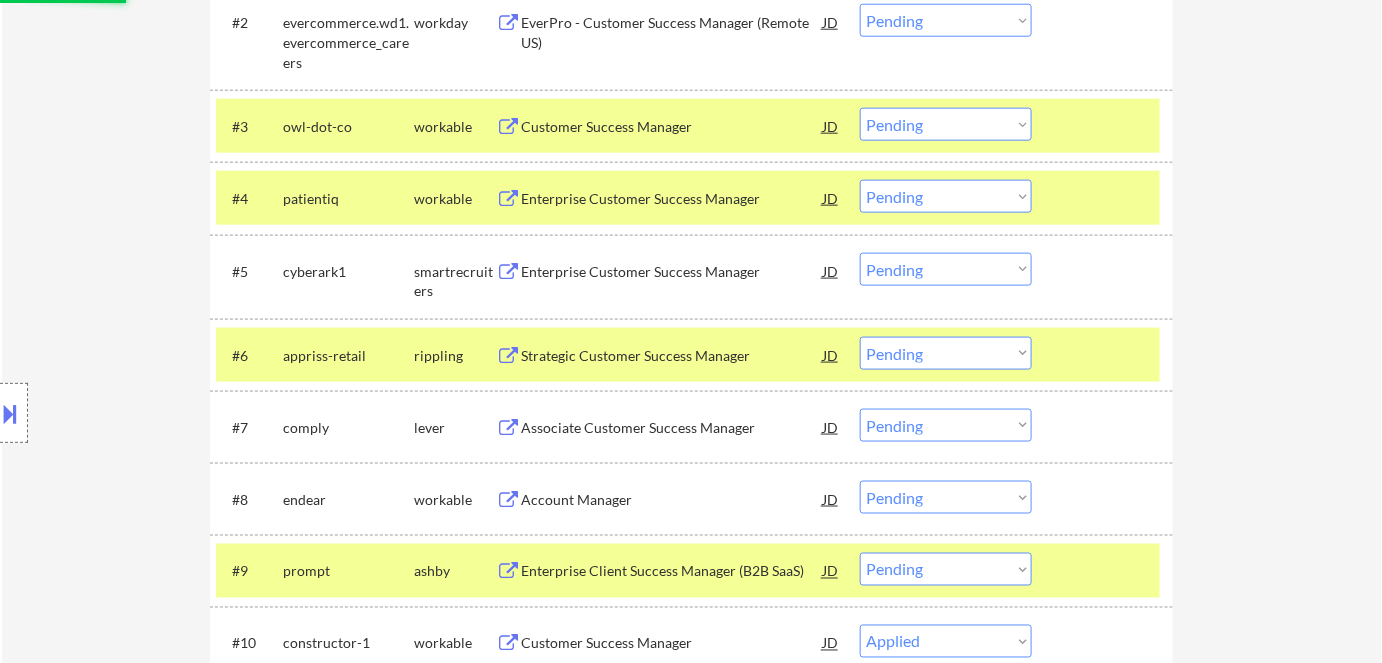 select on ""pending"" 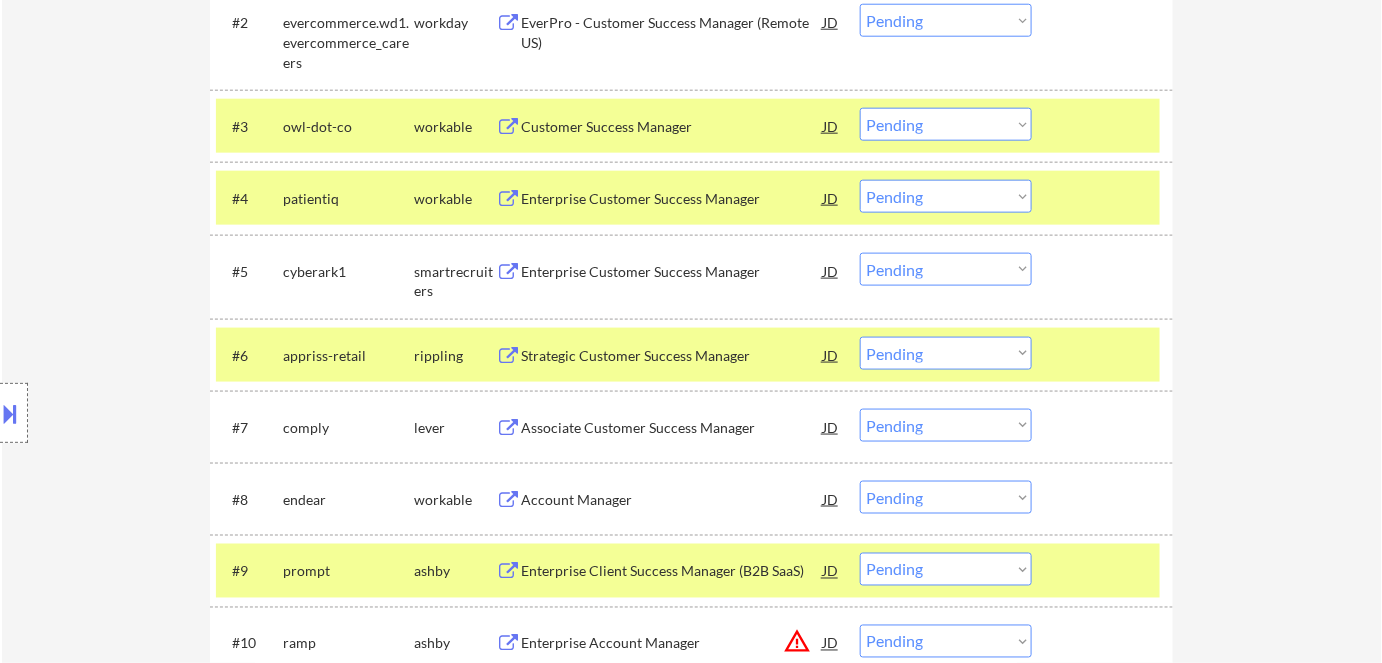 scroll, scrollTop: 636, scrollLeft: 0, axis: vertical 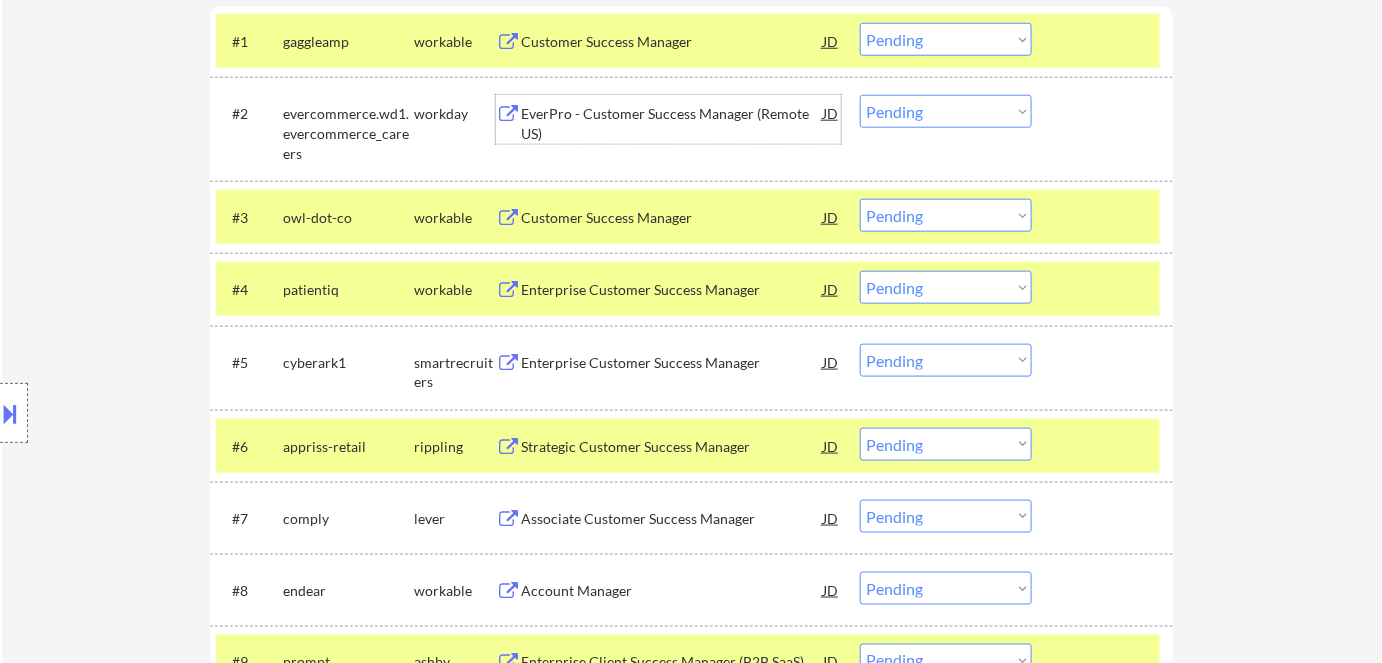 click on "EverPro - Customer Success Manager (Remote US)" at bounding box center [672, 123] 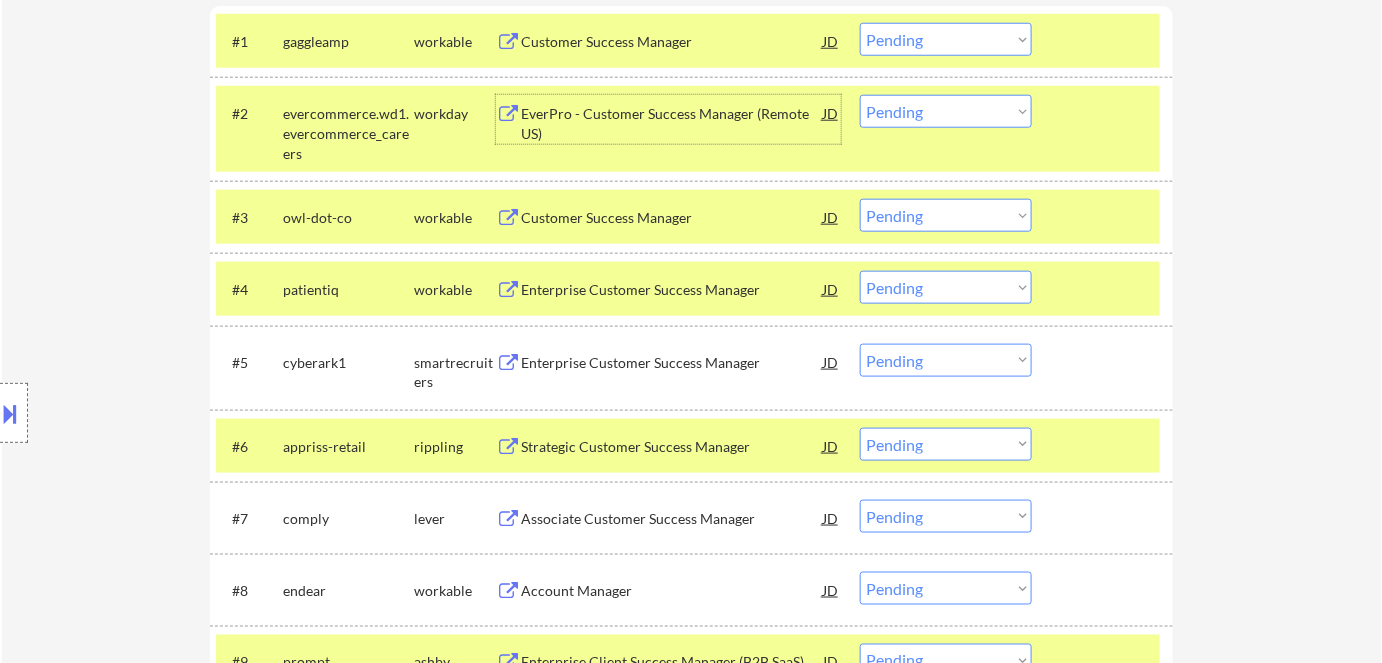 click on "Enterprise Customer Success Manager" at bounding box center (672, 363) 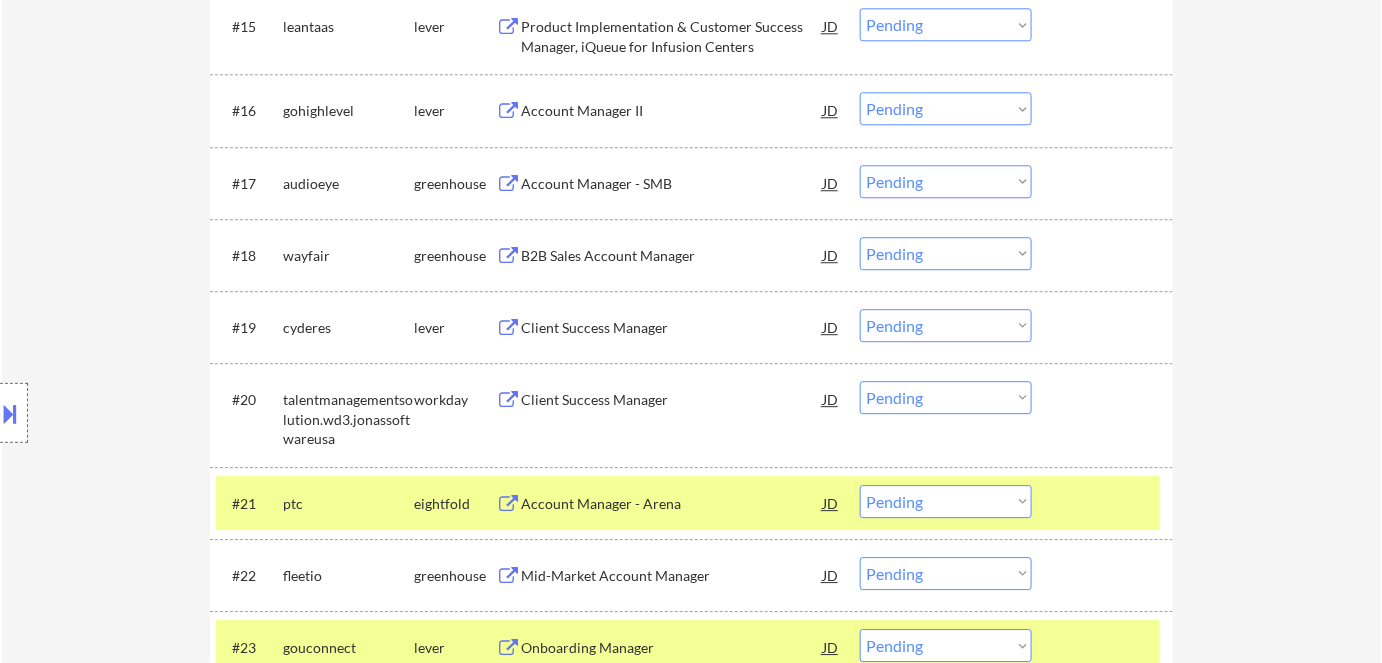 scroll, scrollTop: 1727, scrollLeft: 0, axis: vertical 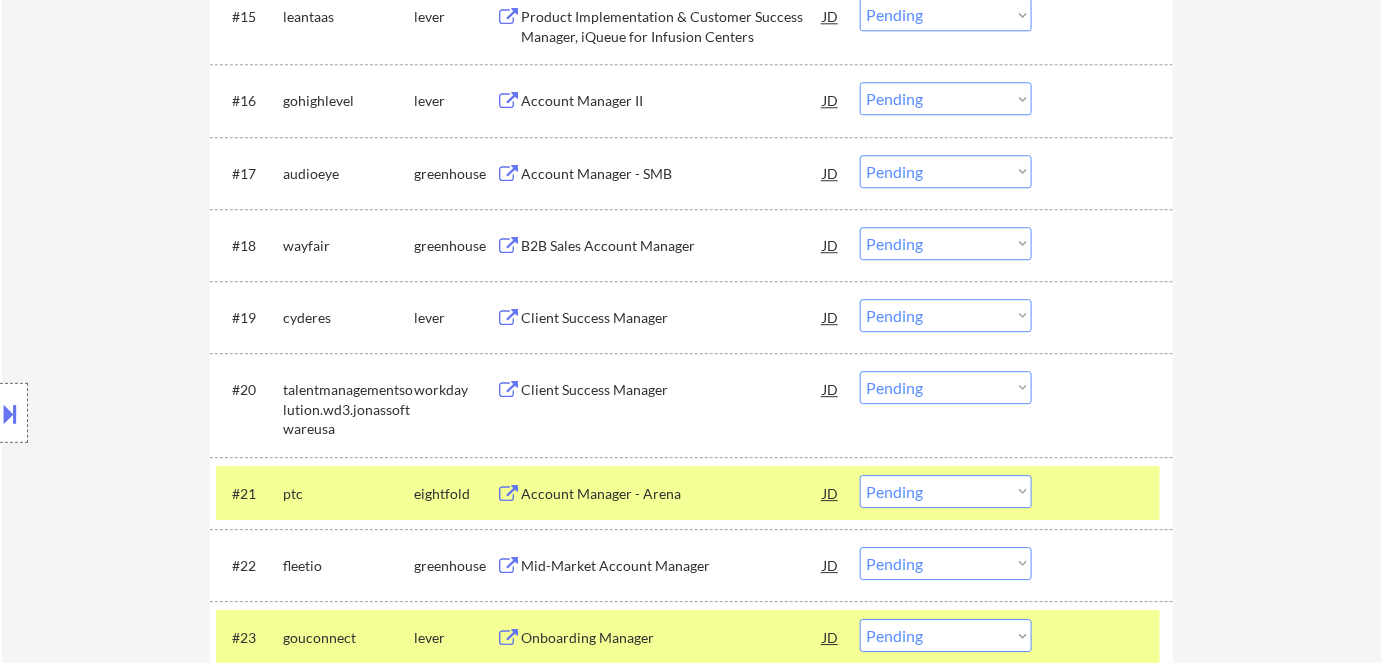 click on "B2B Sales Account Manager" at bounding box center [672, 246] 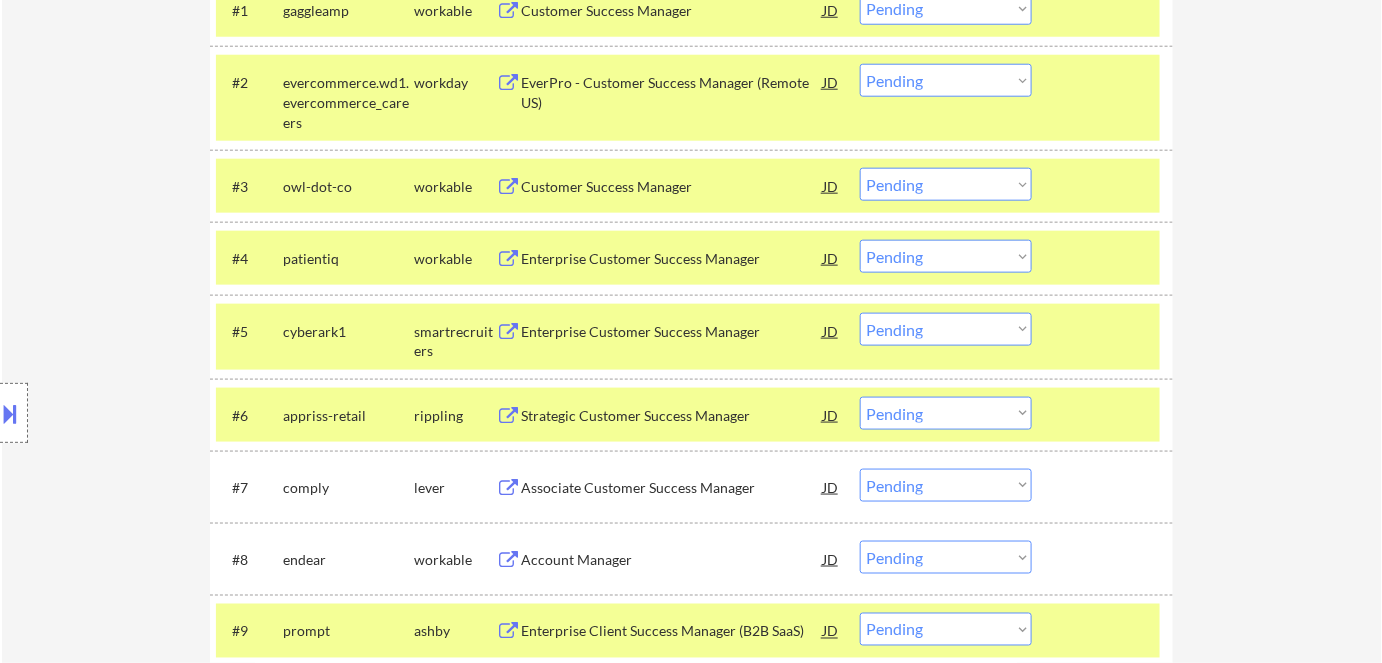 scroll, scrollTop: 636, scrollLeft: 0, axis: vertical 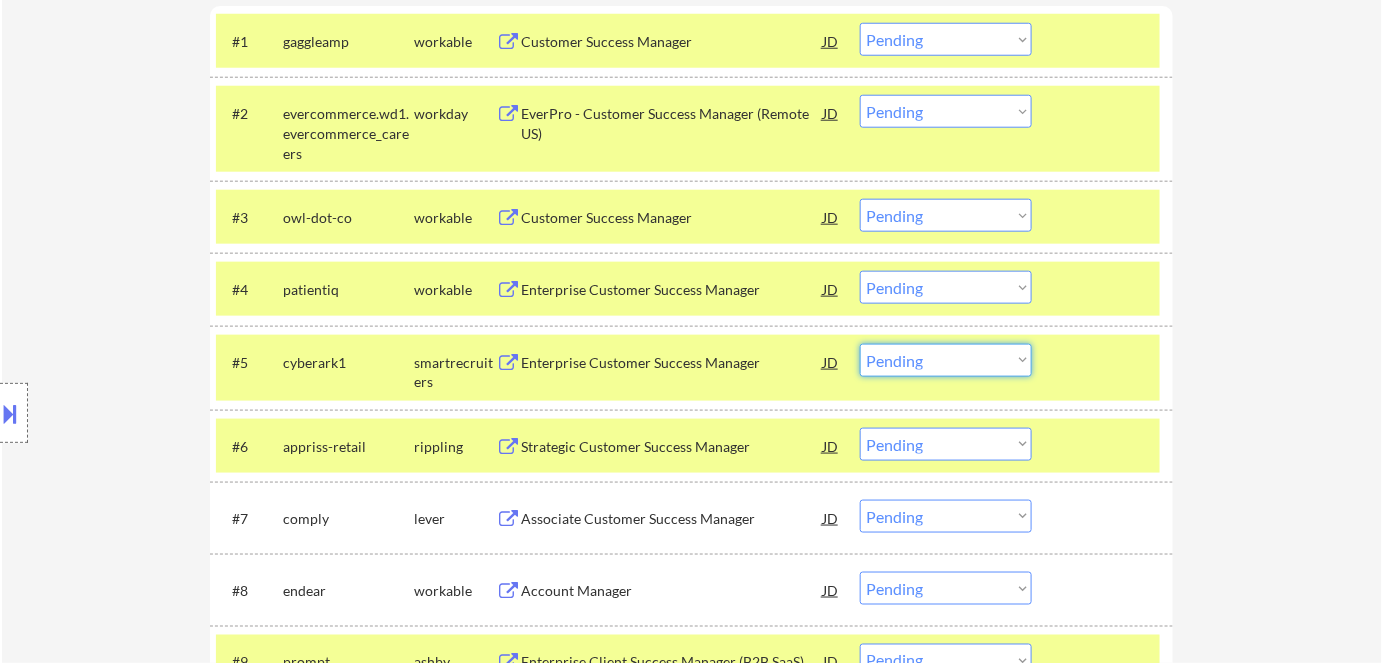 click on "Choose an option... Pending Applied Excluded (Questions) Excluded (Expired) Excluded (Location) Excluded (Bad Match) Excluded (Blocklist) Excluded (Salary) Excluded (Other)" at bounding box center [946, 360] 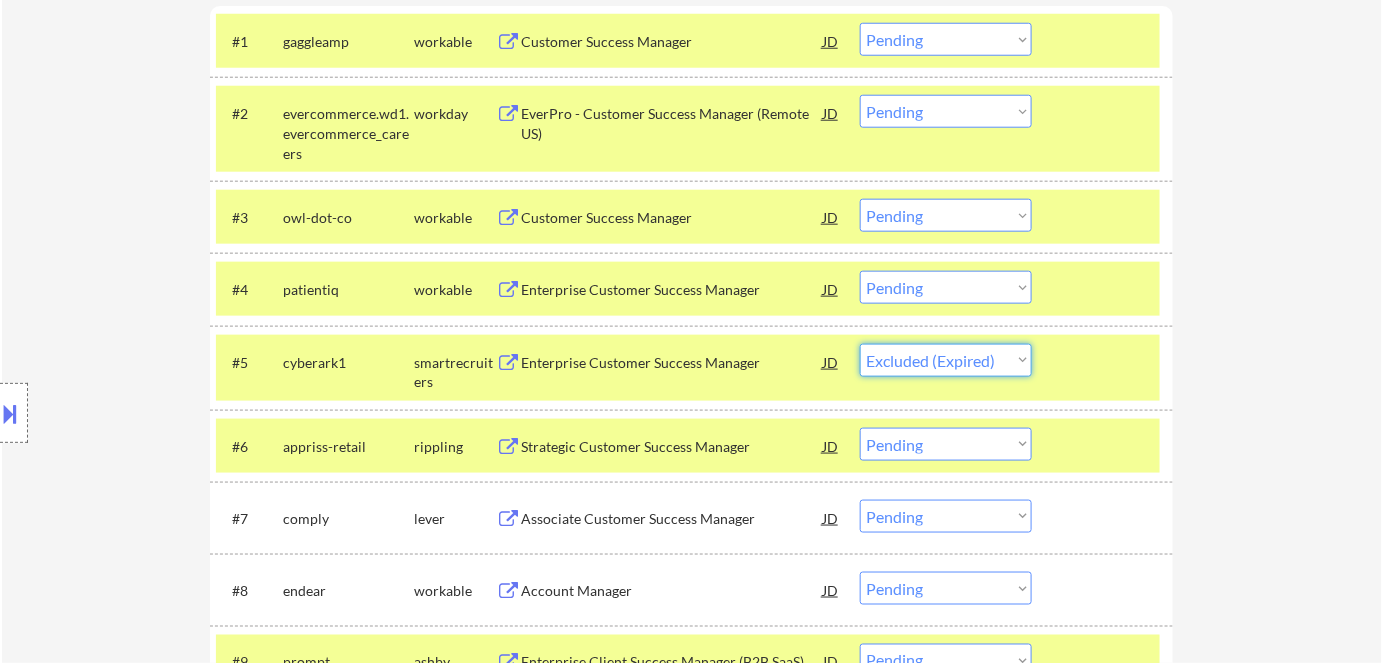 click on "Choose an option... Pending Applied Excluded (Questions) Excluded (Expired) Excluded (Location) Excluded (Bad Match) Excluded (Blocklist) Excluded (Salary) Excluded (Other)" at bounding box center [946, 360] 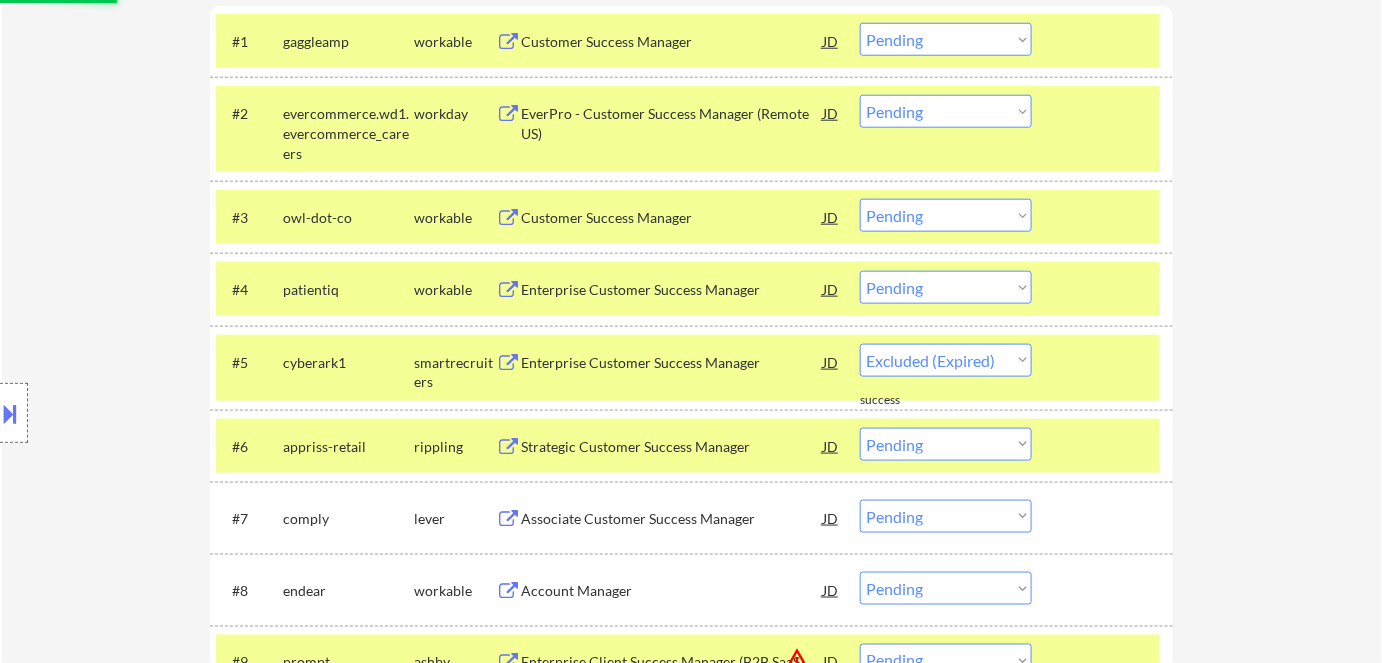 select on ""pending"" 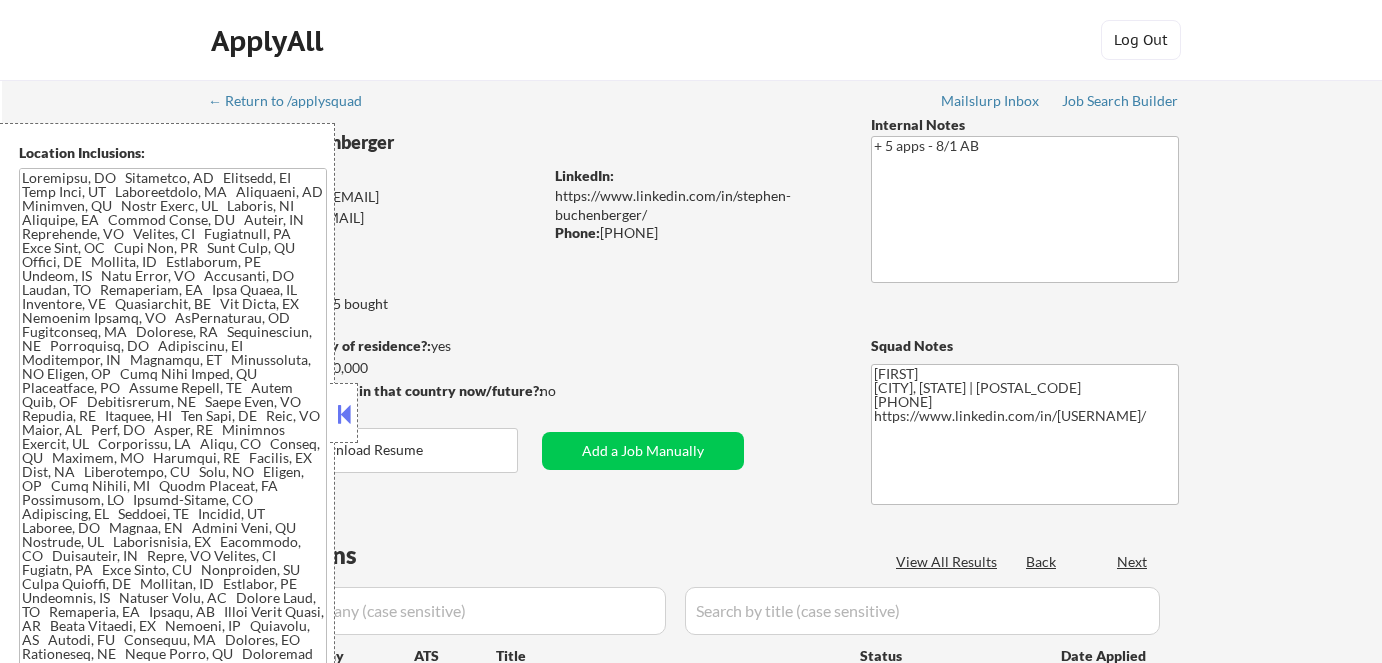scroll, scrollTop: 0, scrollLeft: 0, axis: both 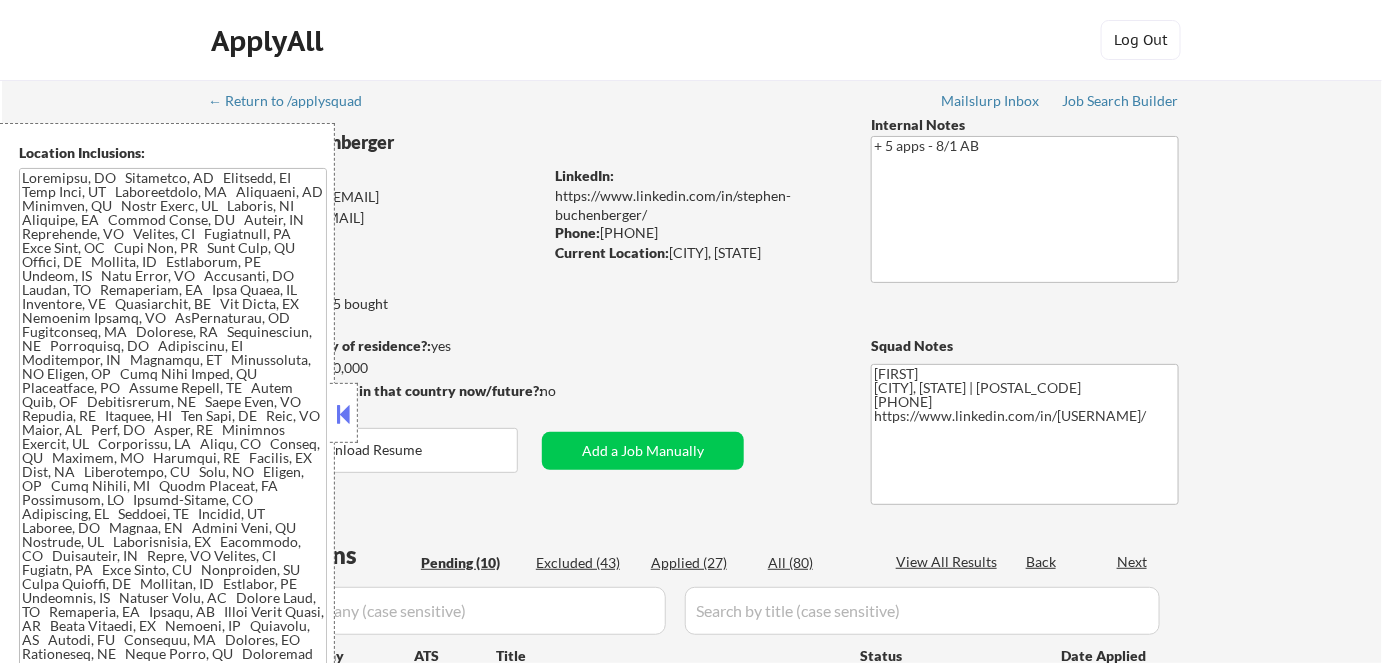 select on ""pending"" 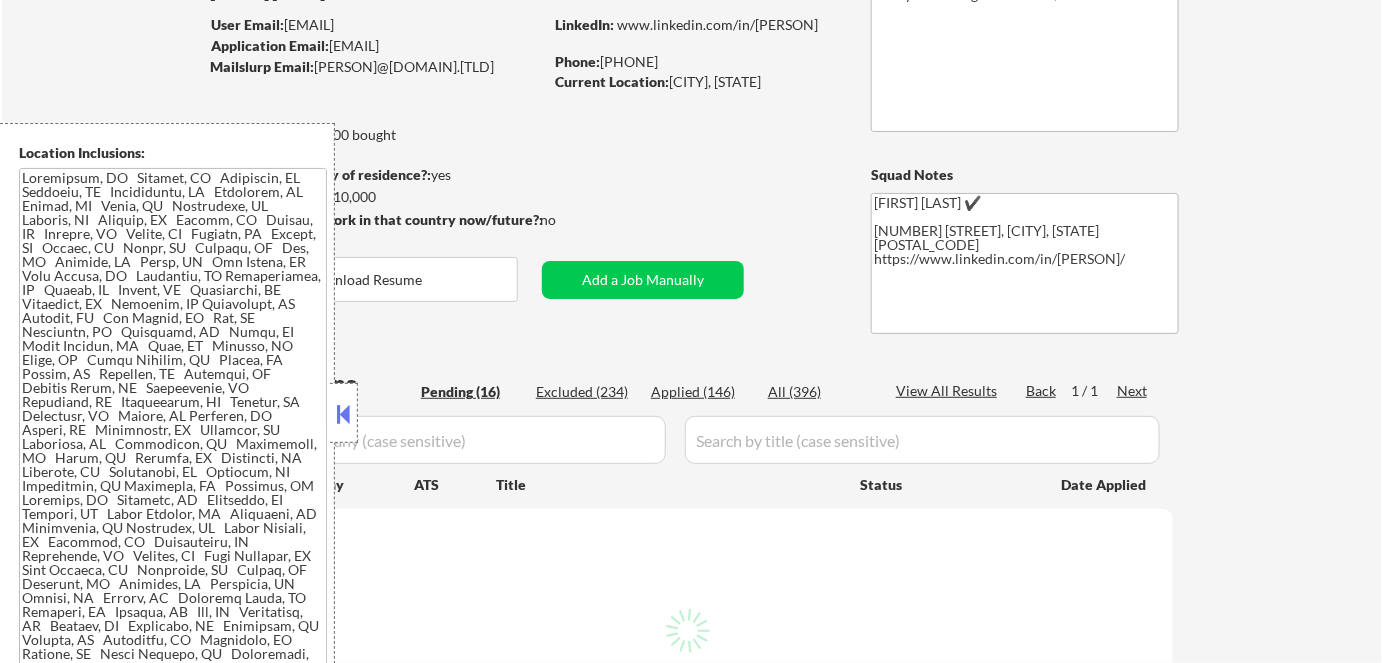 scroll, scrollTop: 181, scrollLeft: 0, axis: vertical 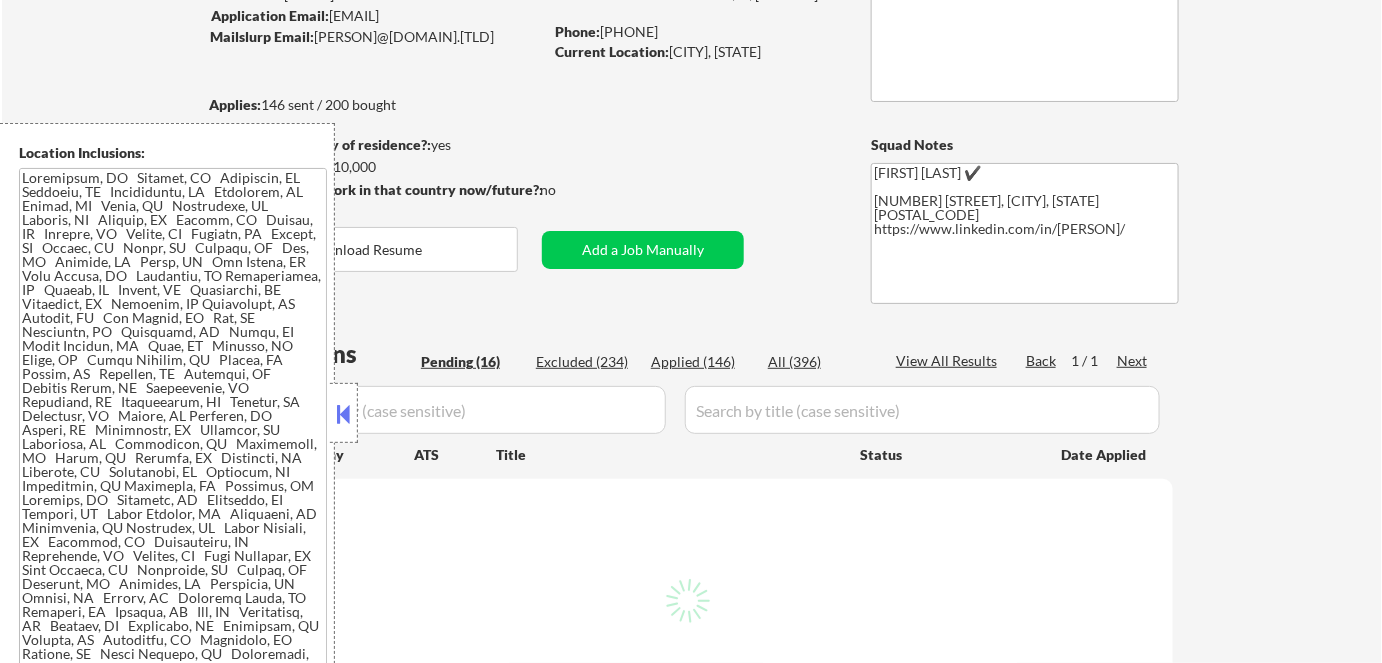 select on ""pending"" 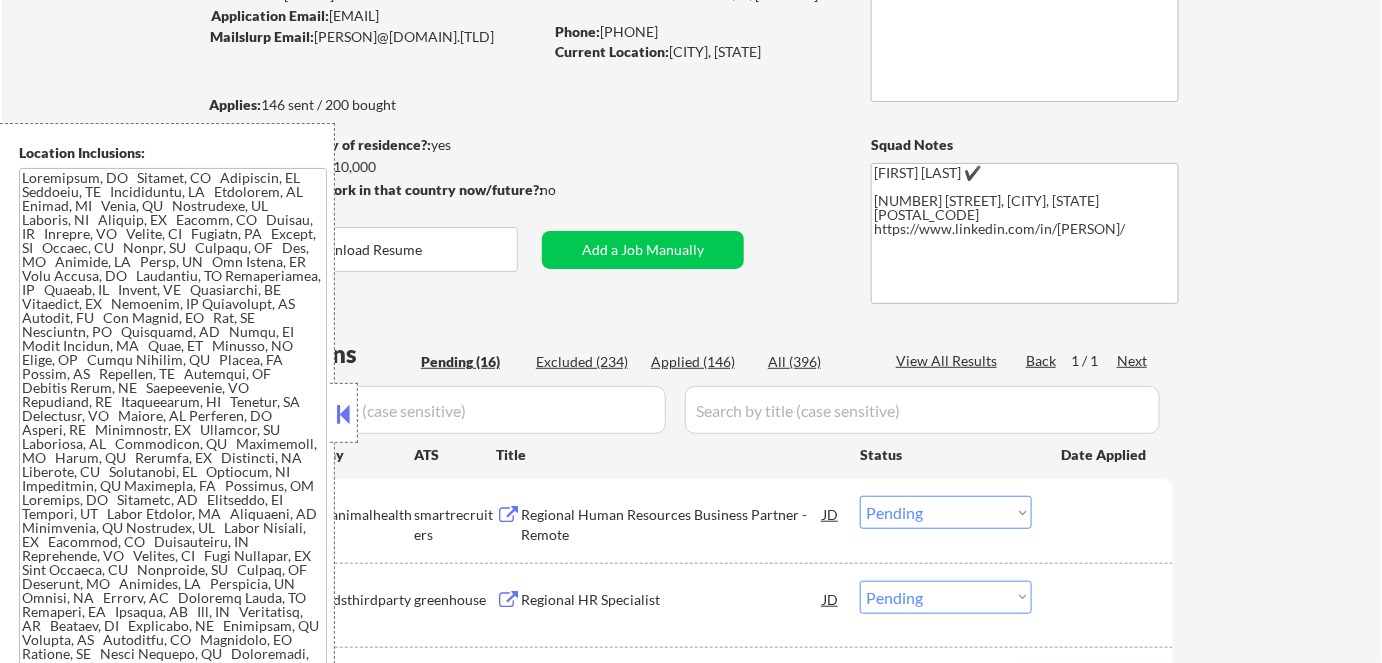 click at bounding box center (344, 414) 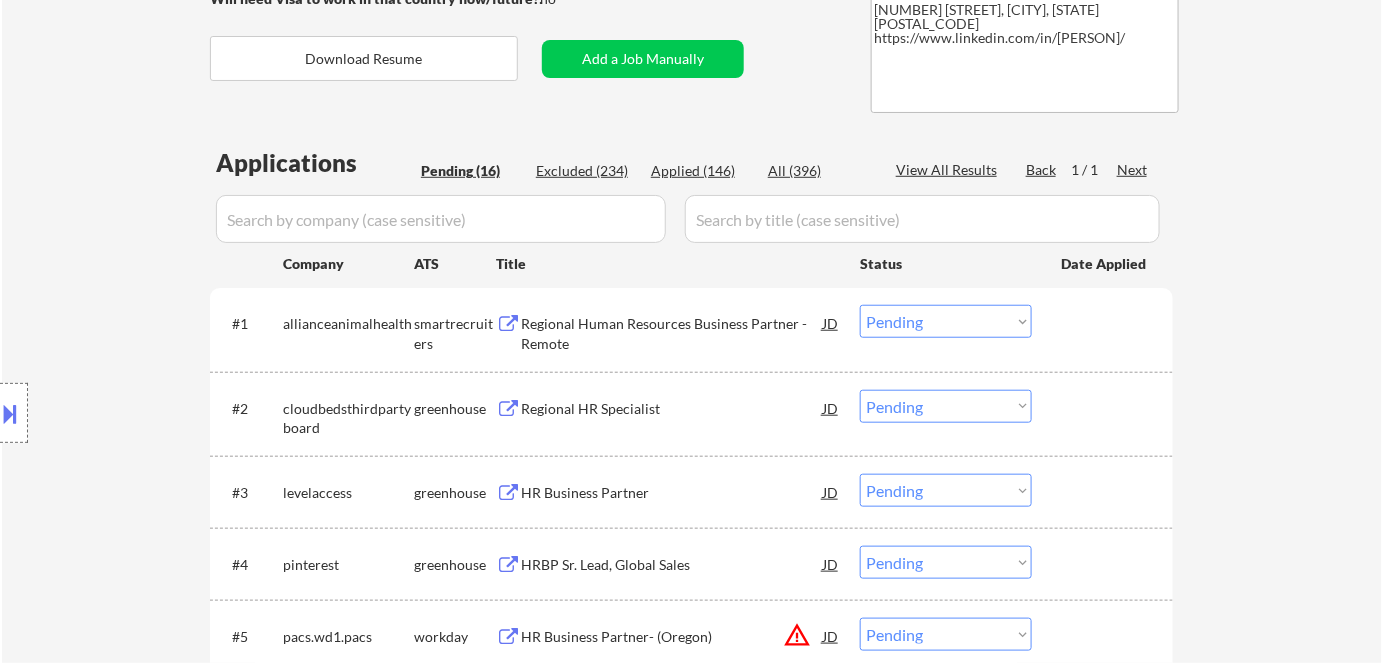scroll, scrollTop: 545, scrollLeft: 0, axis: vertical 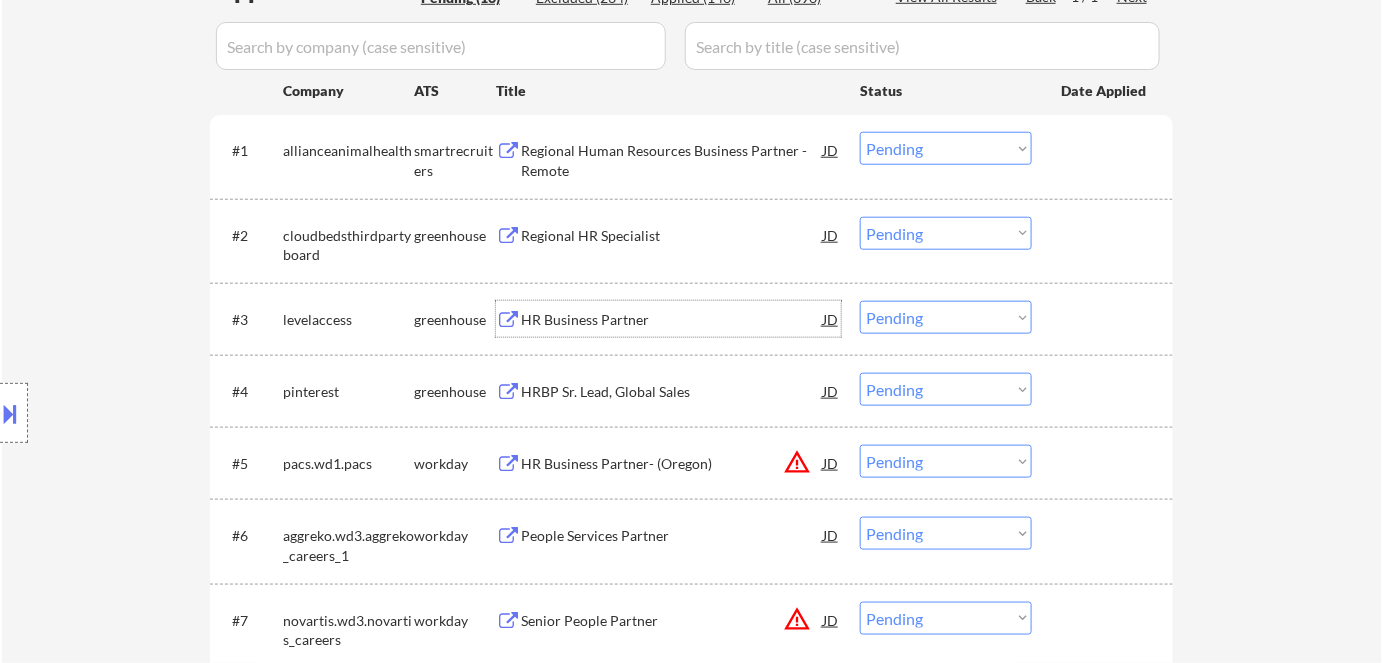 click on "HR Business Partner" at bounding box center (672, 320) 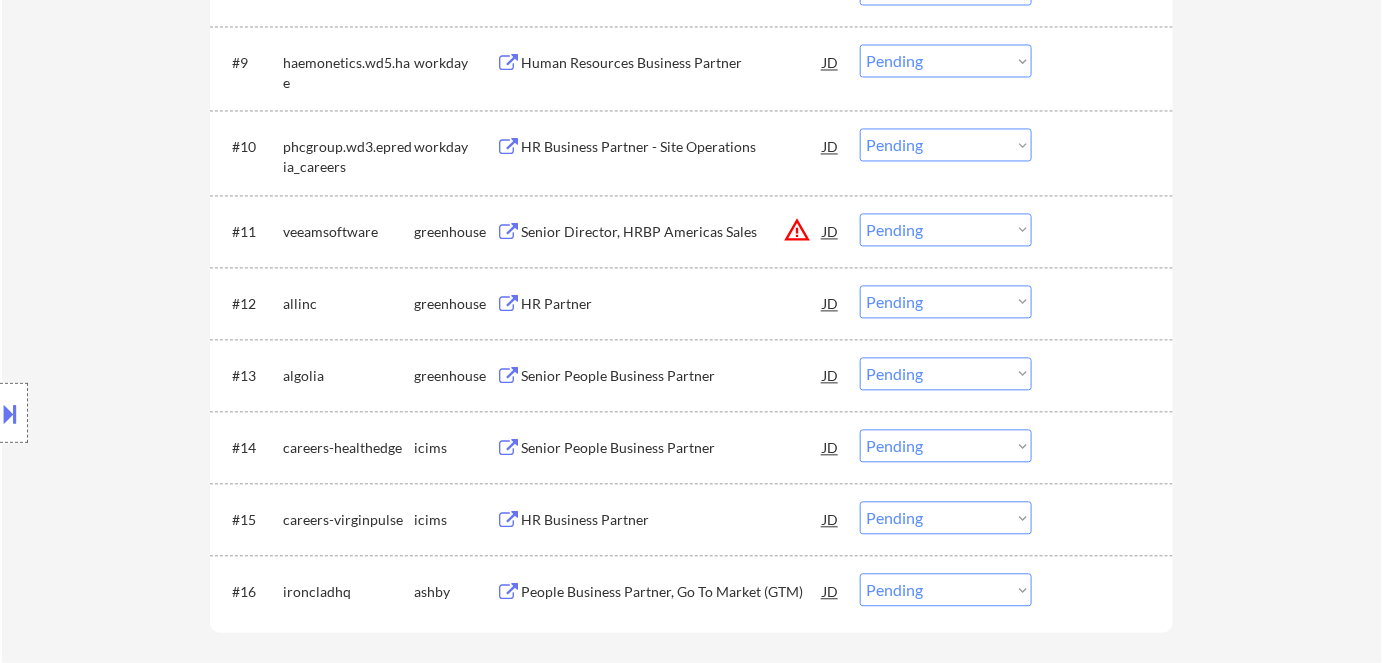scroll, scrollTop: 1272, scrollLeft: 0, axis: vertical 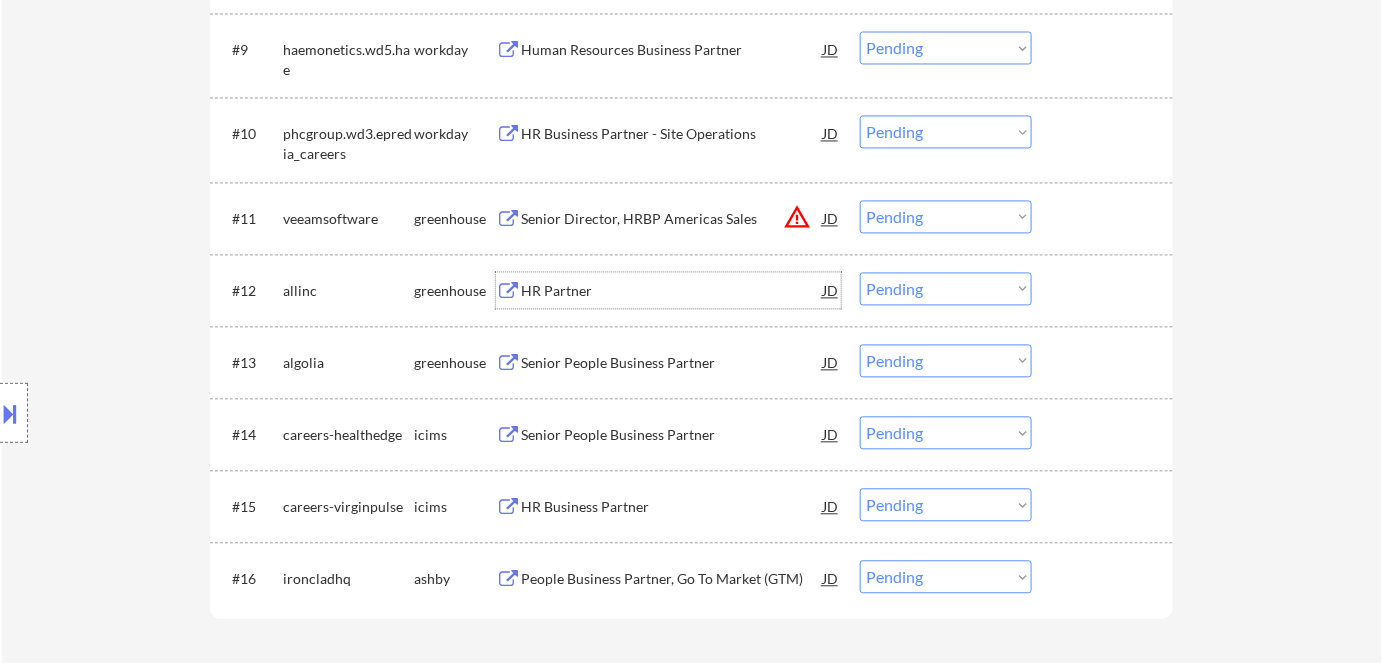 click on "HR Partner" at bounding box center (672, 291) 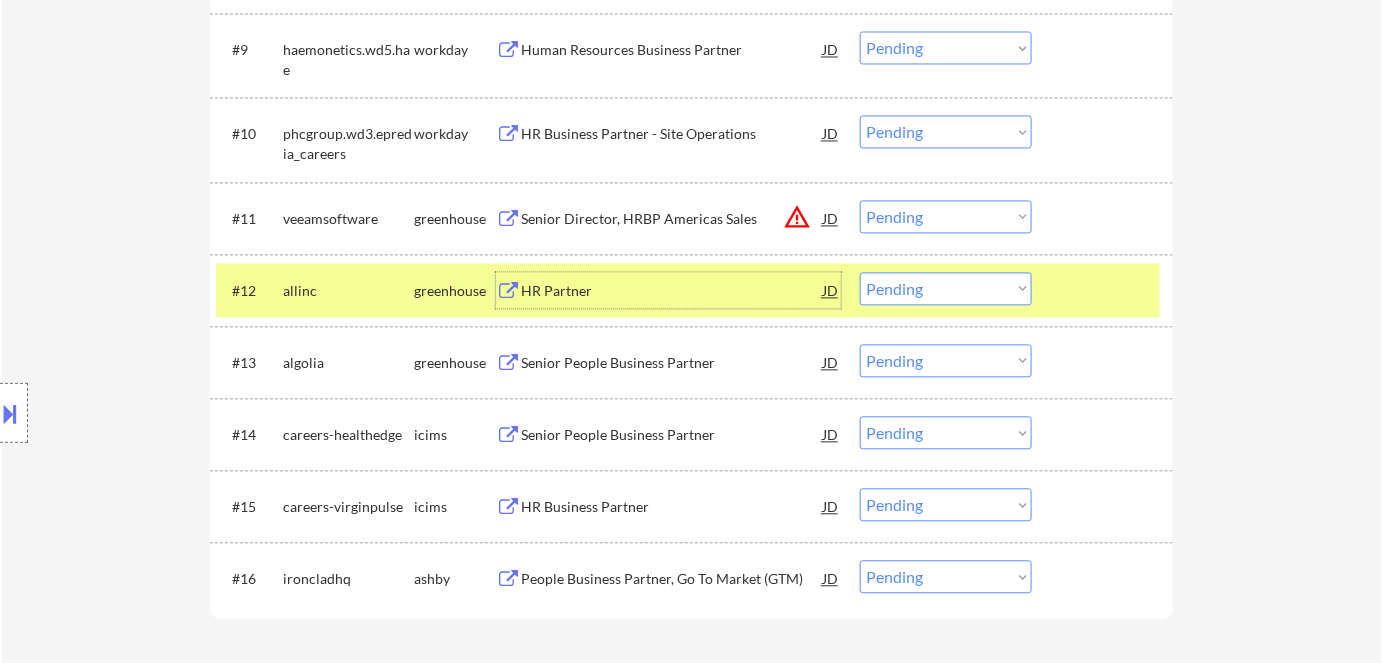 click on "Choose an option... Pending Applied Excluded (Questions) Excluded (Expired) Excluded (Location) Excluded (Bad Match) Excluded (Blocklist) Excluded (Salary) Excluded (Other)" at bounding box center (946, 288) 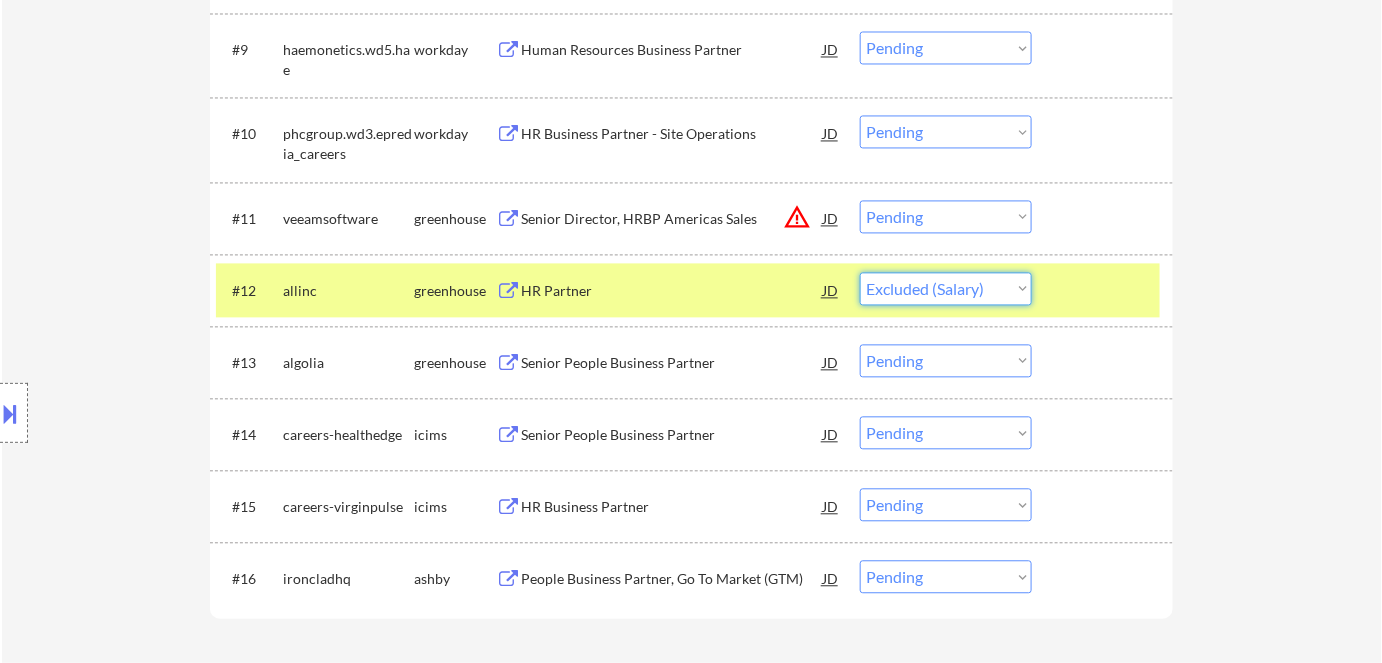 click on "Choose an option... Pending Applied Excluded (Questions) Excluded (Expired) Excluded (Location) Excluded (Bad Match) Excluded (Blocklist) Excluded (Salary) Excluded (Other)" at bounding box center (946, 288) 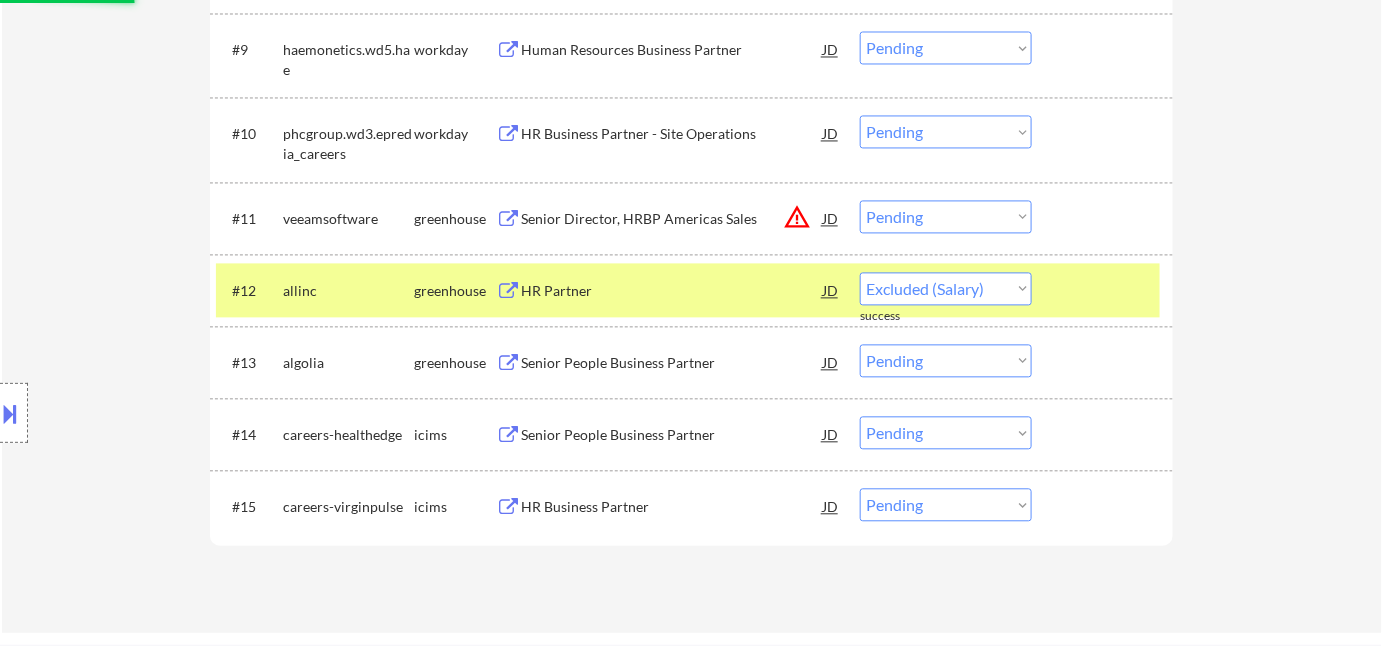 select on ""pending"" 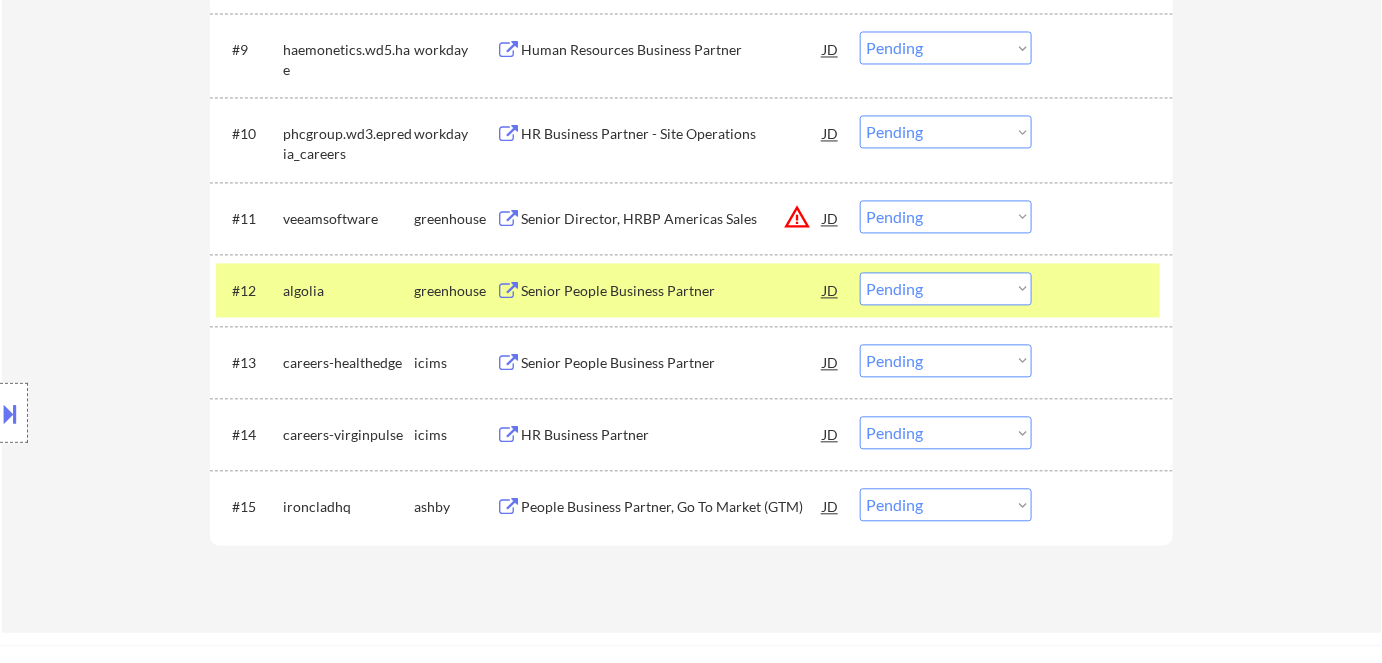 click on "Senior People Business Partner" at bounding box center (672, 291) 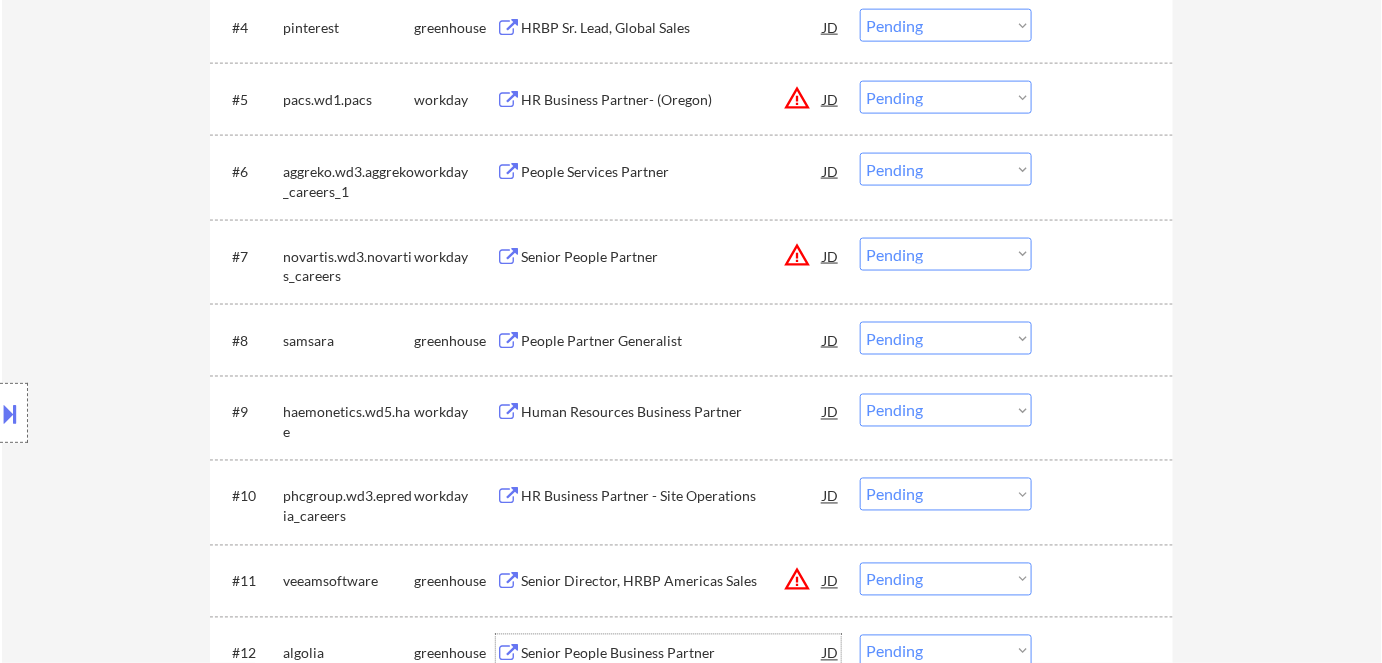scroll, scrollTop: 909, scrollLeft: 0, axis: vertical 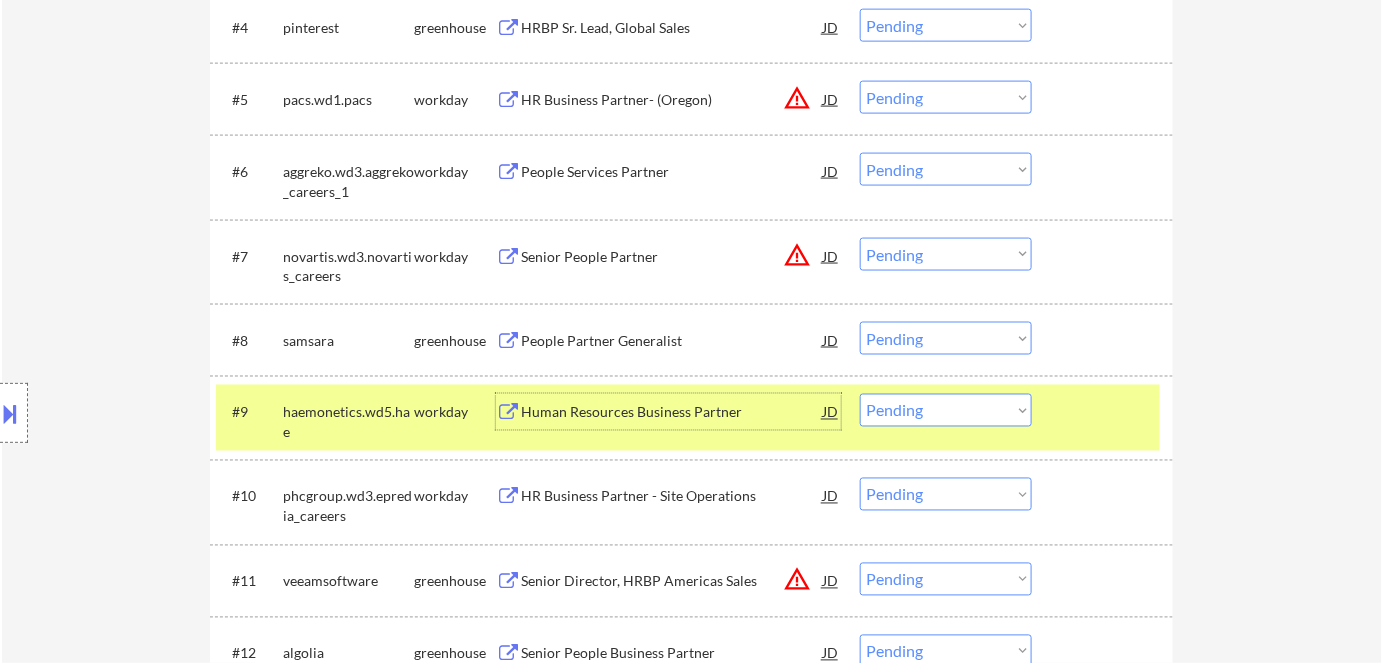 click at bounding box center (11, 413) 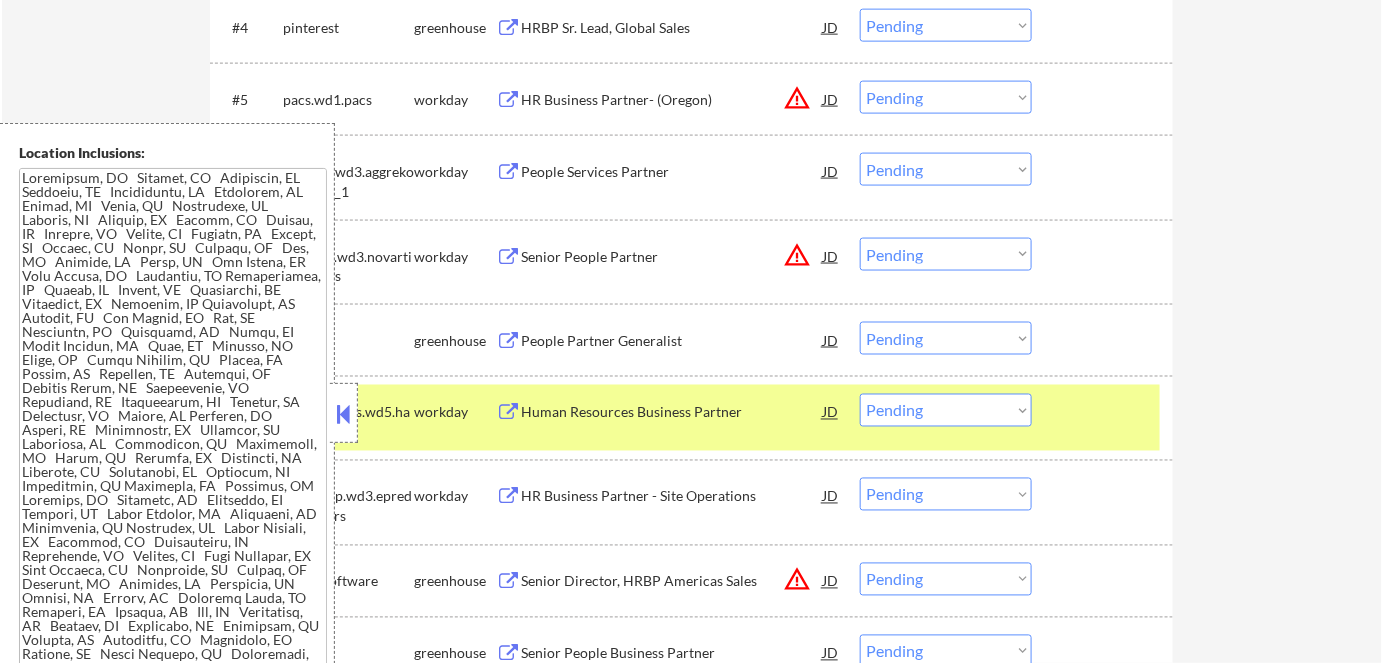 scroll, scrollTop: 0, scrollLeft: 0, axis: both 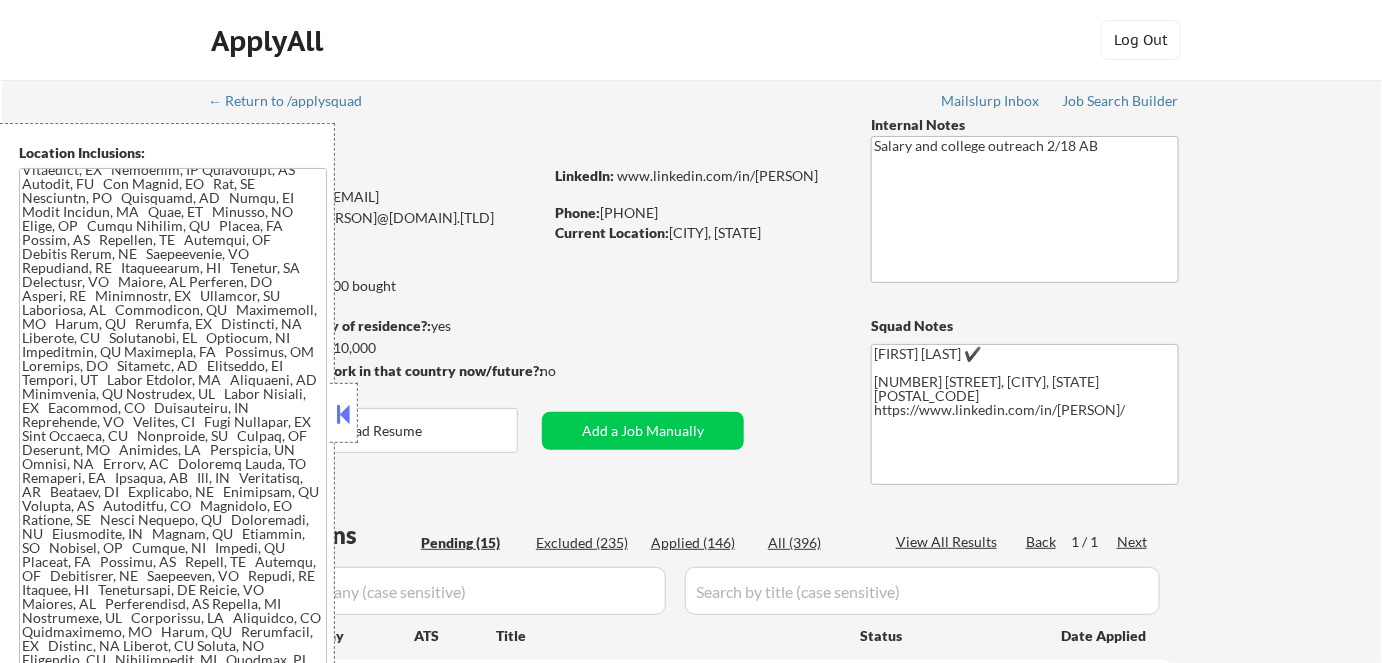 click at bounding box center [344, 414] 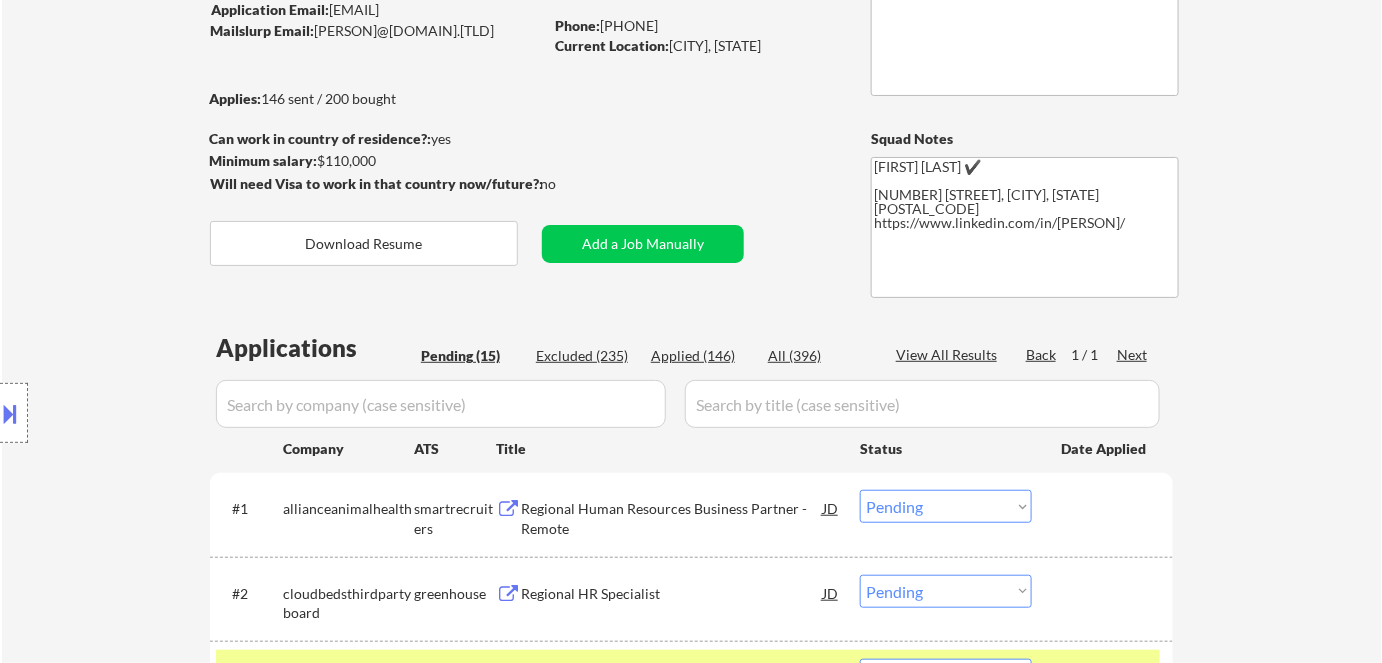 scroll, scrollTop: 181, scrollLeft: 0, axis: vertical 